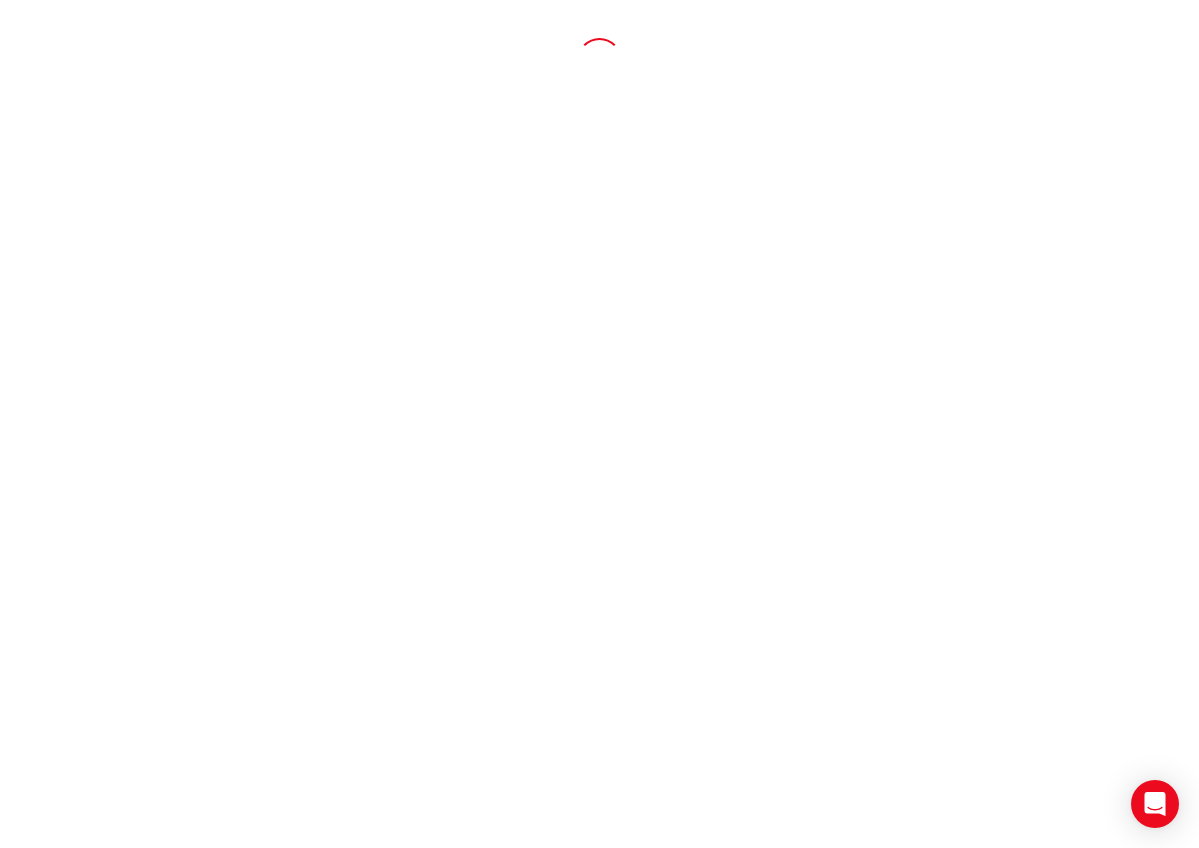 scroll, scrollTop: 0, scrollLeft: 0, axis: both 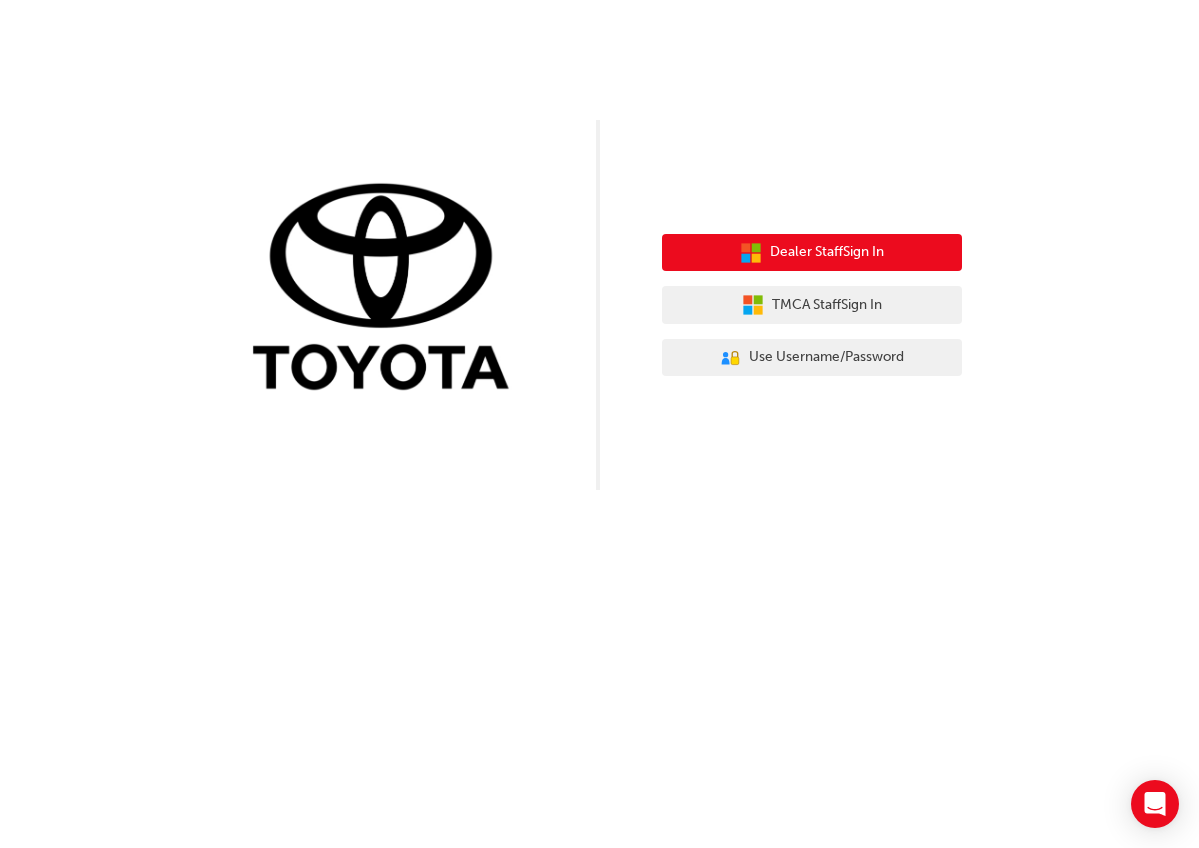 click on "Dealer Staff  Sign In" at bounding box center [827, 252] 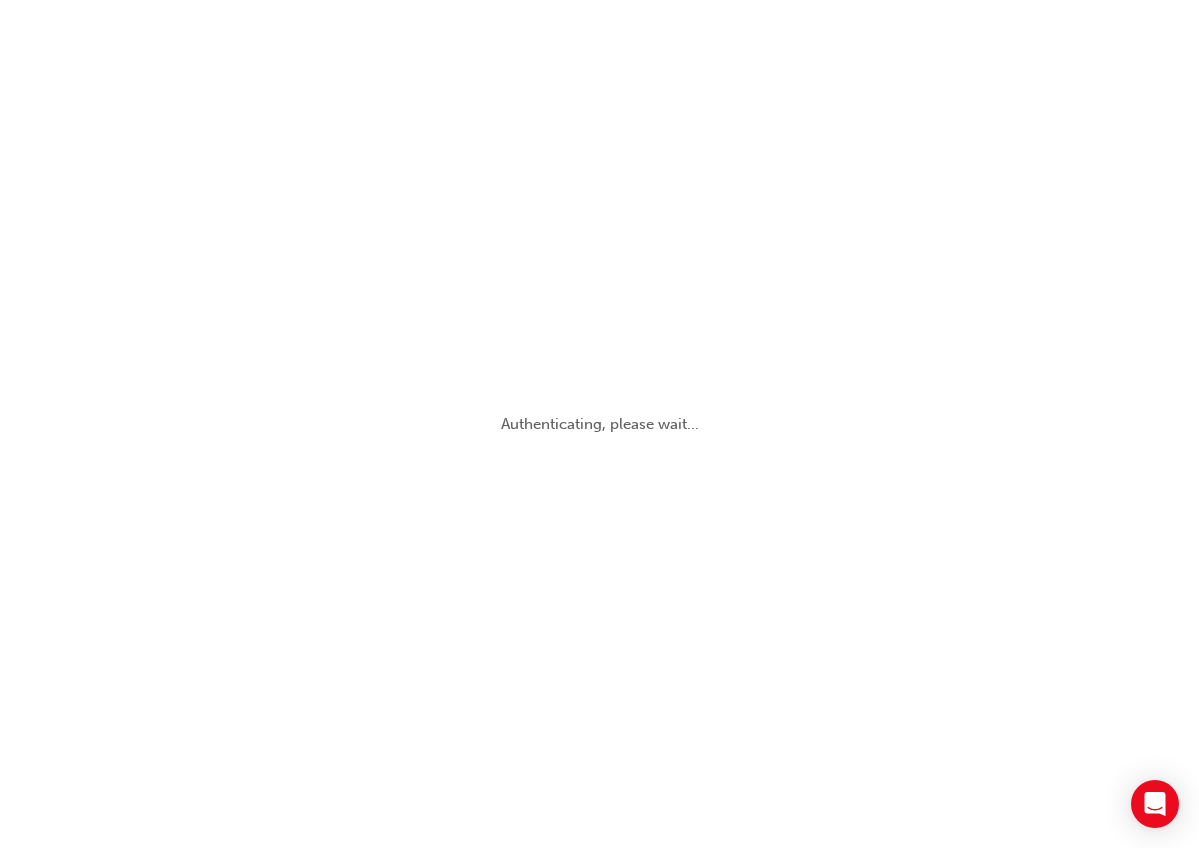 scroll, scrollTop: 0, scrollLeft: 0, axis: both 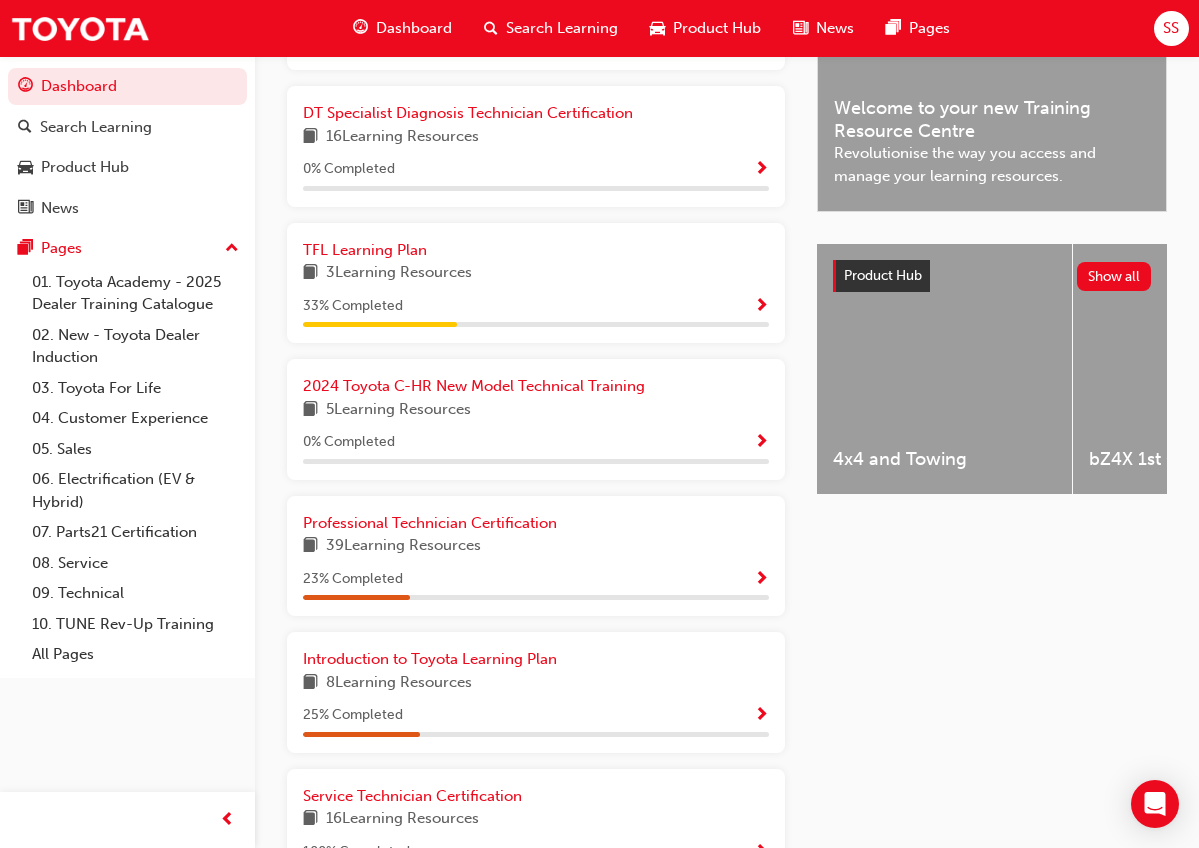 click on "23 % Completed" at bounding box center [536, 579] 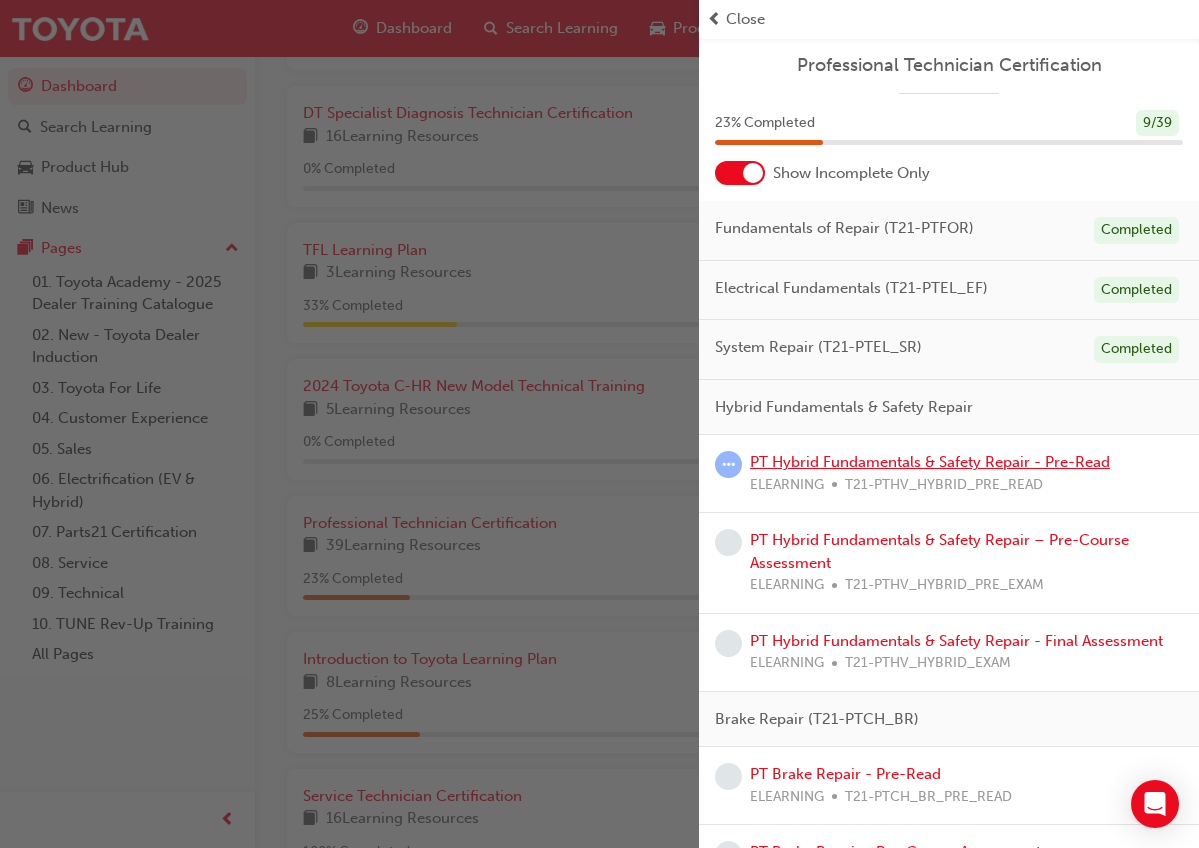 click on "PT Hybrid Fundamentals & Safety Repair - Pre-Read" at bounding box center (930, 462) 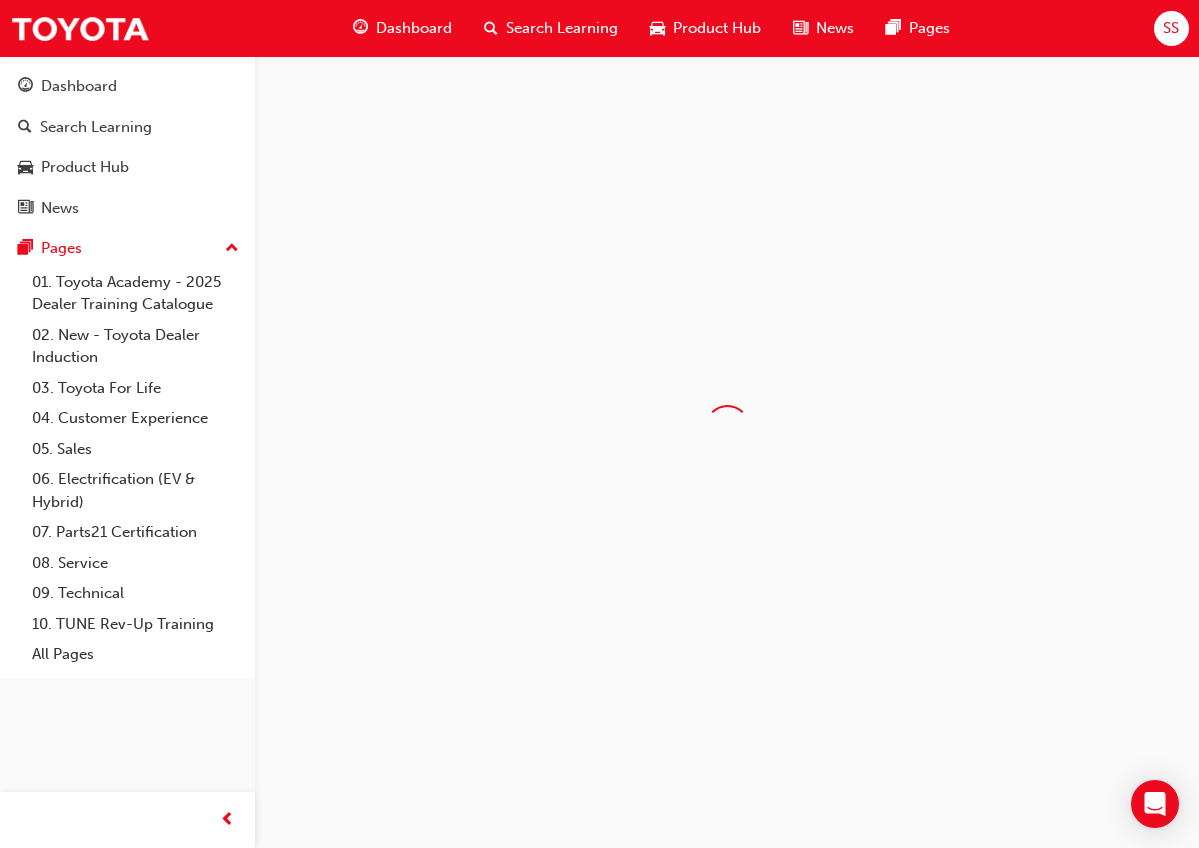 scroll, scrollTop: 0, scrollLeft: 0, axis: both 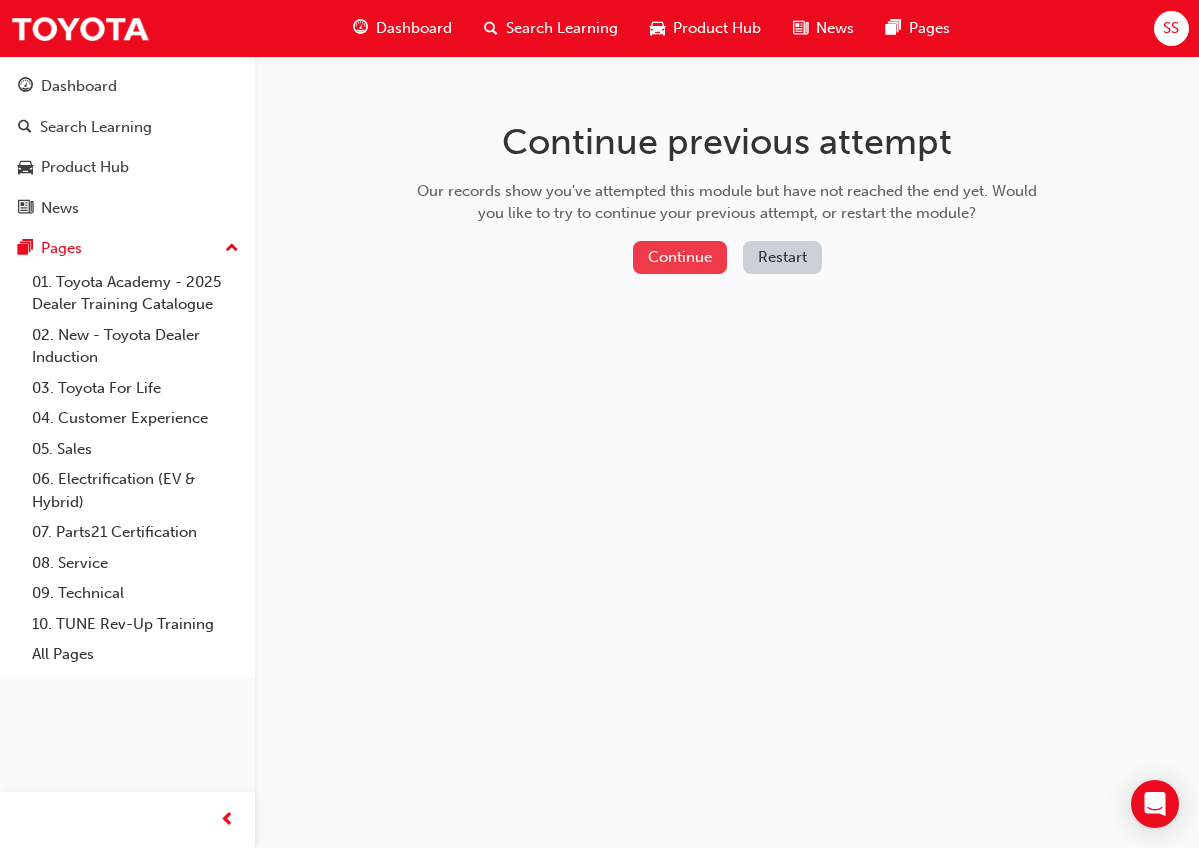 click on "Continue" at bounding box center (680, 257) 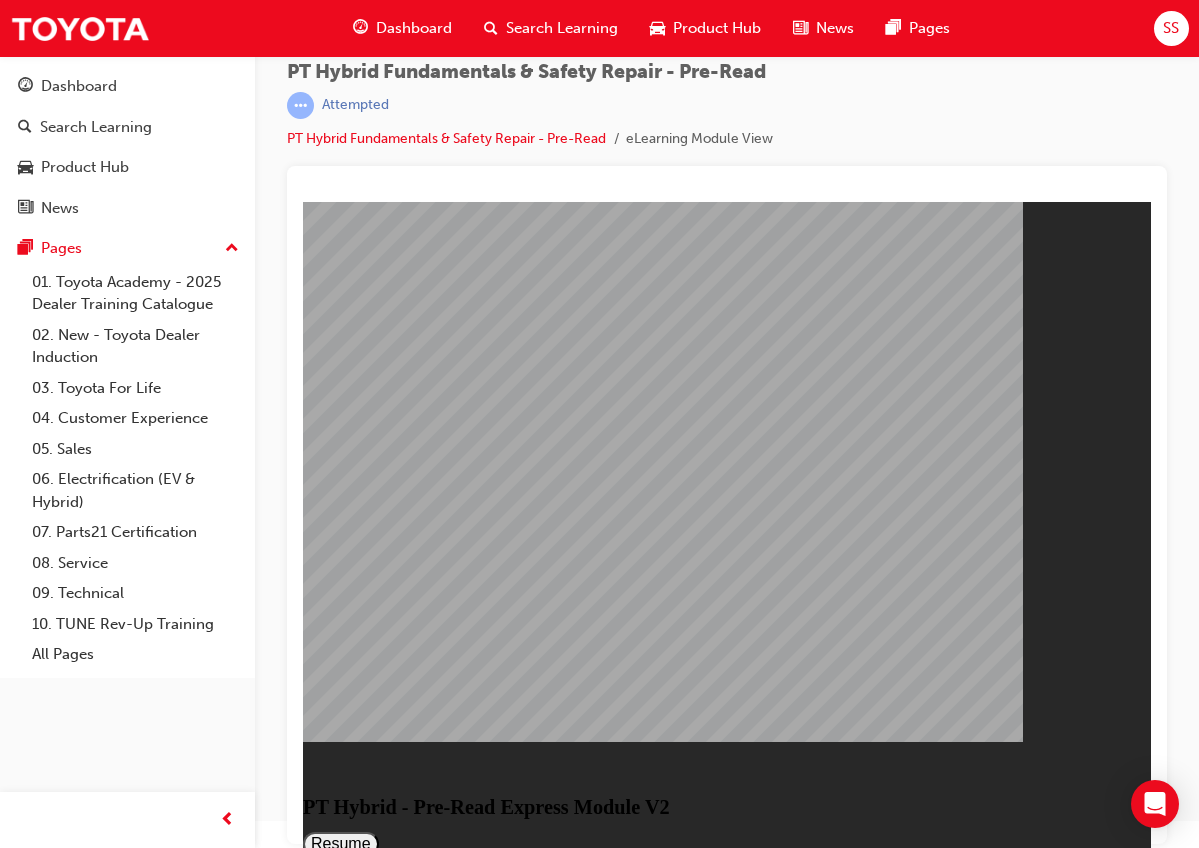 scroll, scrollTop: 26, scrollLeft: 0, axis: vertical 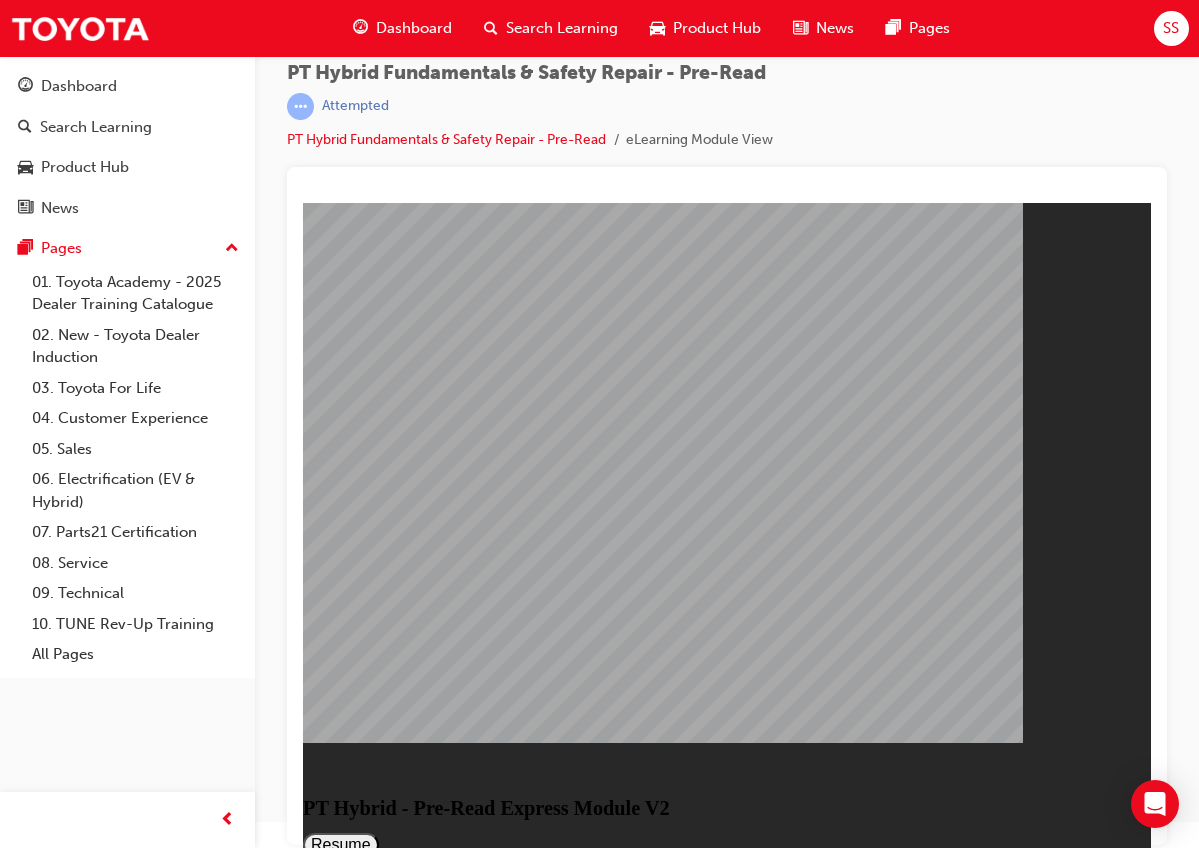 click on "Resume" at bounding box center [341, 845] 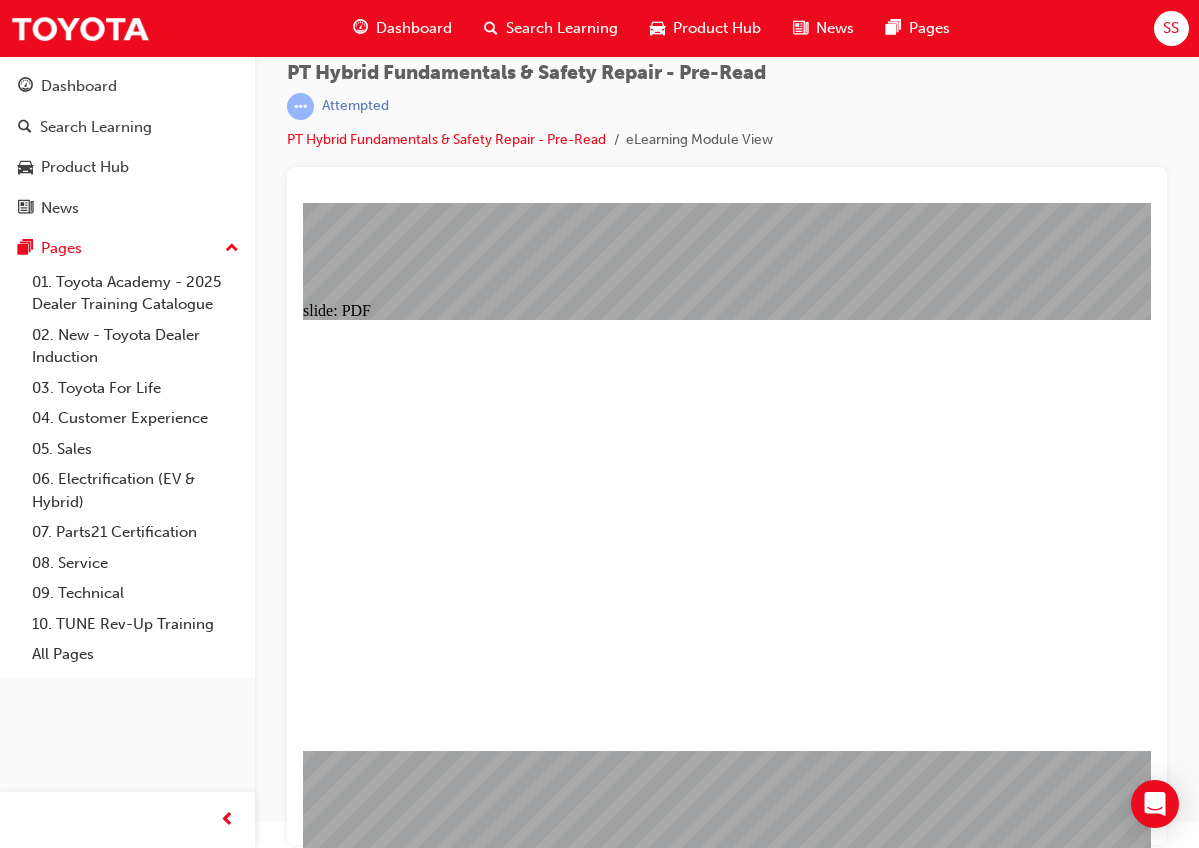 scroll, scrollTop: 0, scrollLeft: 0, axis: both 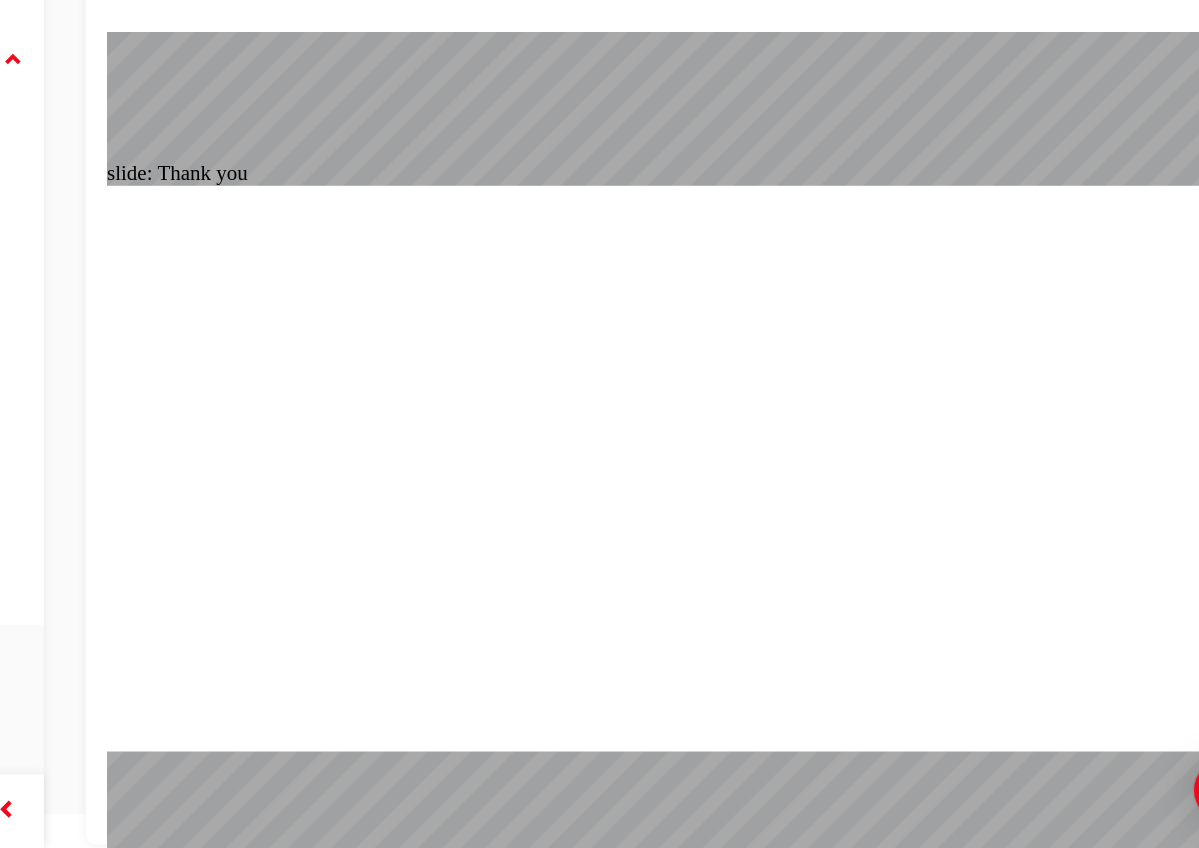 click 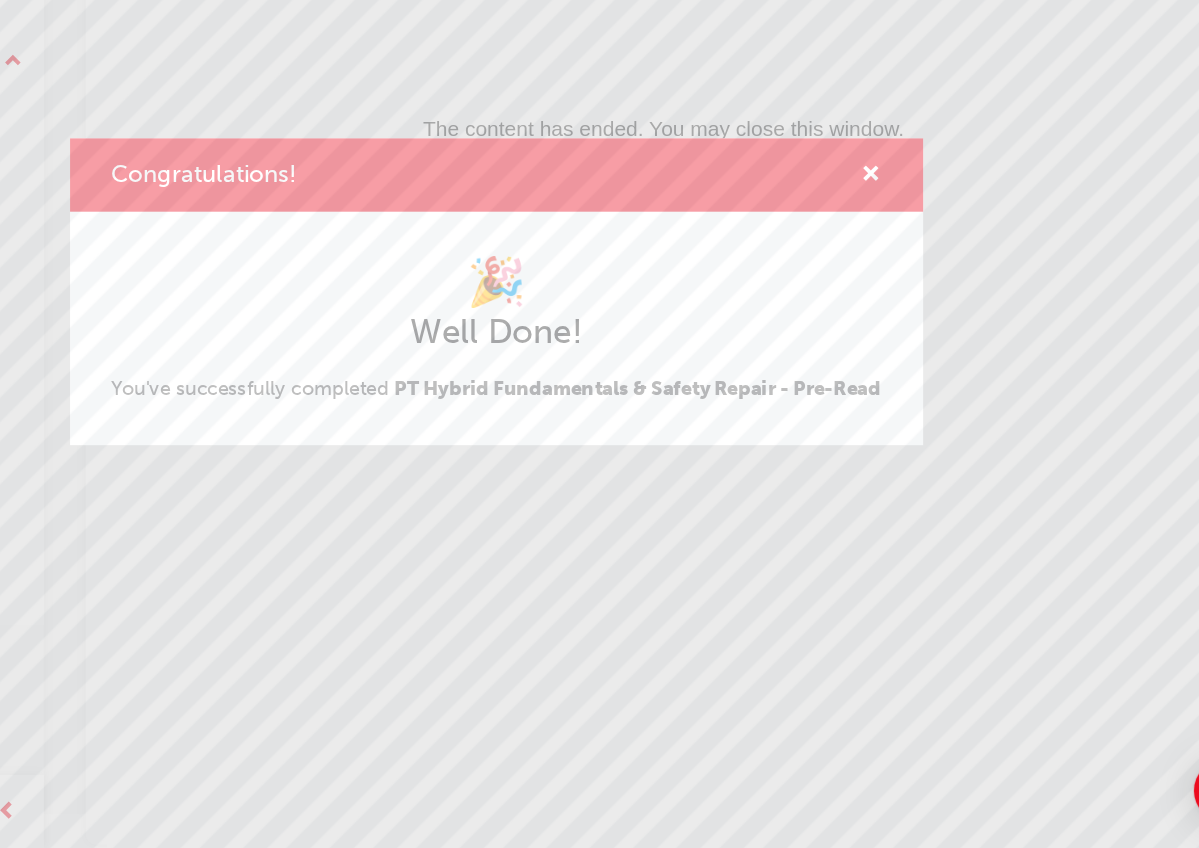 scroll, scrollTop: 25, scrollLeft: 0, axis: vertical 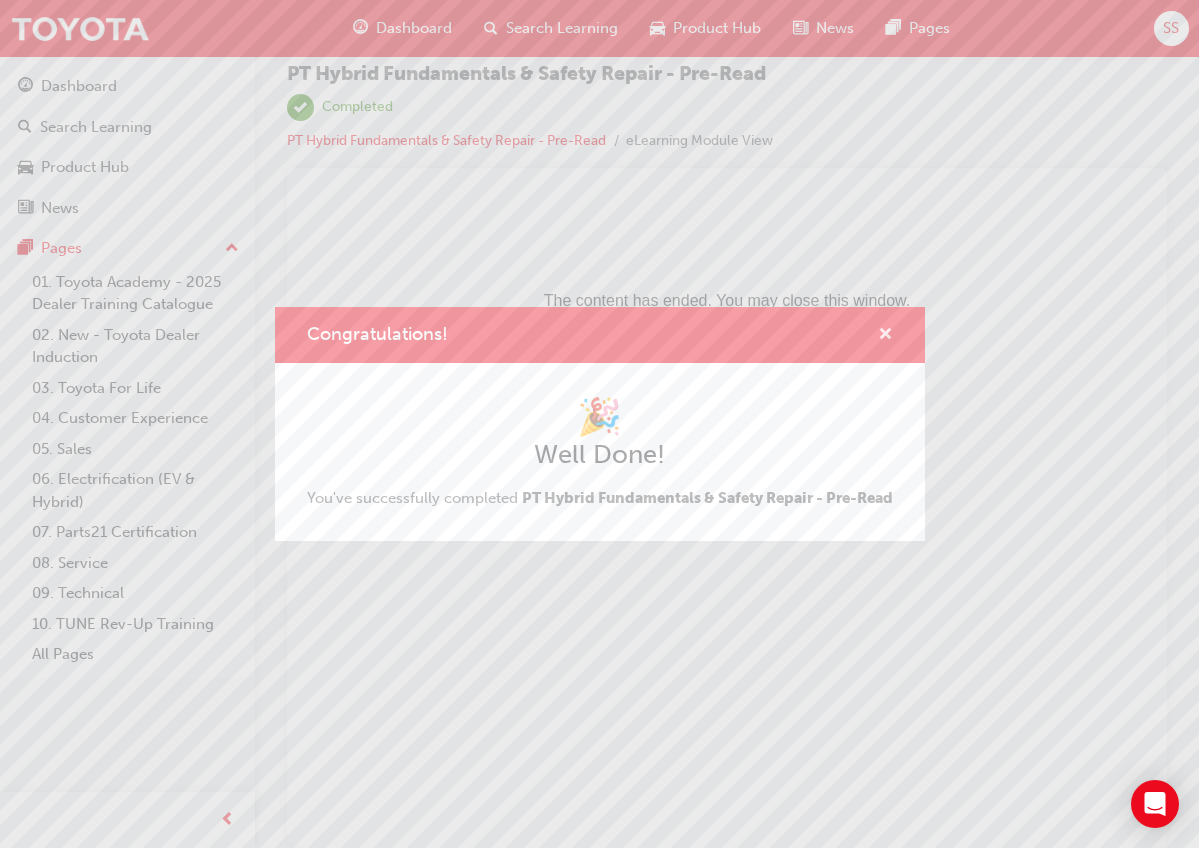 drag, startPoint x: 887, startPoint y: 327, endPoint x: 584, endPoint y: 120, distance: 366.95776 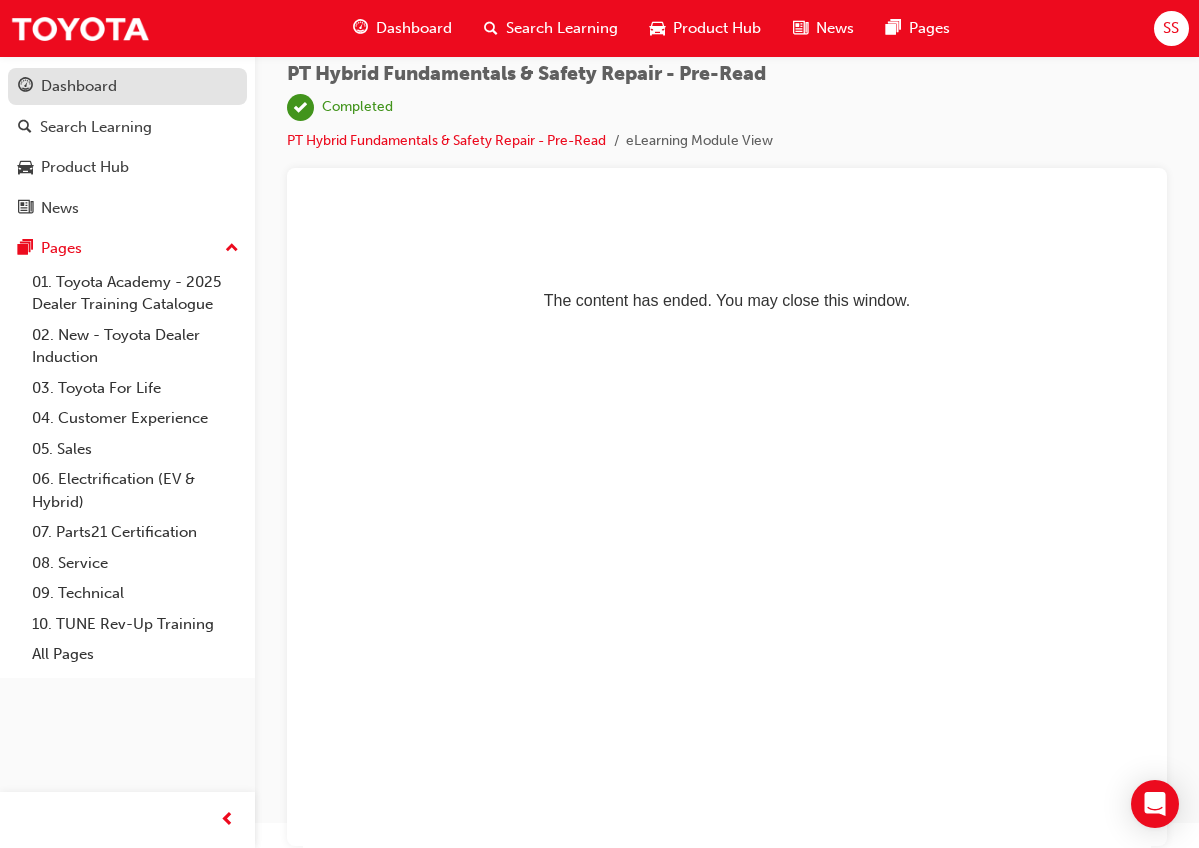click on "Dashboard" at bounding box center [127, 86] 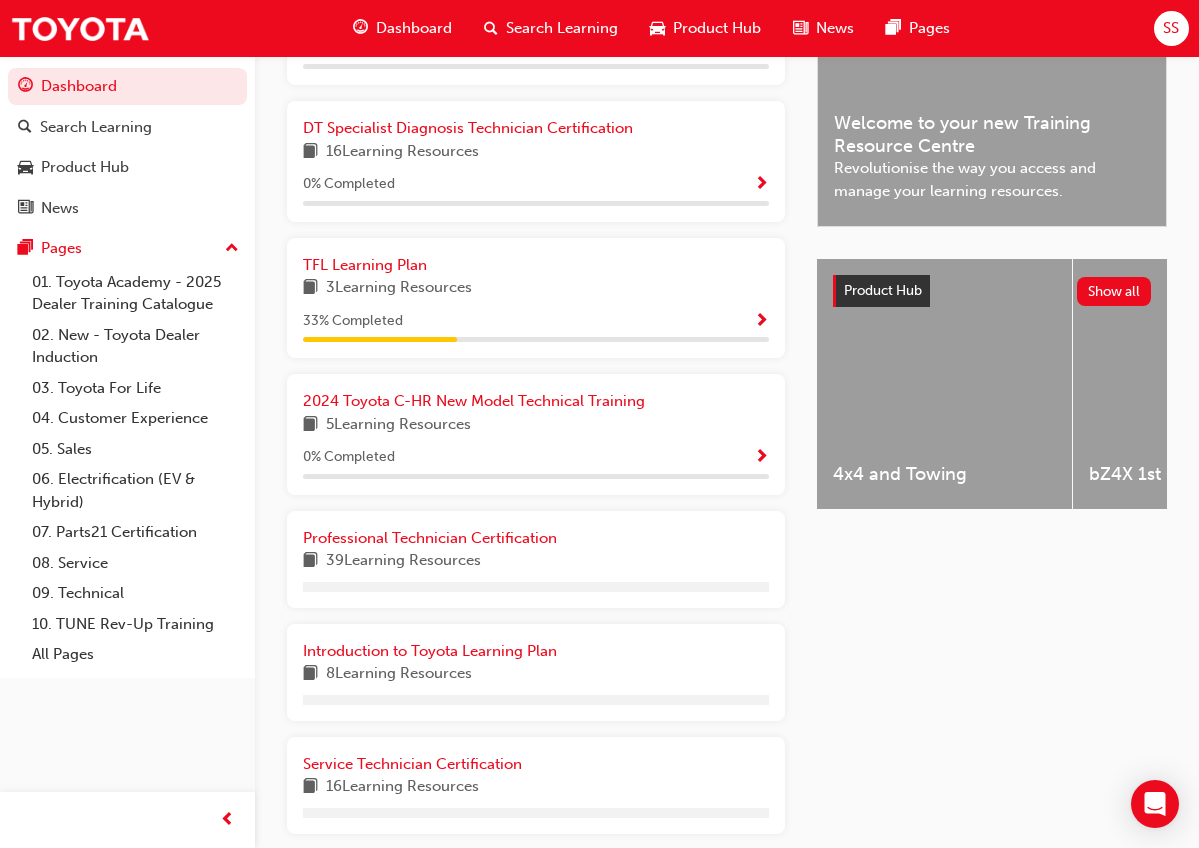 scroll, scrollTop: 593, scrollLeft: 0, axis: vertical 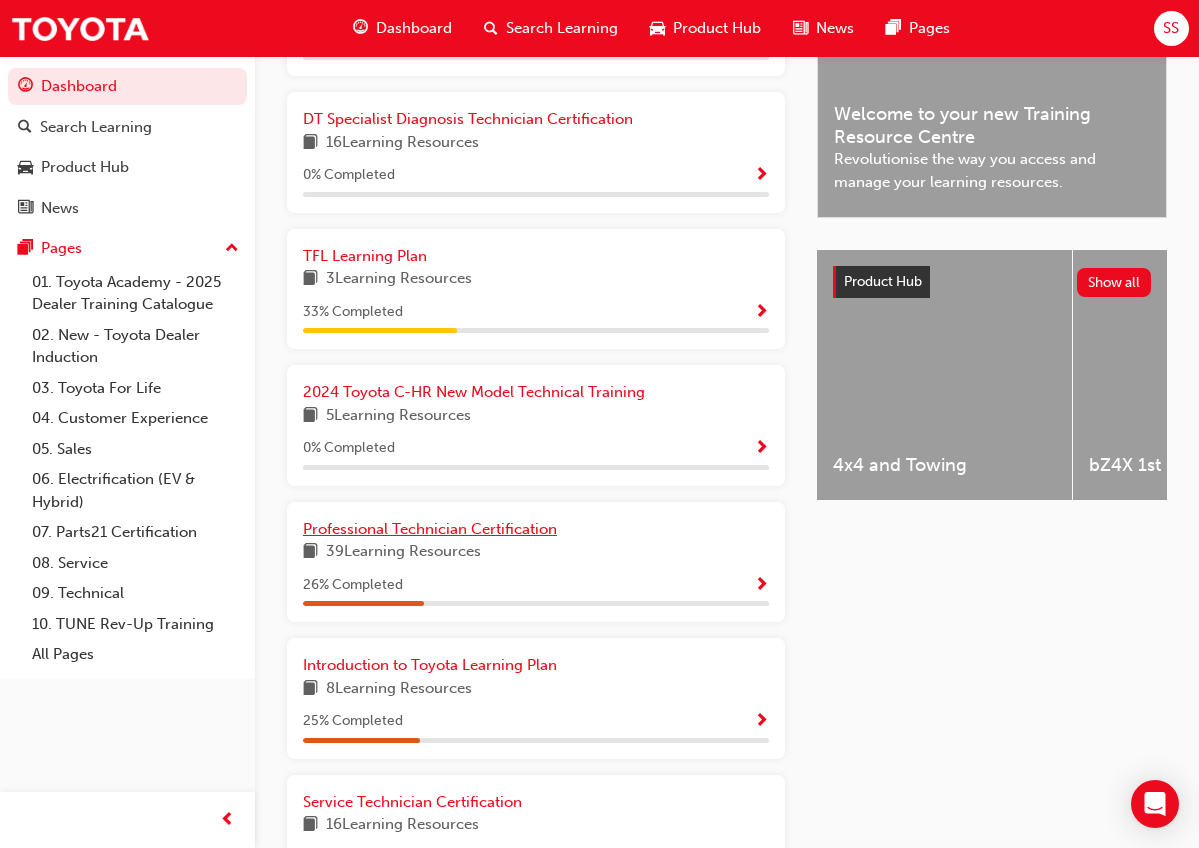 click on "Professional Technician Certification" at bounding box center [430, 529] 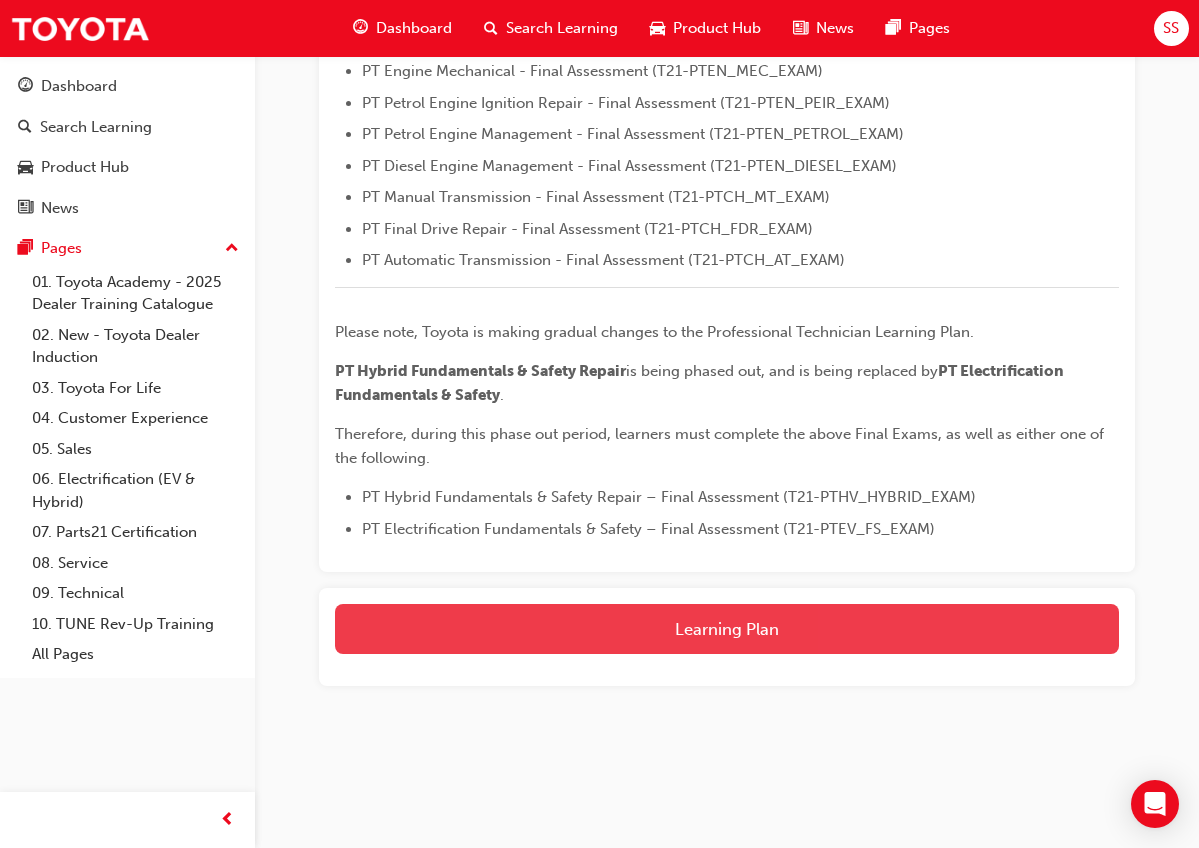 scroll, scrollTop: 732, scrollLeft: 0, axis: vertical 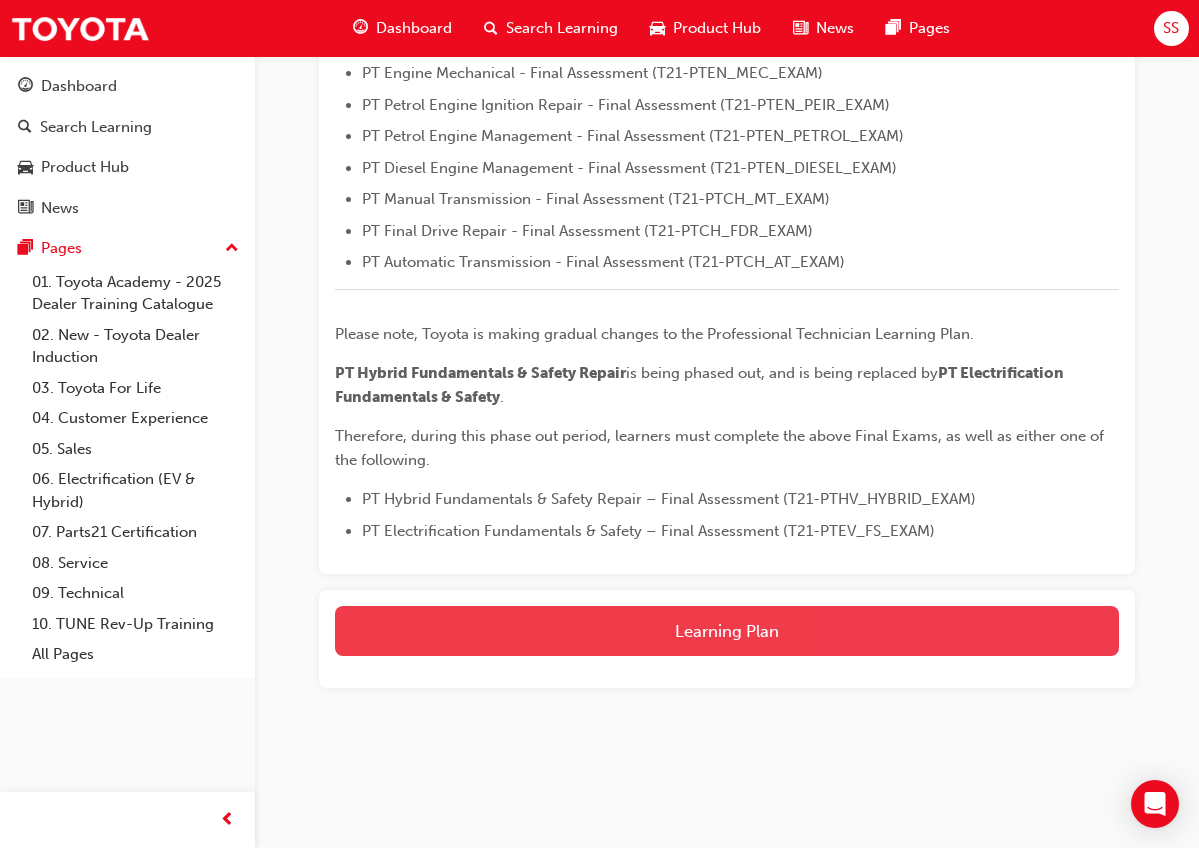 click on "Learning Plan" at bounding box center (727, 631) 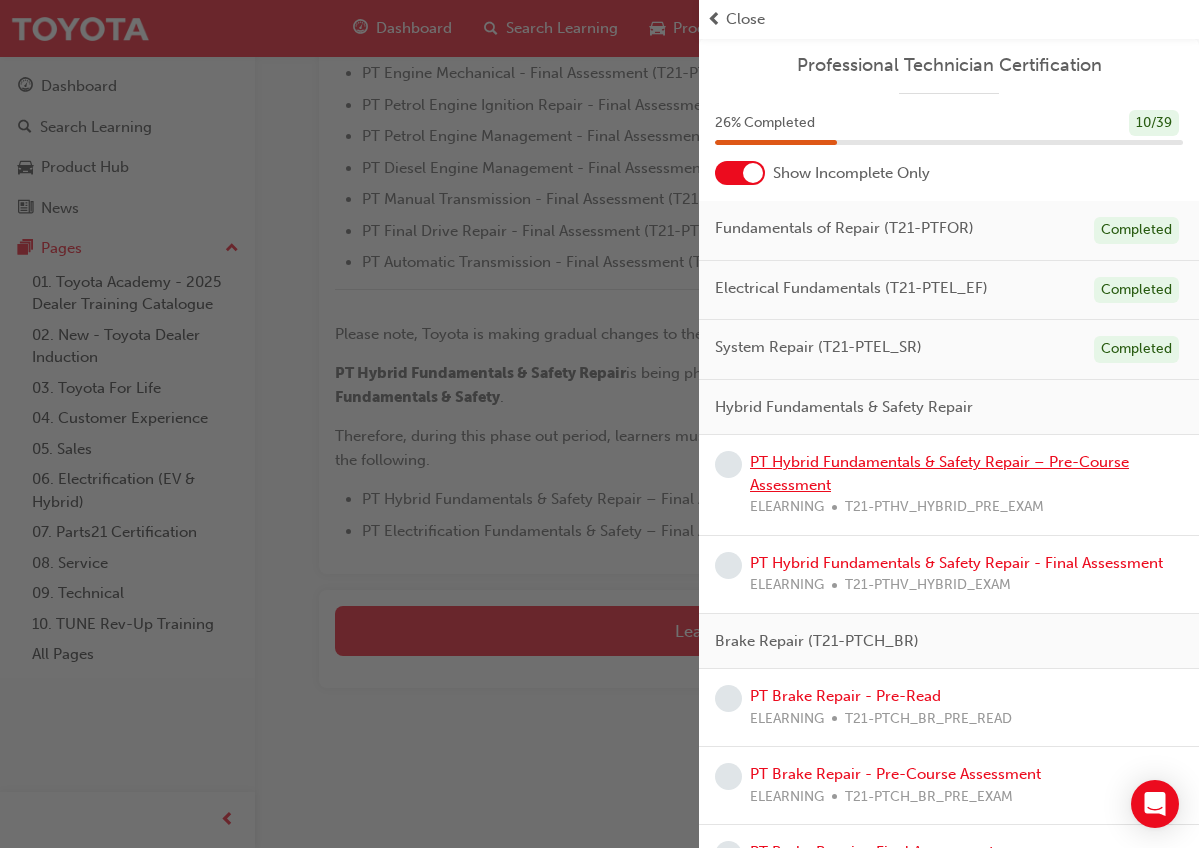 click on "PT Hybrid Fundamentals & Safety Repair – Pre-Course Assessment" at bounding box center (939, 473) 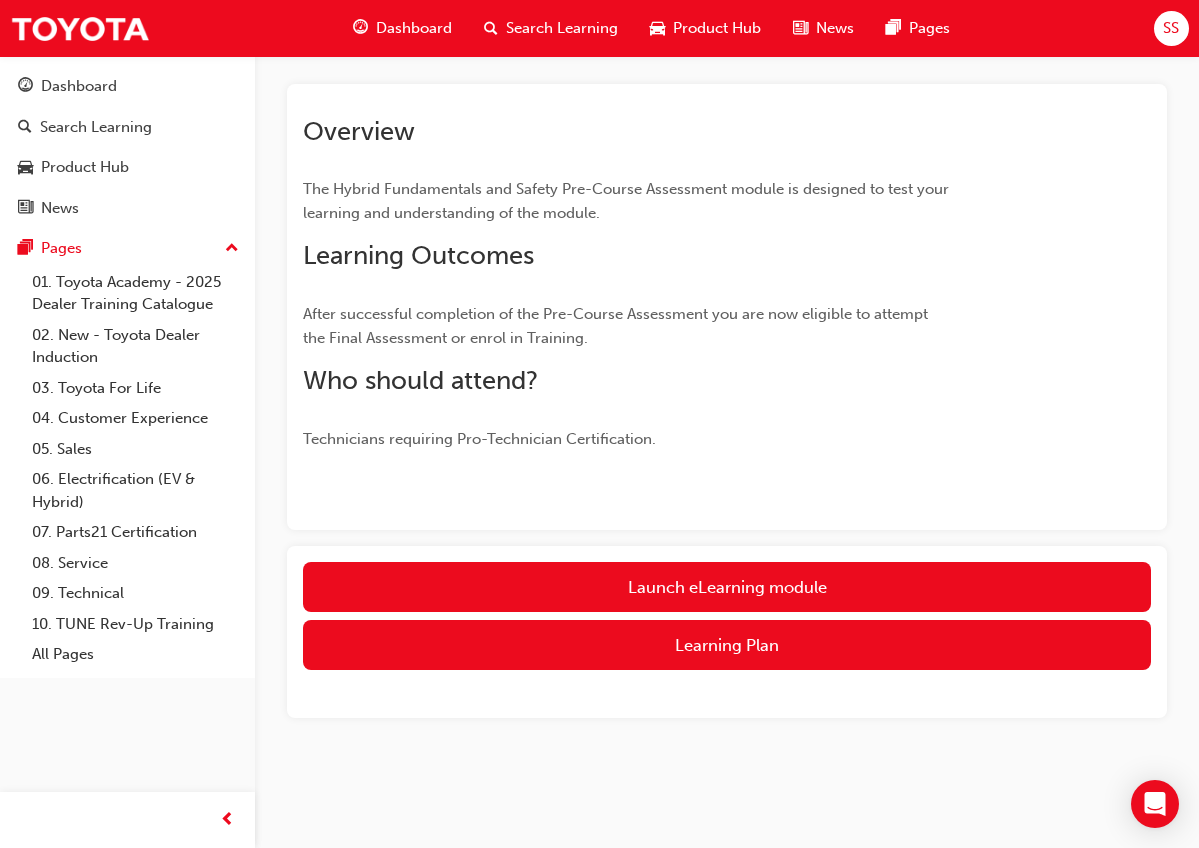 scroll, scrollTop: 0, scrollLeft: 0, axis: both 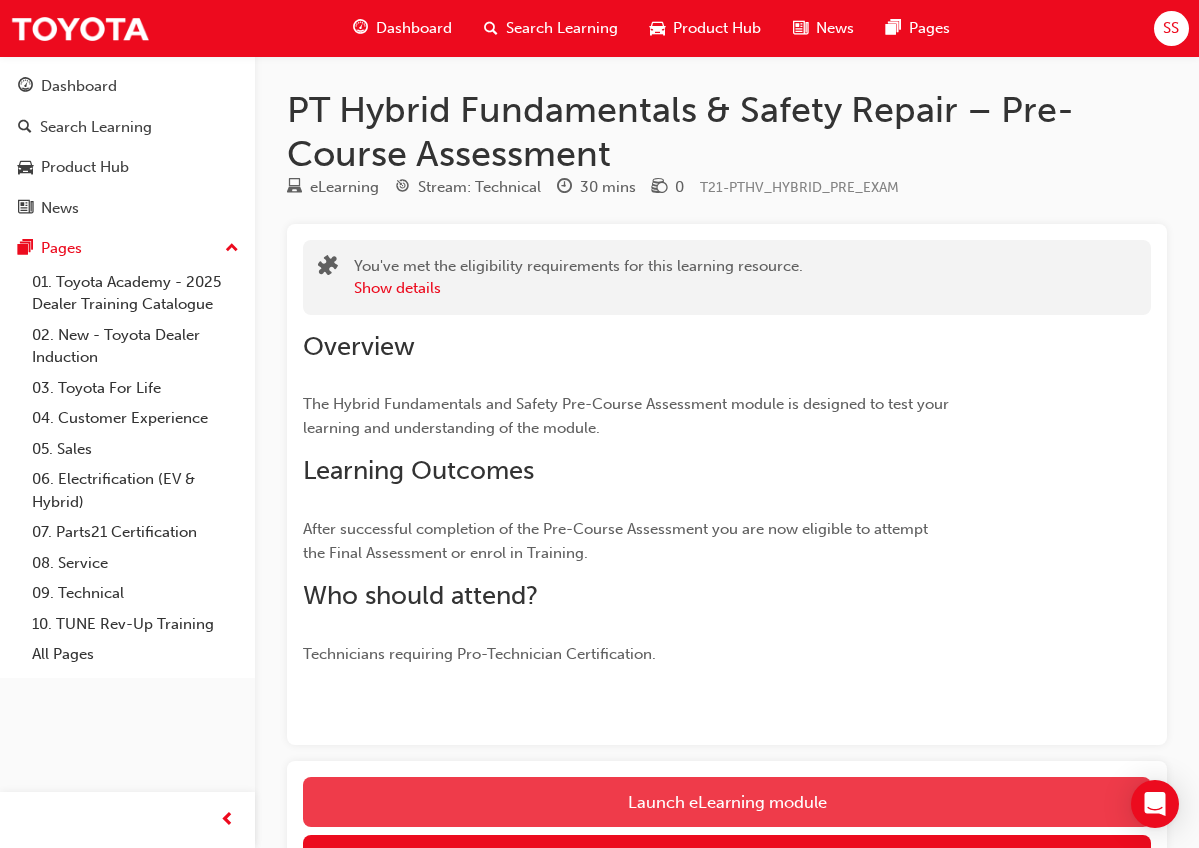 click on "Launch eLearning module" at bounding box center (727, 802) 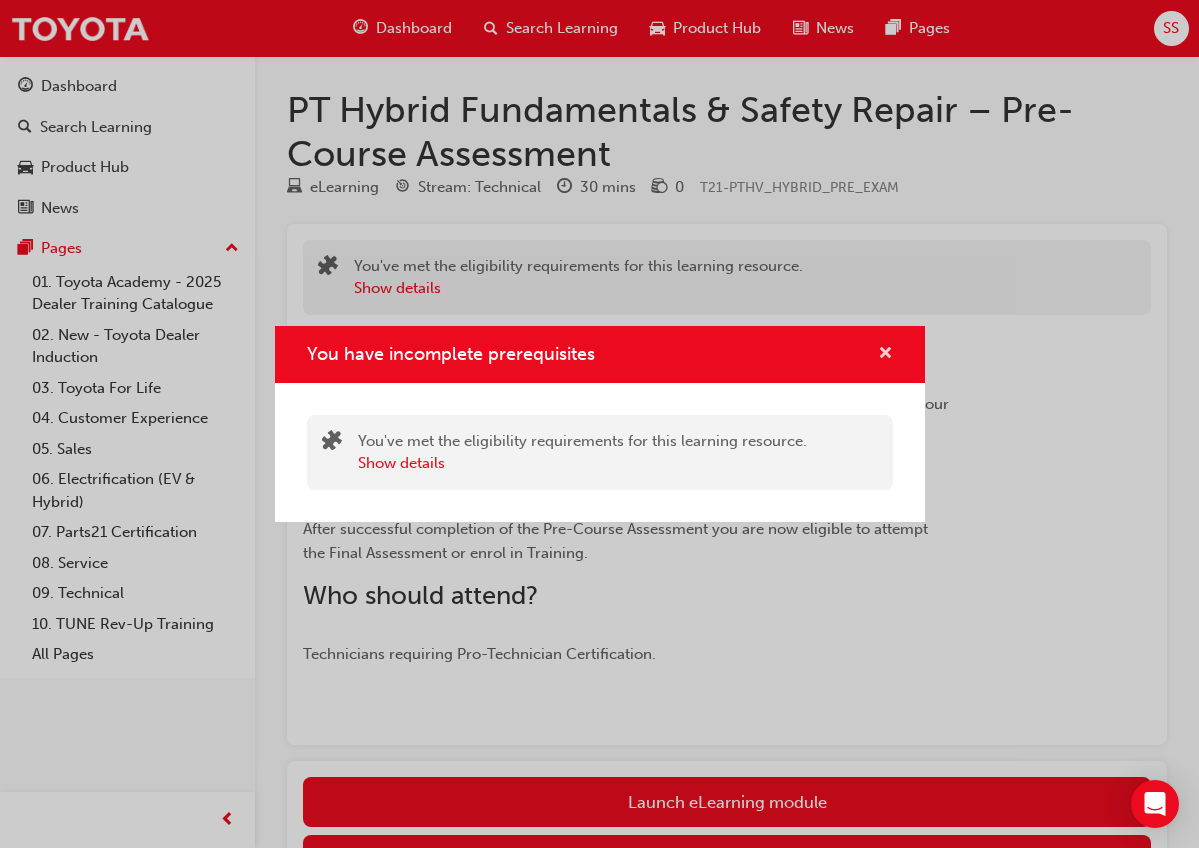 click at bounding box center [885, 355] 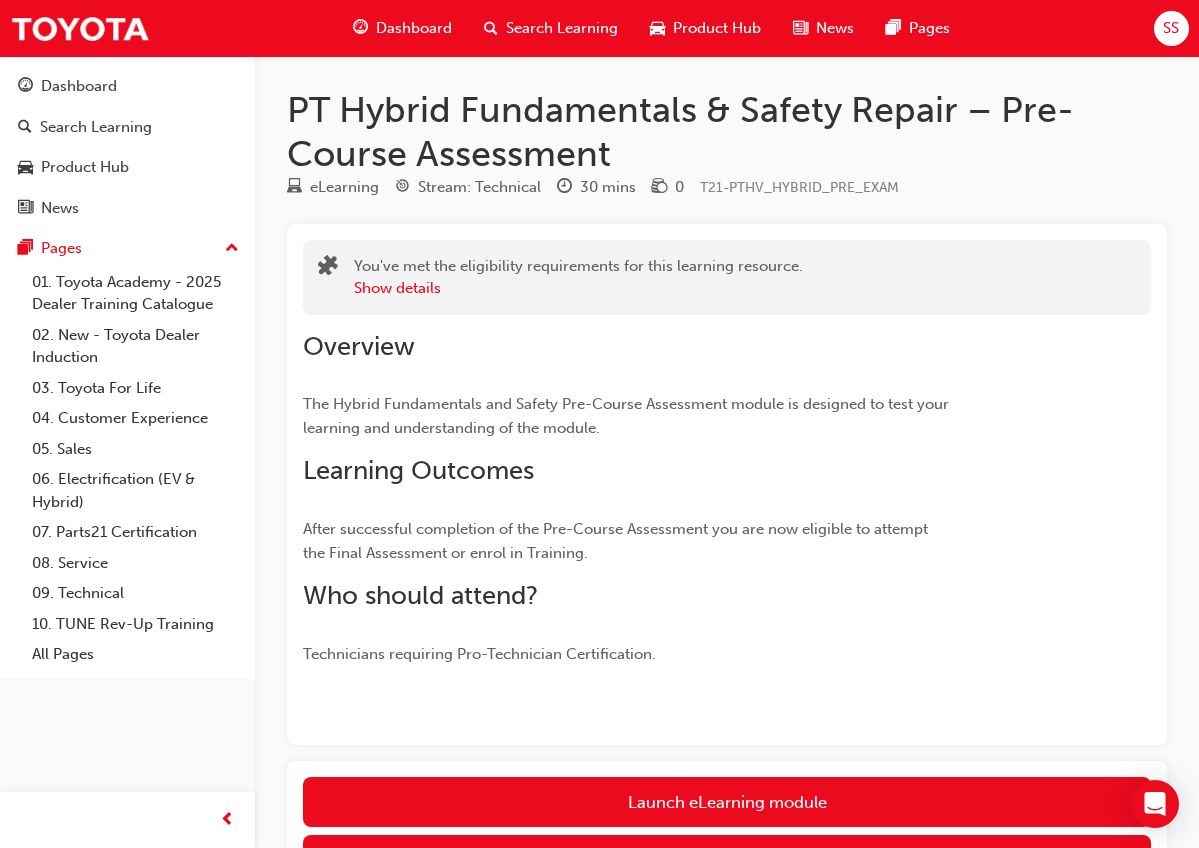 scroll, scrollTop: 1, scrollLeft: 0, axis: vertical 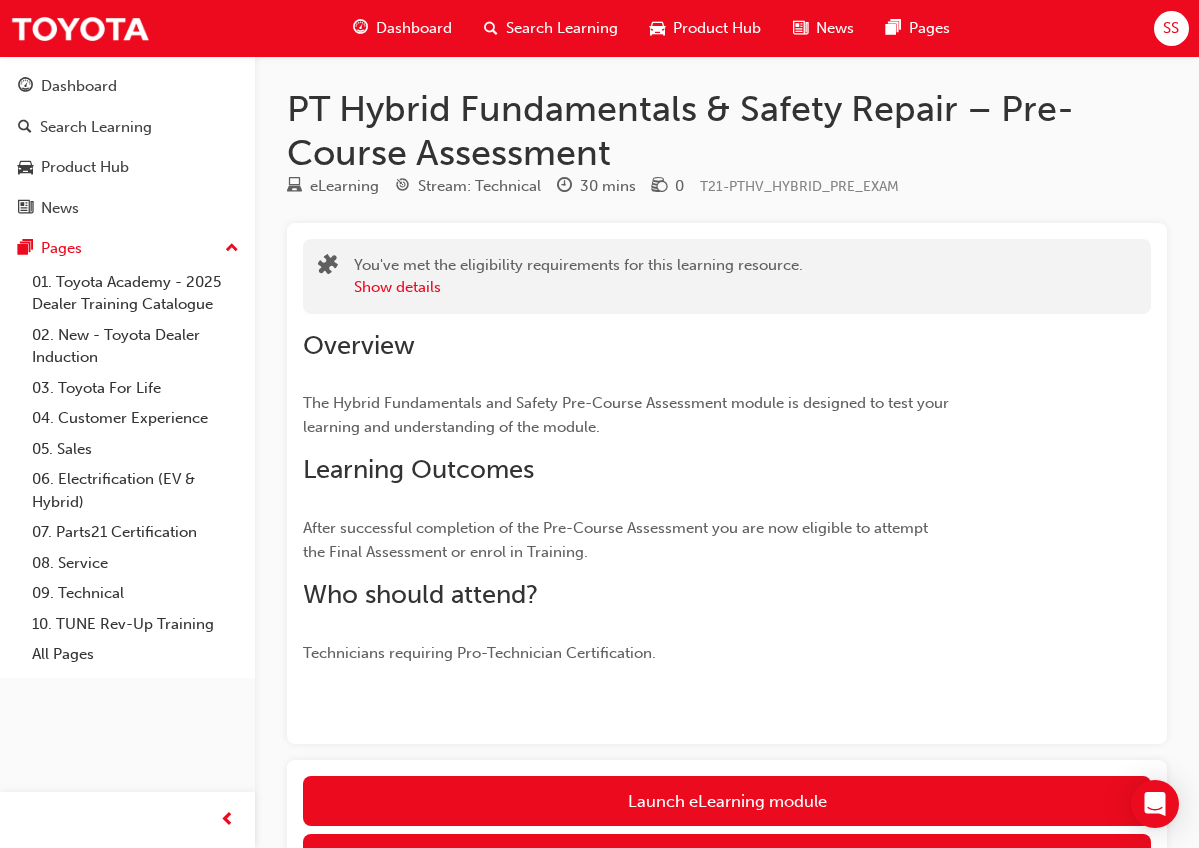 click on "SS" at bounding box center [1171, 28] 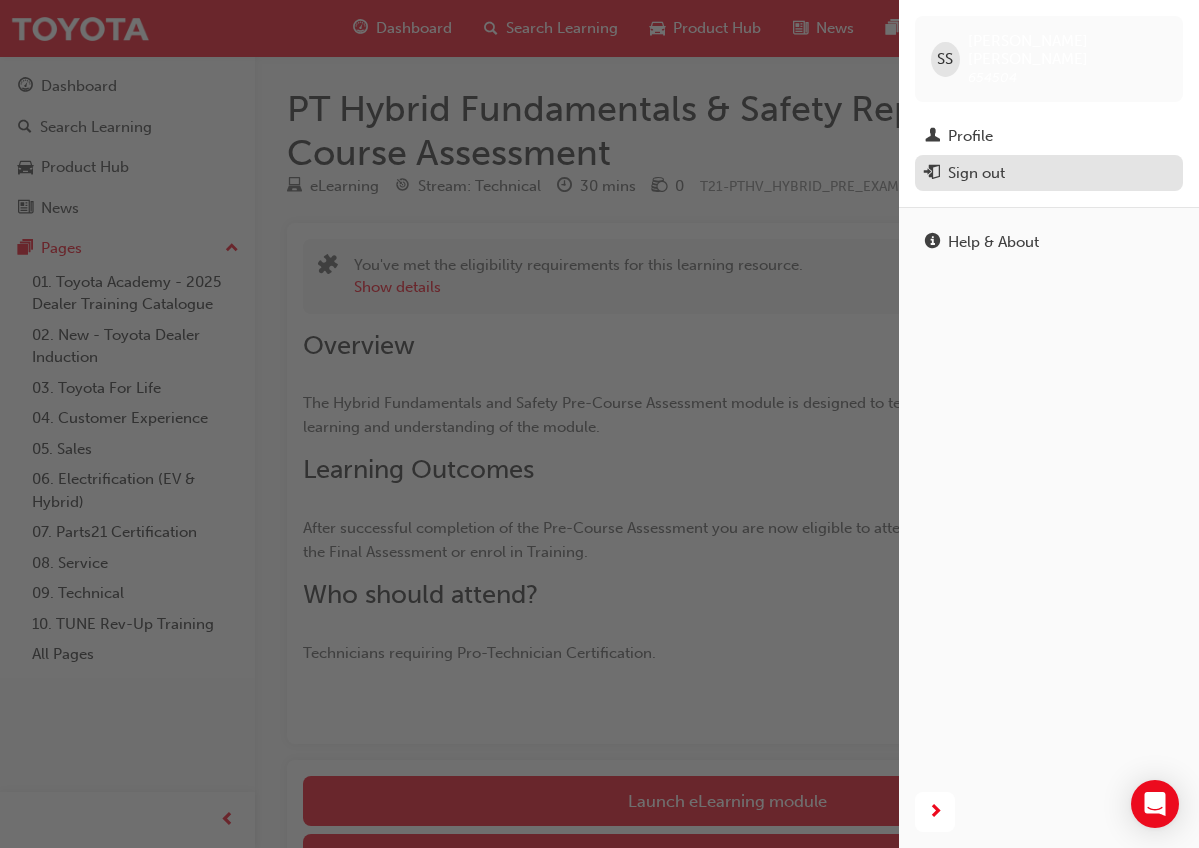click on "Sign out" at bounding box center (1049, 173) 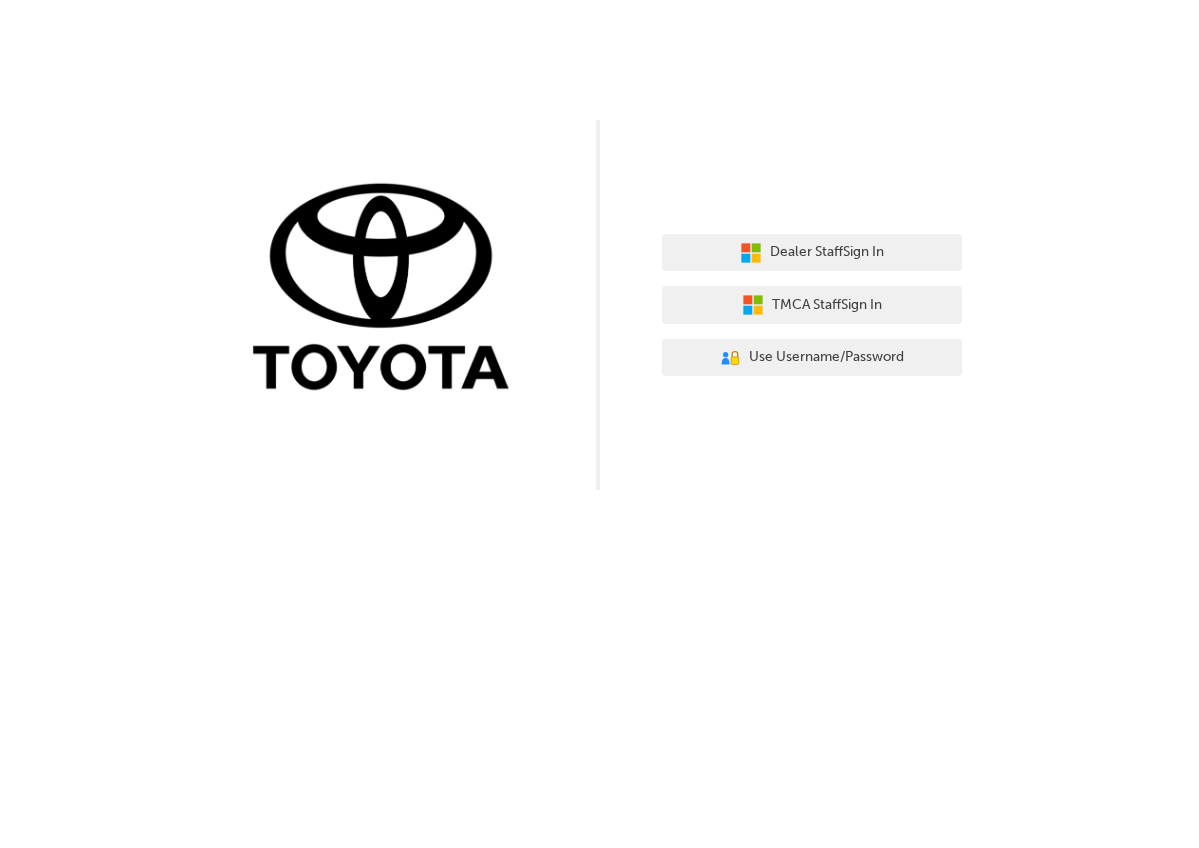 scroll, scrollTop: 0, scrollLeft: 0, axis: both 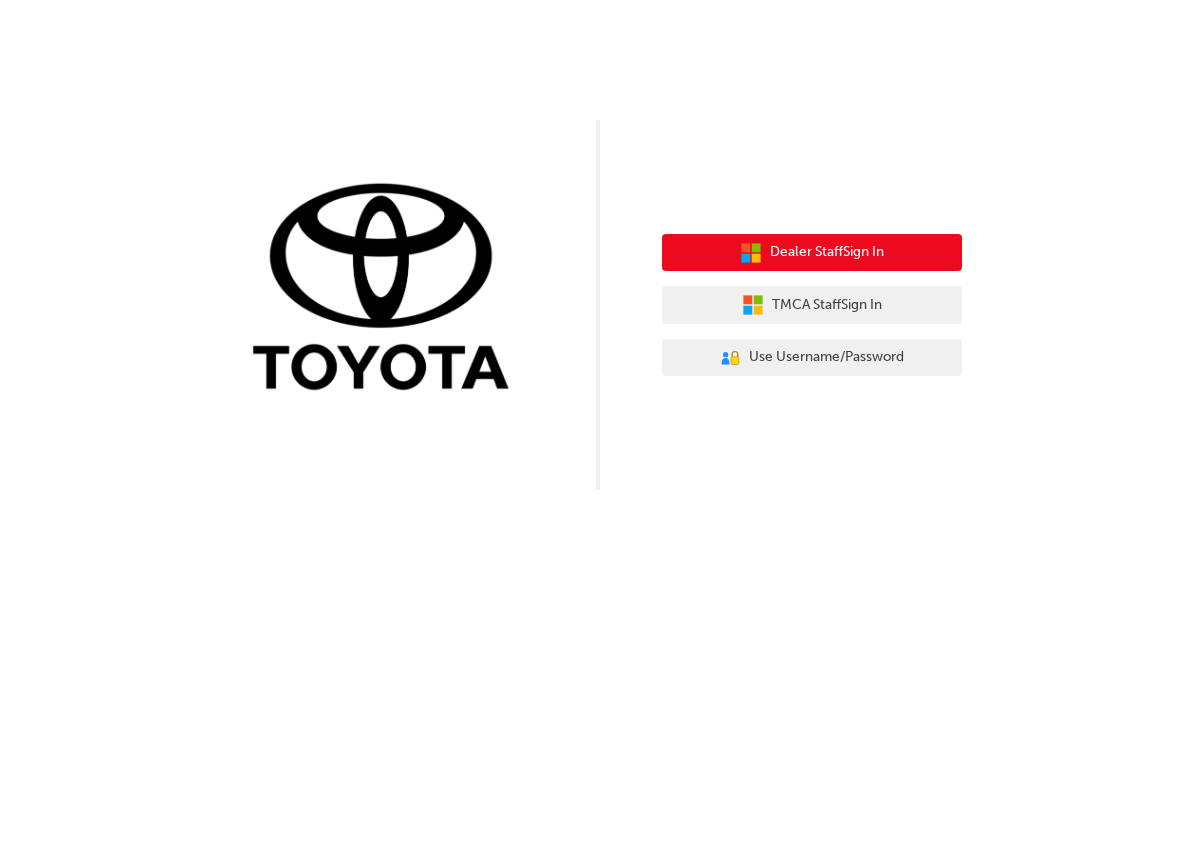 click on "Dealer Staff  Sign In" at bounding box center [812, 253] 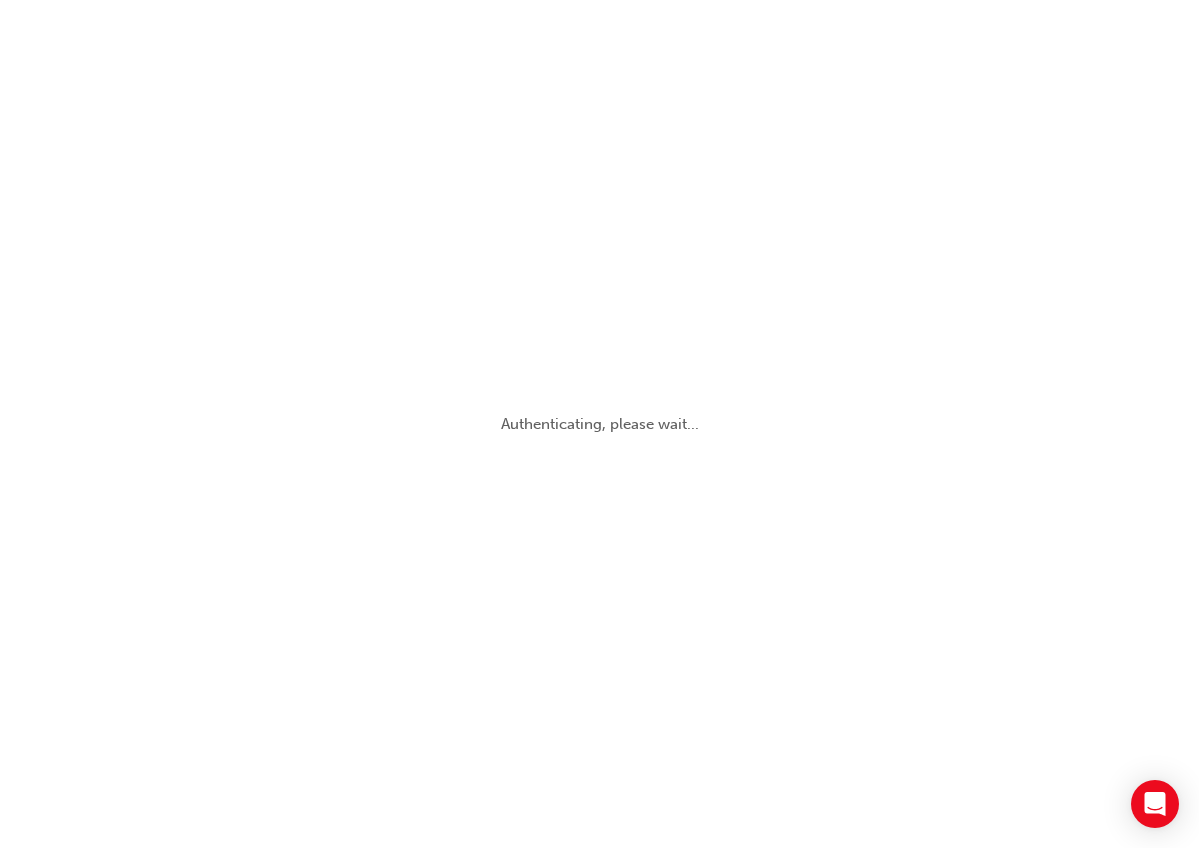 scroll, scrollTop: 0, scrollLeft: 0, axis: both 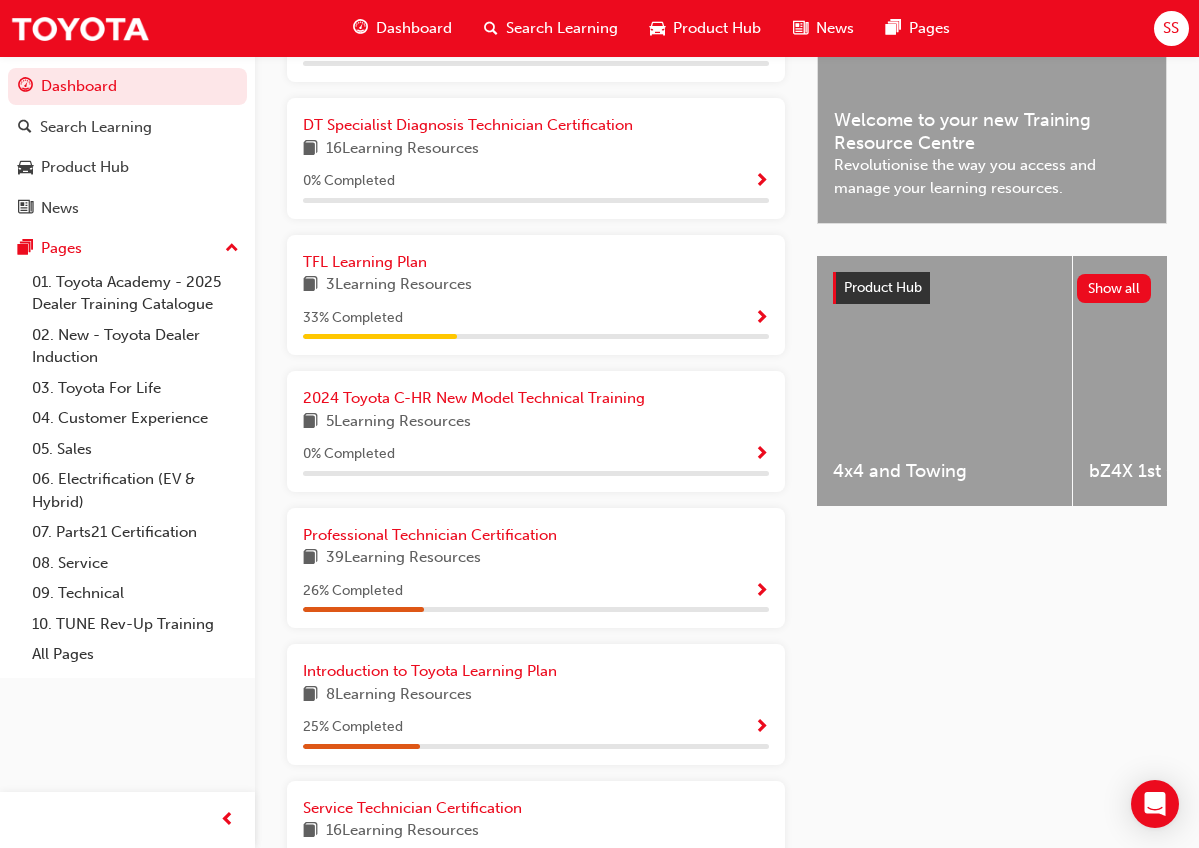 click on "26 % Completed" at bounding box center (536, 591) 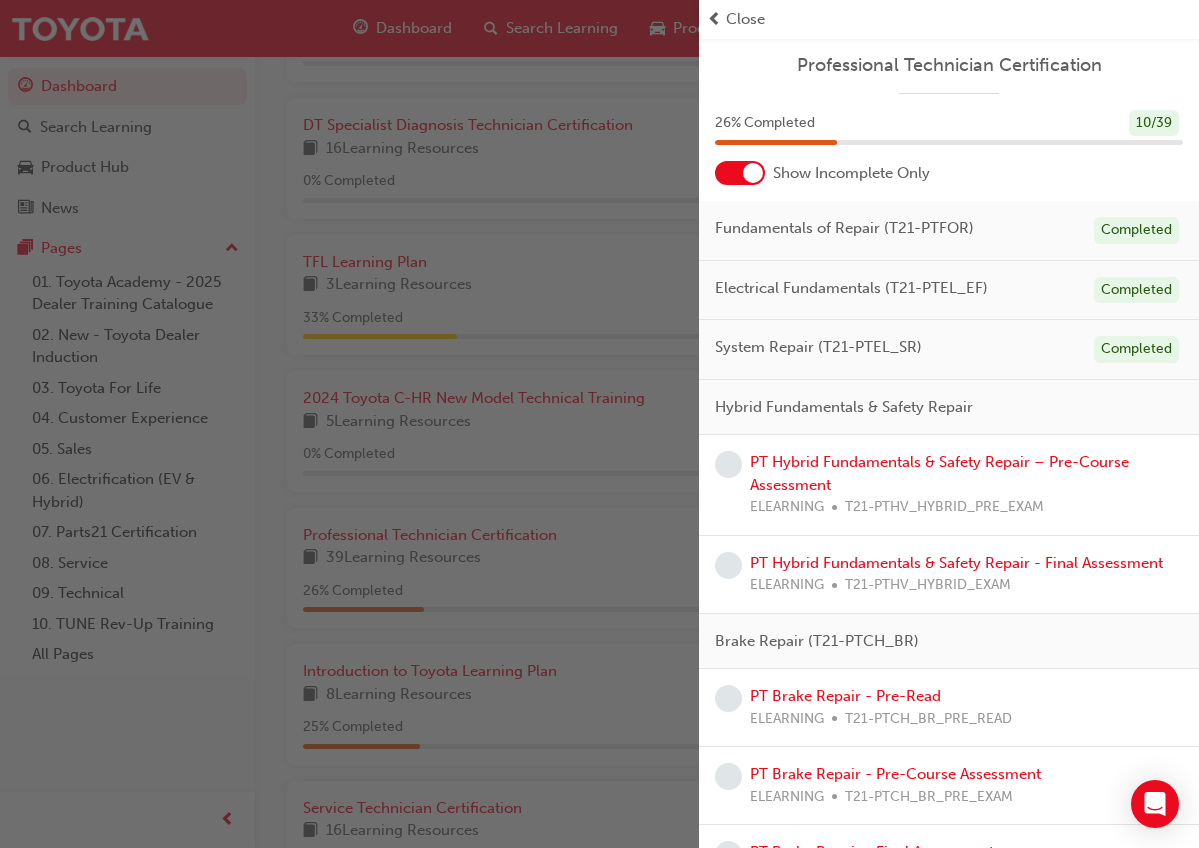click at bounding box center (753, 173) 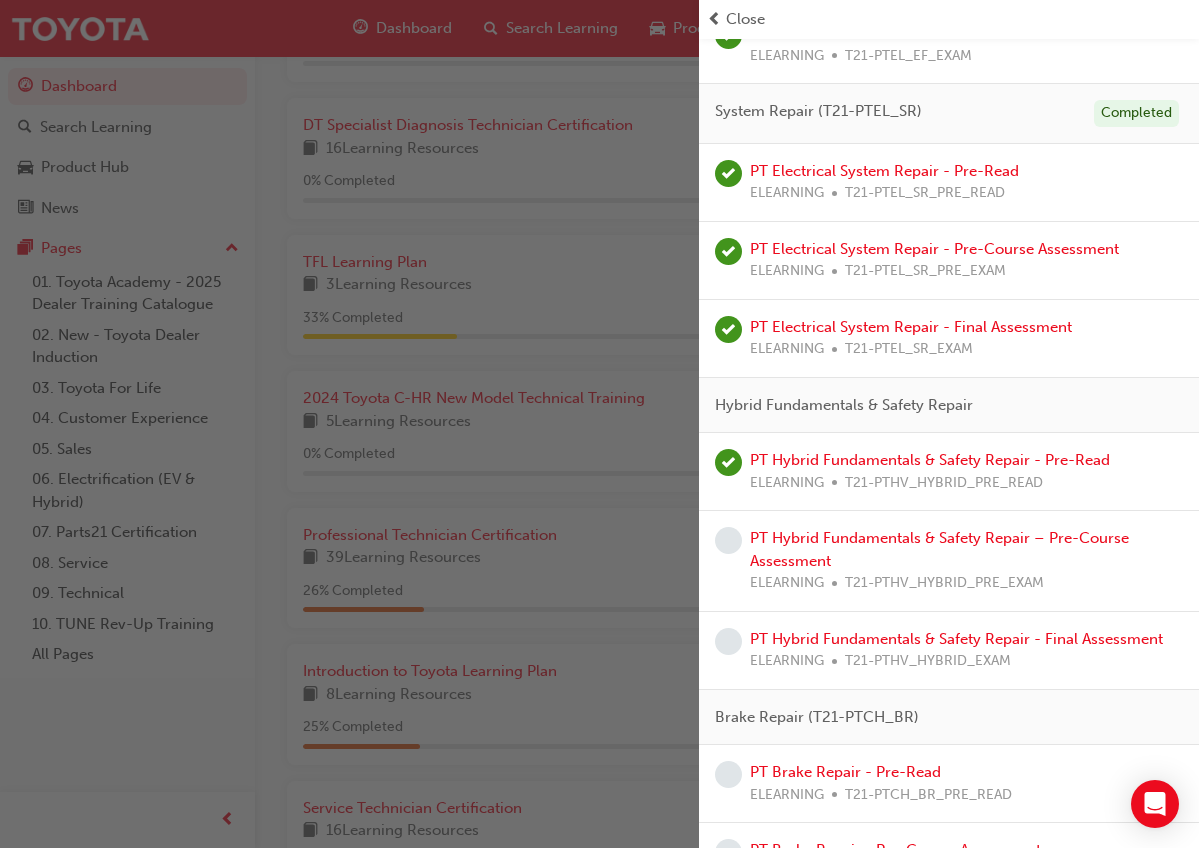 scroll, scrollTop: 785, scrollLeft: 0, axis: vertical 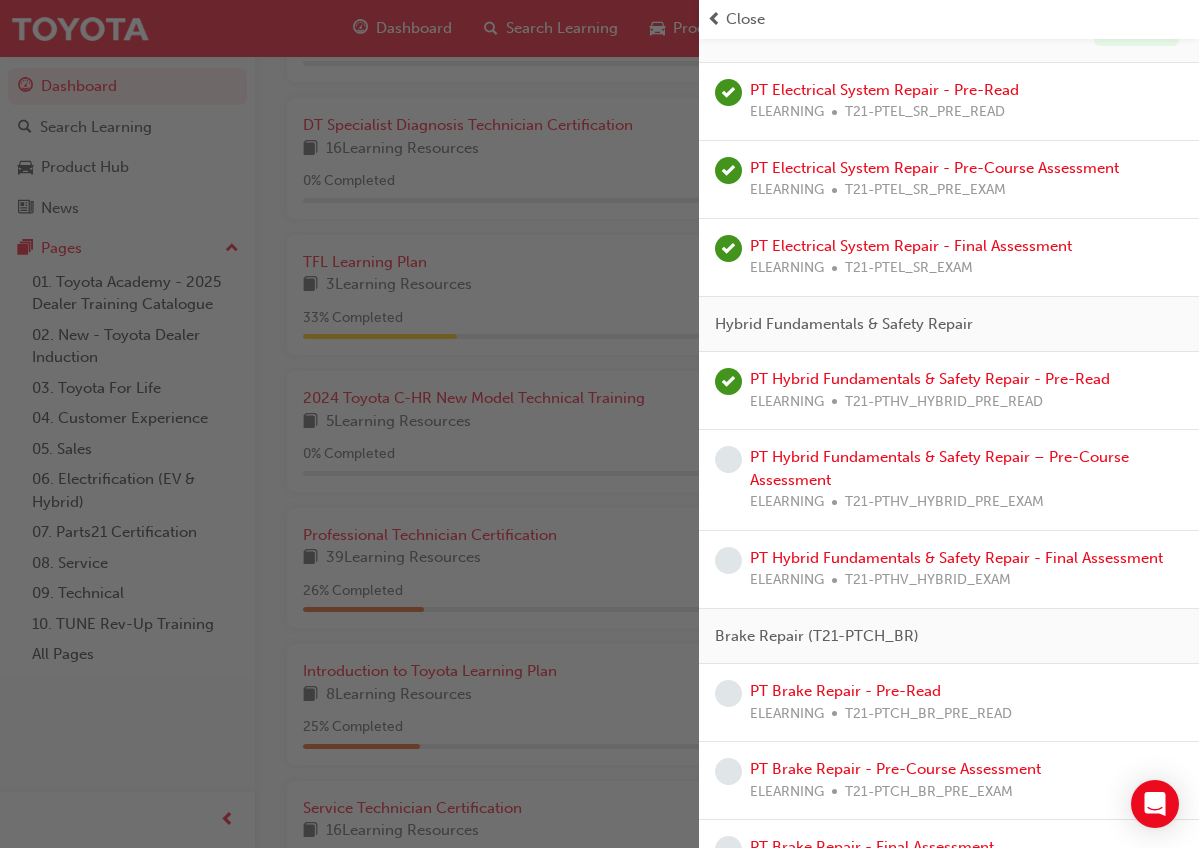 click on "PT Hybrid Fundamentals & Safety Repair – Pre-Course Assessment ELEARNING T21-PTHV_HYBRID_PRE_EXAM" at bounding box center (966, 480) 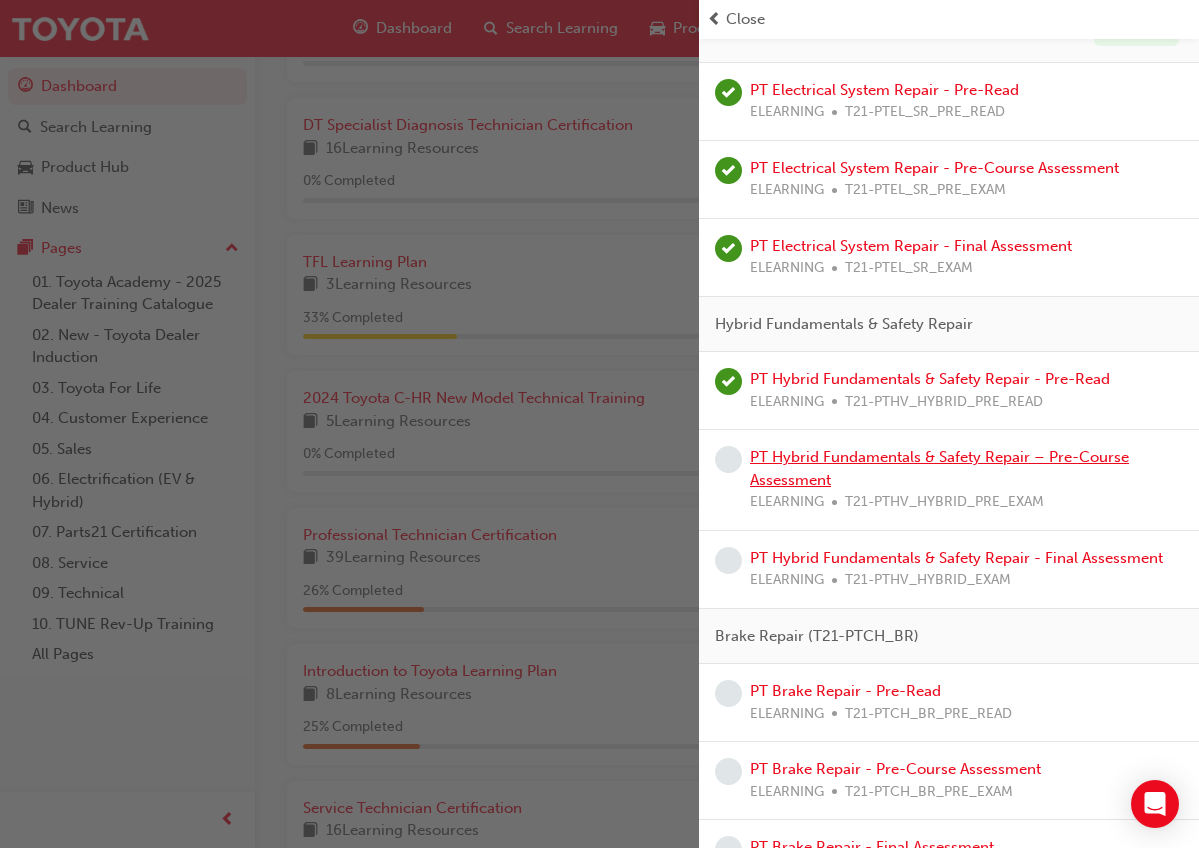 click on "PT Hybrid Fundamentals & Safety Repair – Pre-Course Assessment" at bounding box center (939, 468) 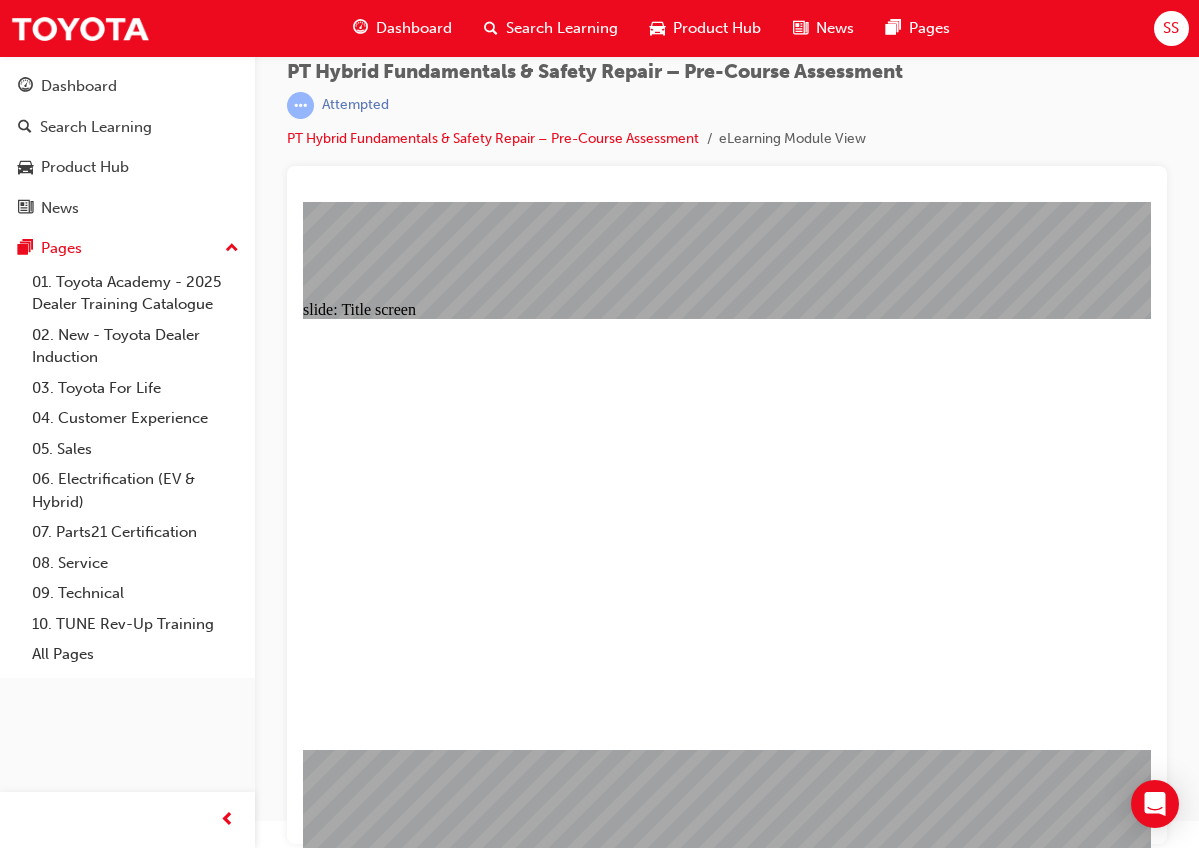 scroll, scrollTop: 26, scrollLeft: 0, axis: vertical 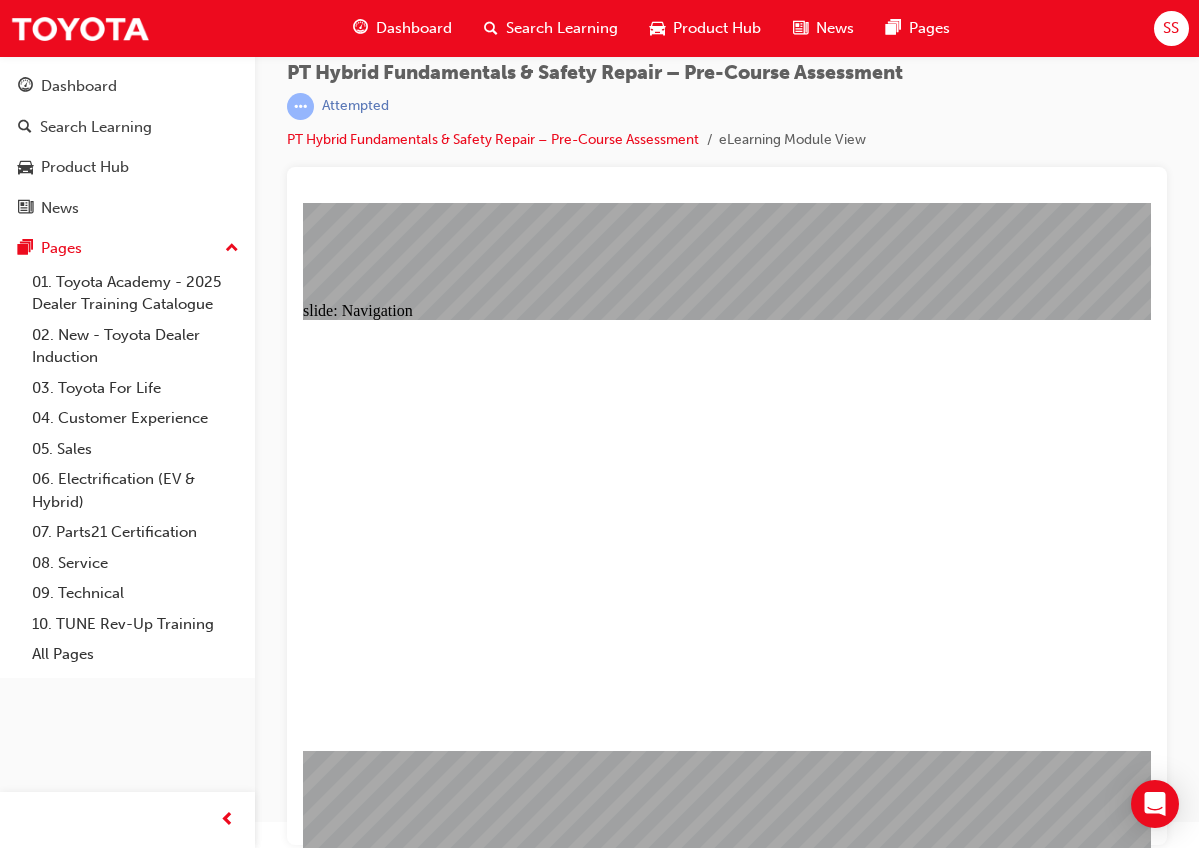 click 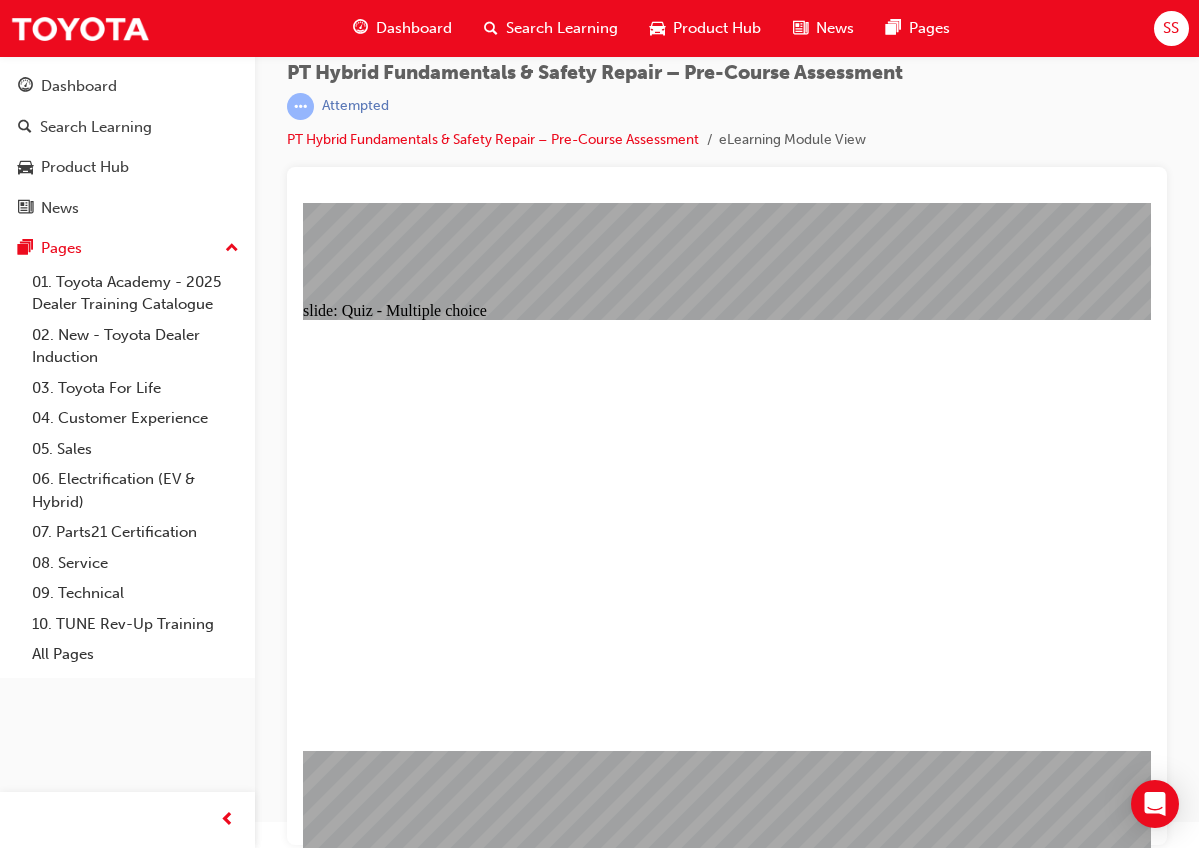 drag, startPoint x: 575, startPoint y: 360, endPoint x: 622, endPoint y: 421, distance: 77.00649 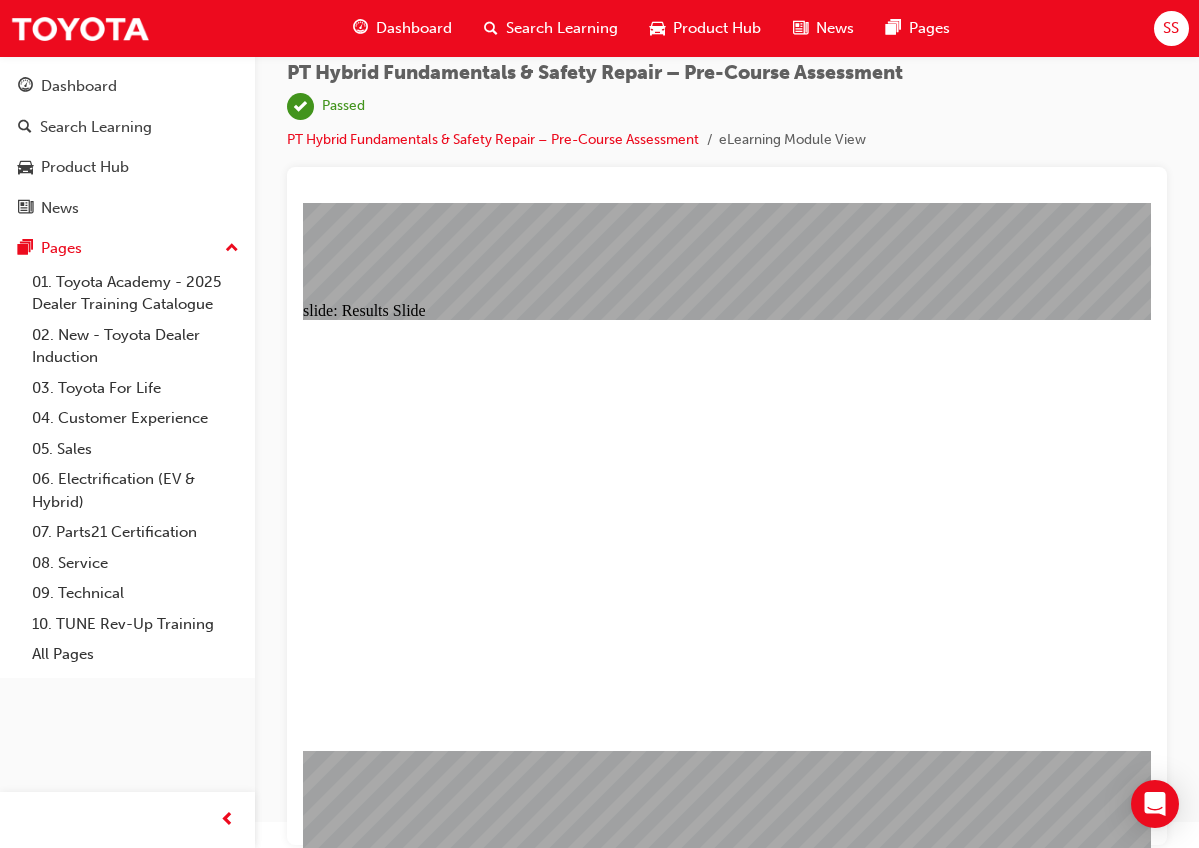 click 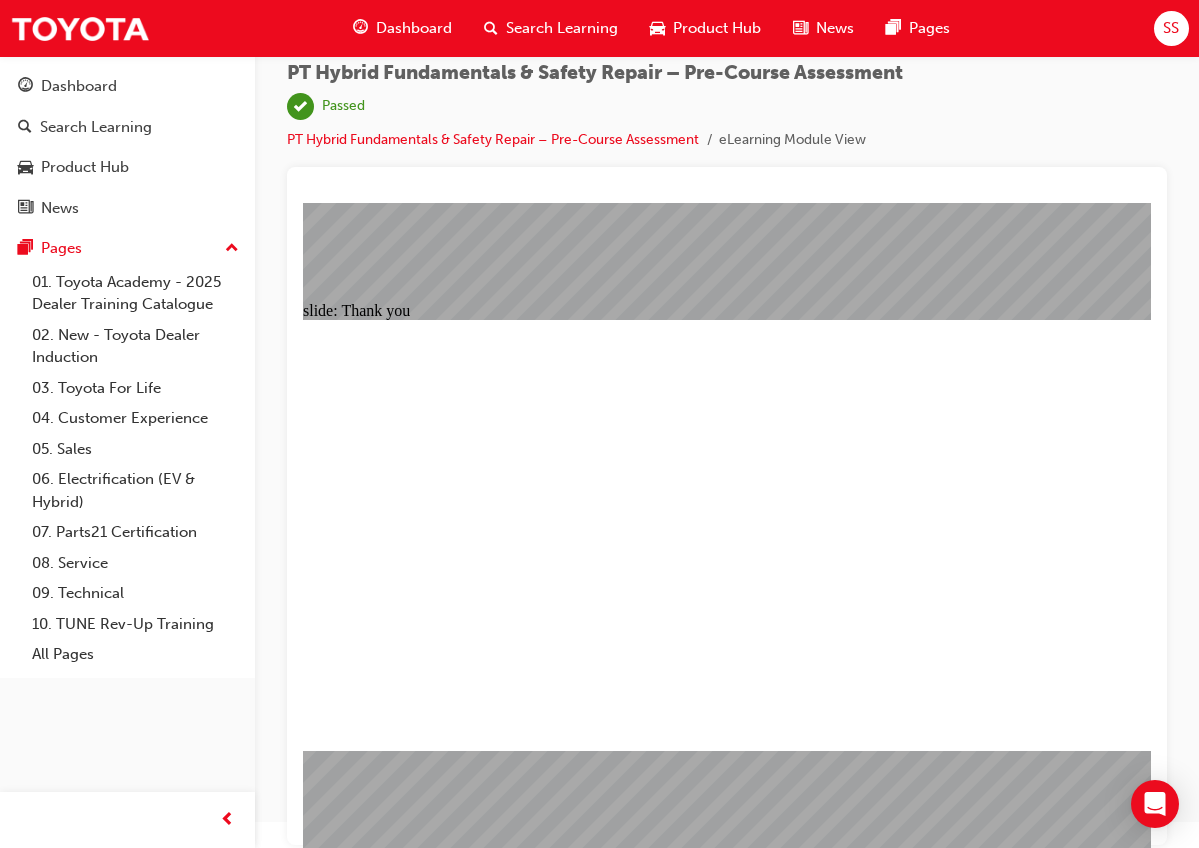 click 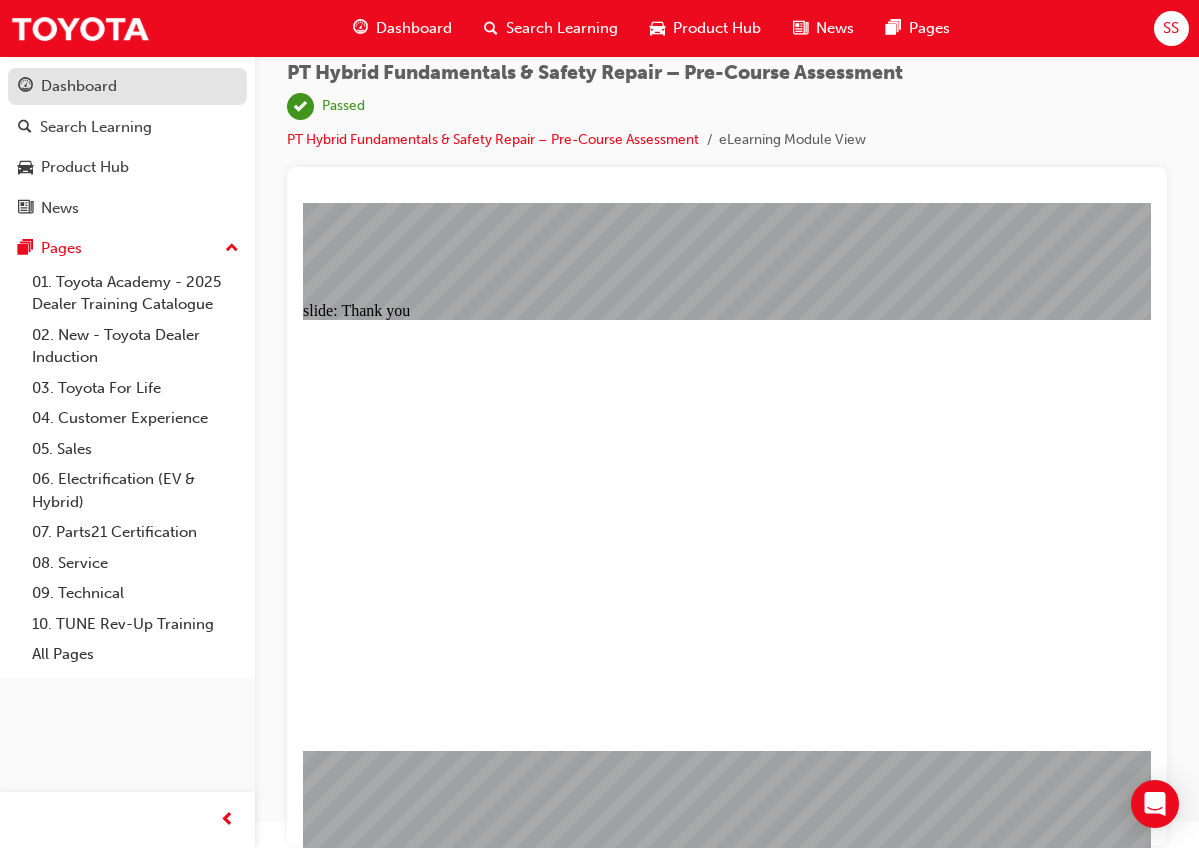 click on "Dashboard" at bounding box center [127, 86] 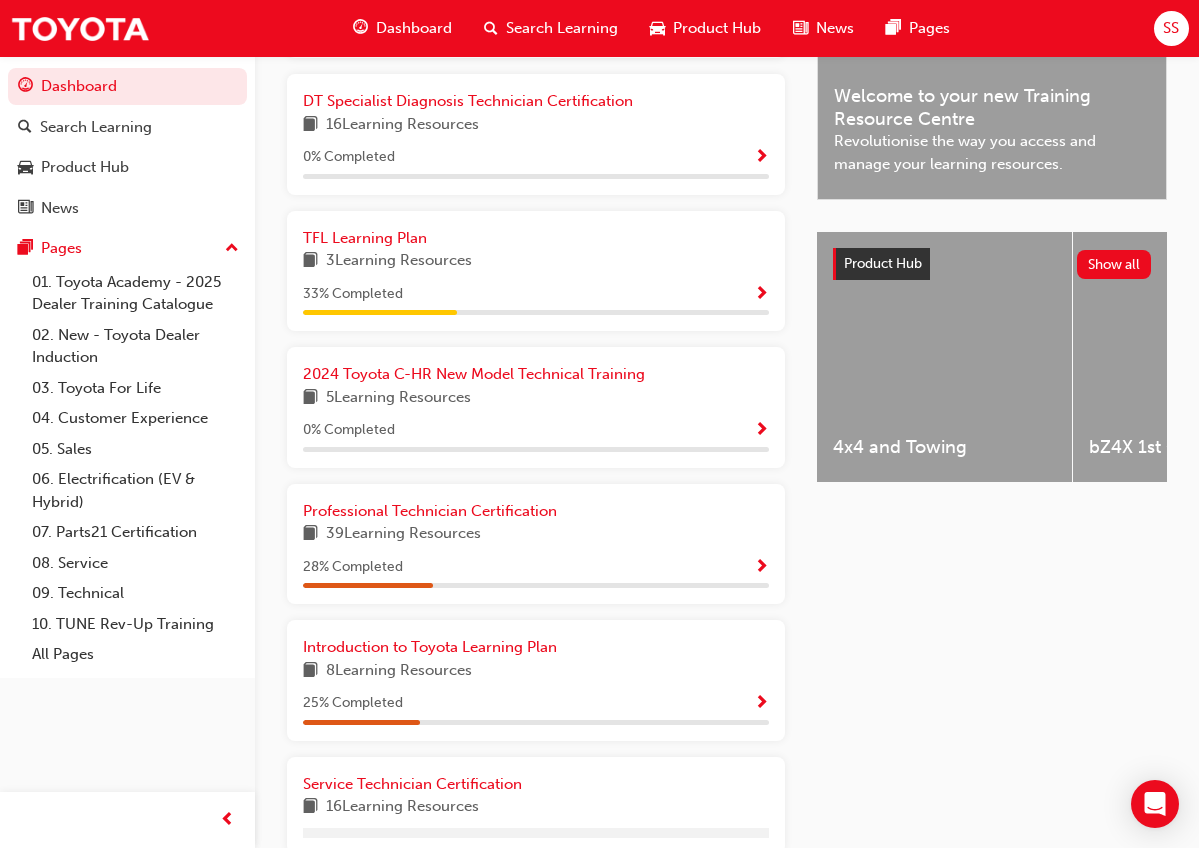 scroll, scrollTop: 627, scrollLeft: 0, axis: vertical 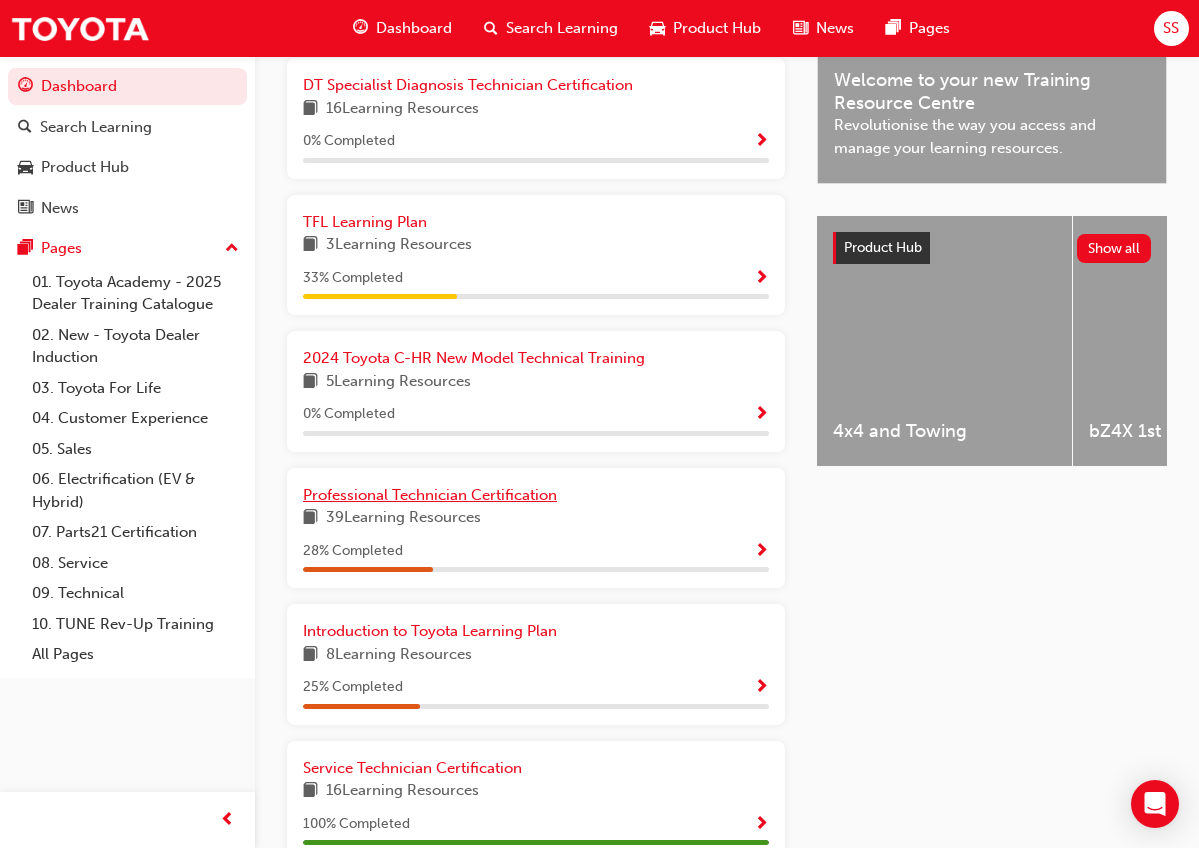 click on "Professional Technician Certification" at bounding box center [430, 495] 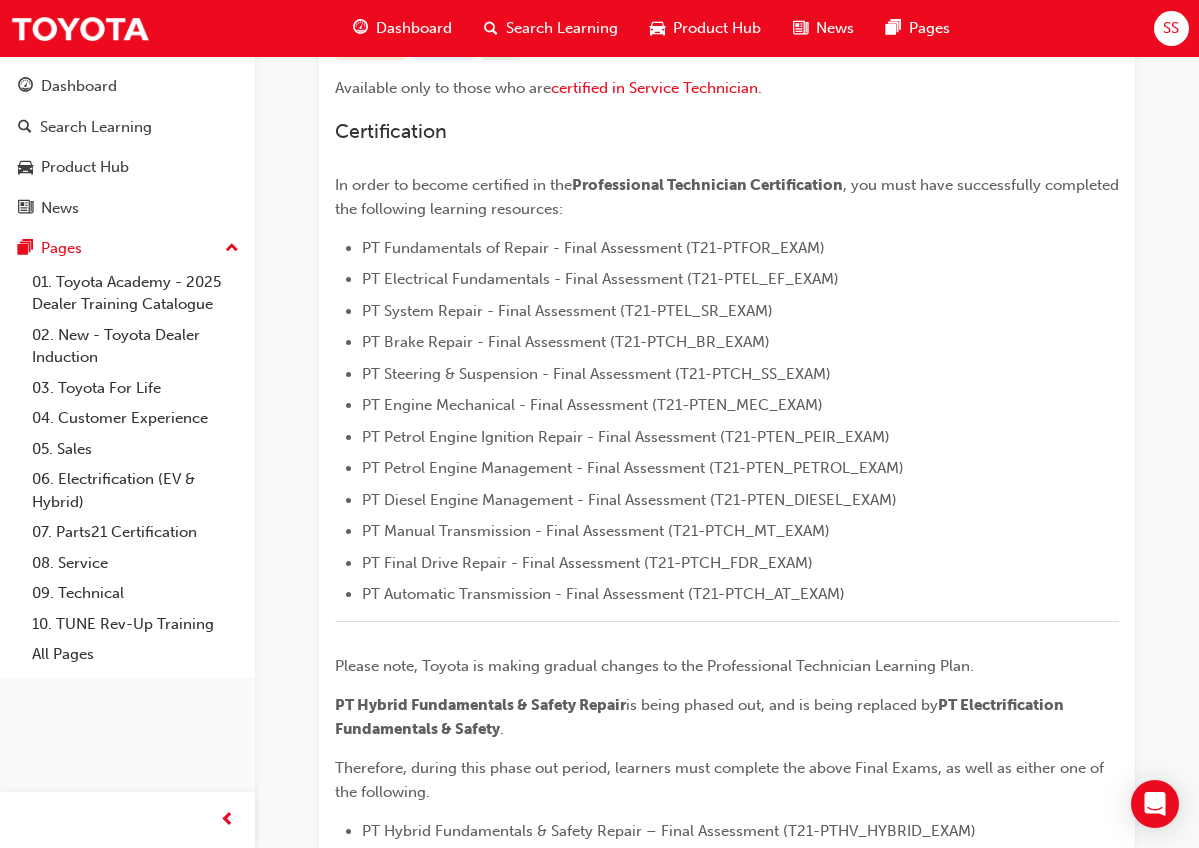 scroll, scrollTop: 598, scrollLeft: 0, axis: vertical 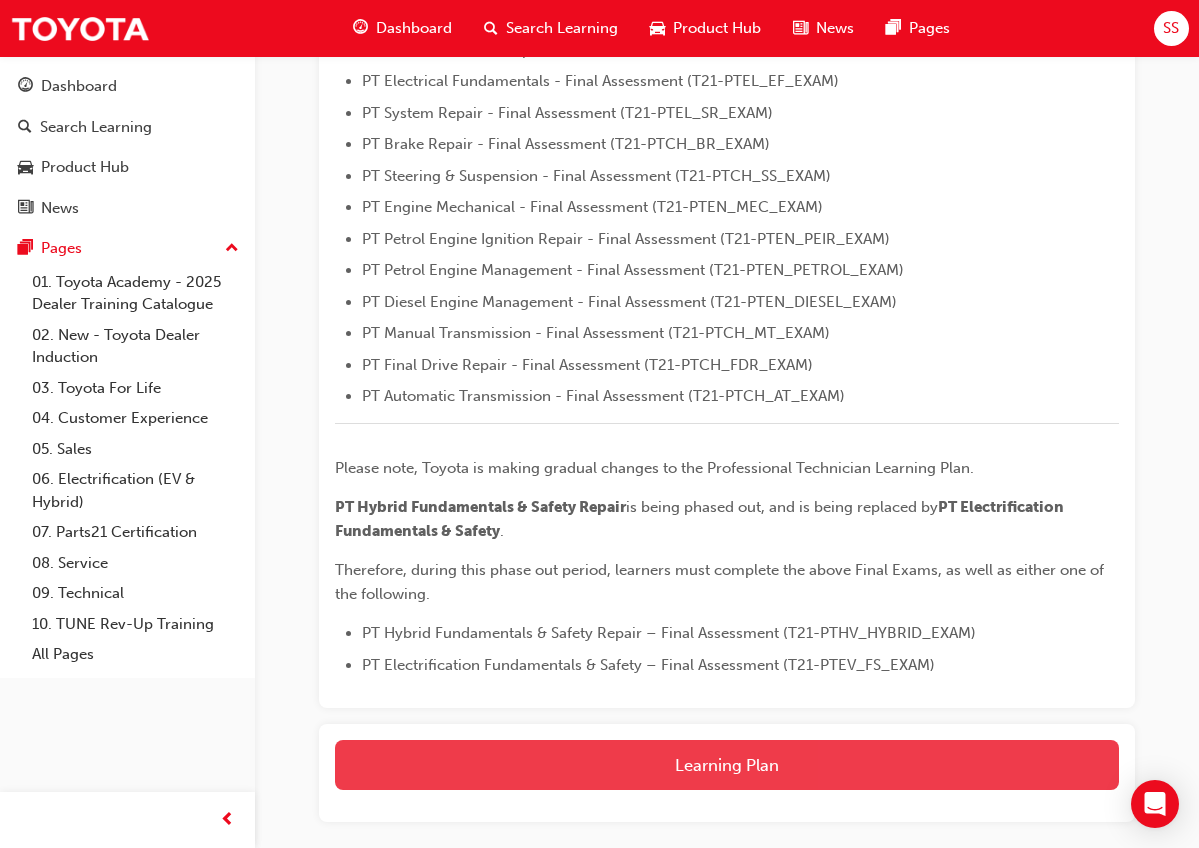 click on "Learning Plan" at bounding box center [727, 765] 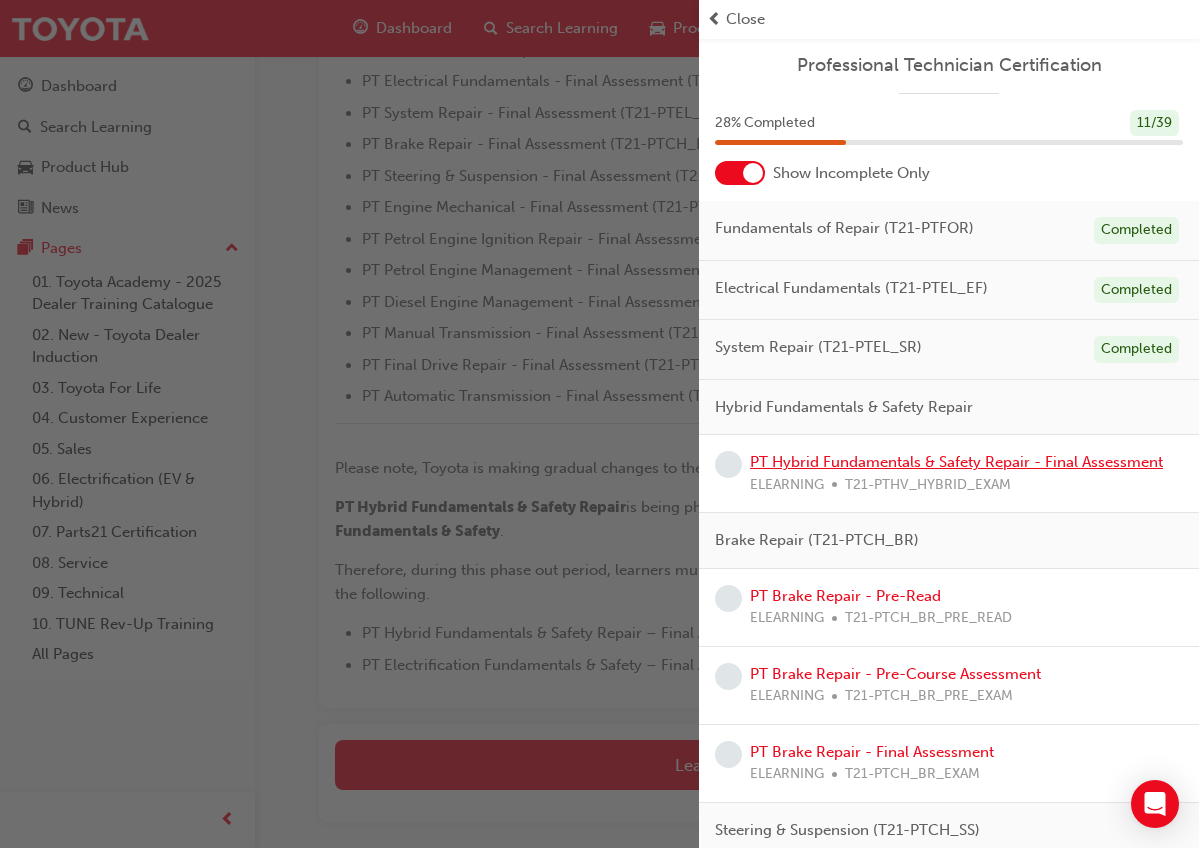 click on "PT Hybrid Fundamentals & Safety Repair - Final Assessment" at bounding box center (956, 462) 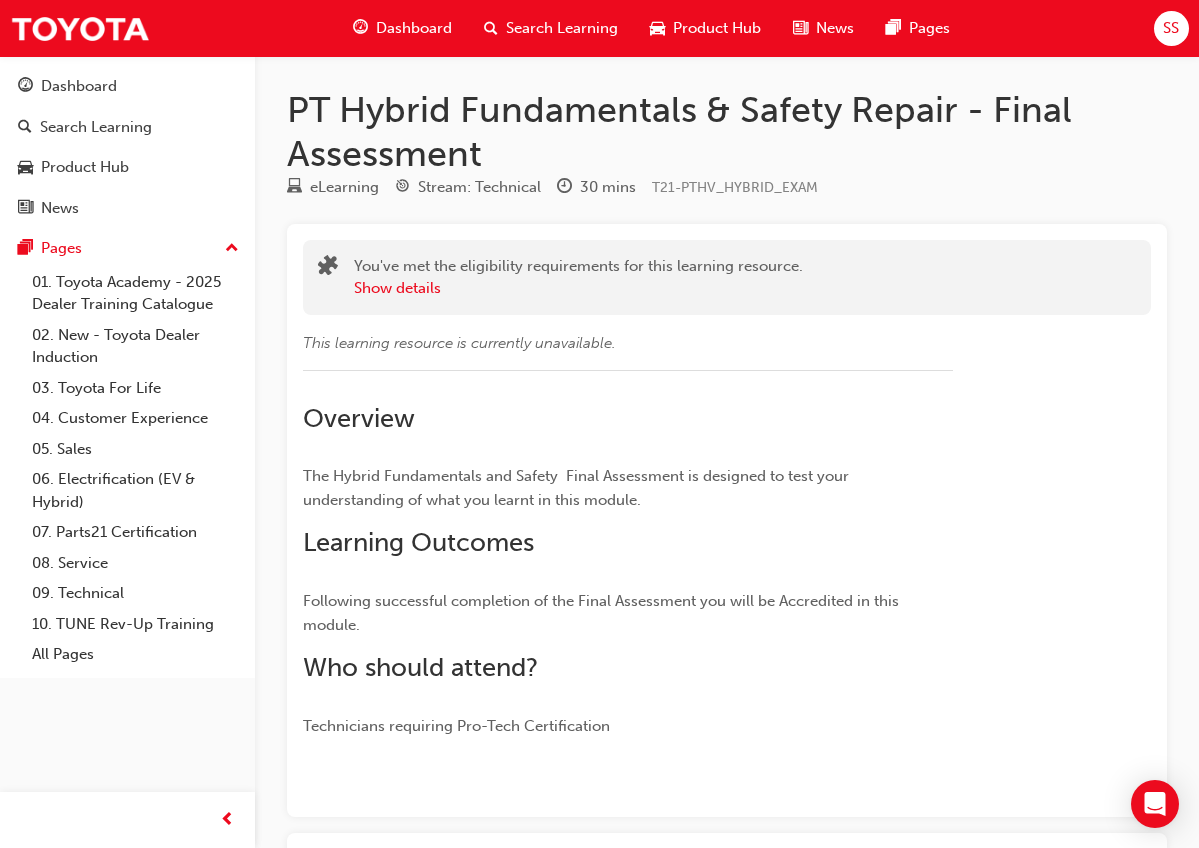 click on "Launch eLearning module" at bounding box center (727, 874) 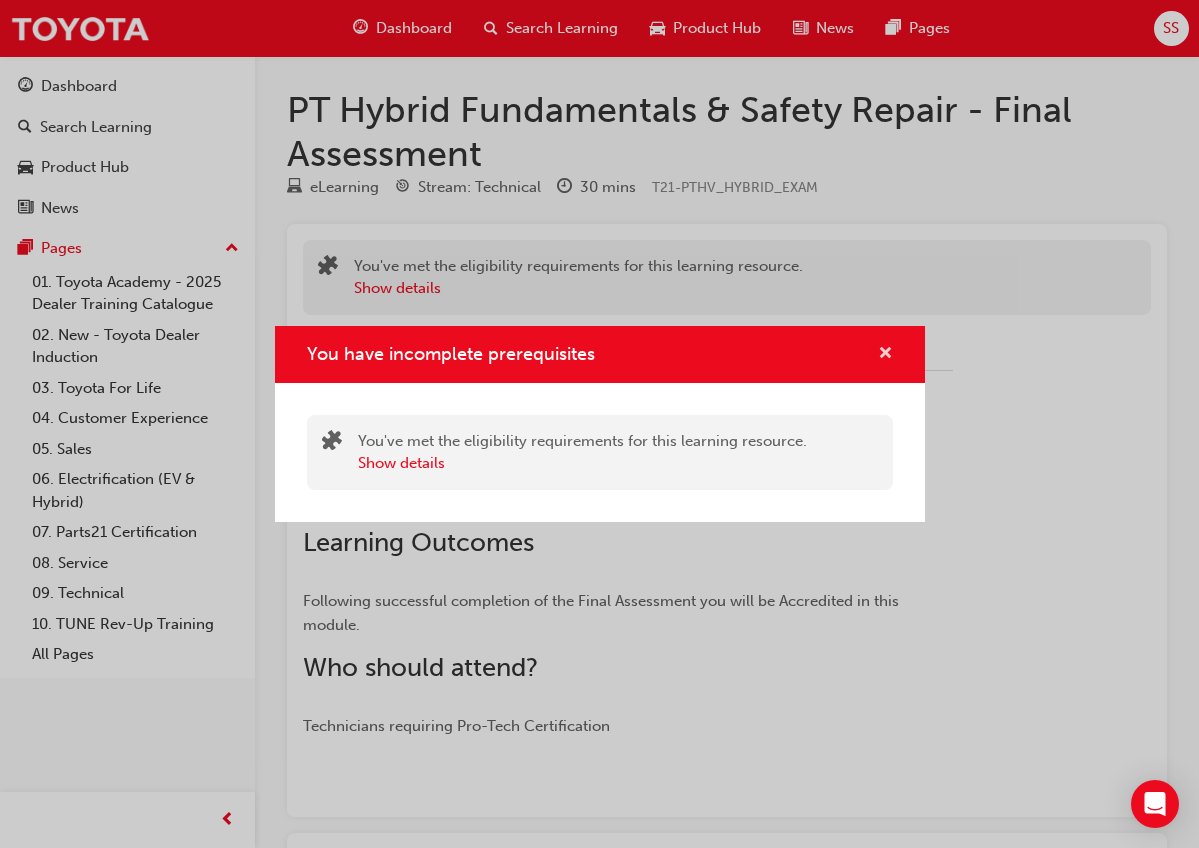 click at bounding box center (885, 355) 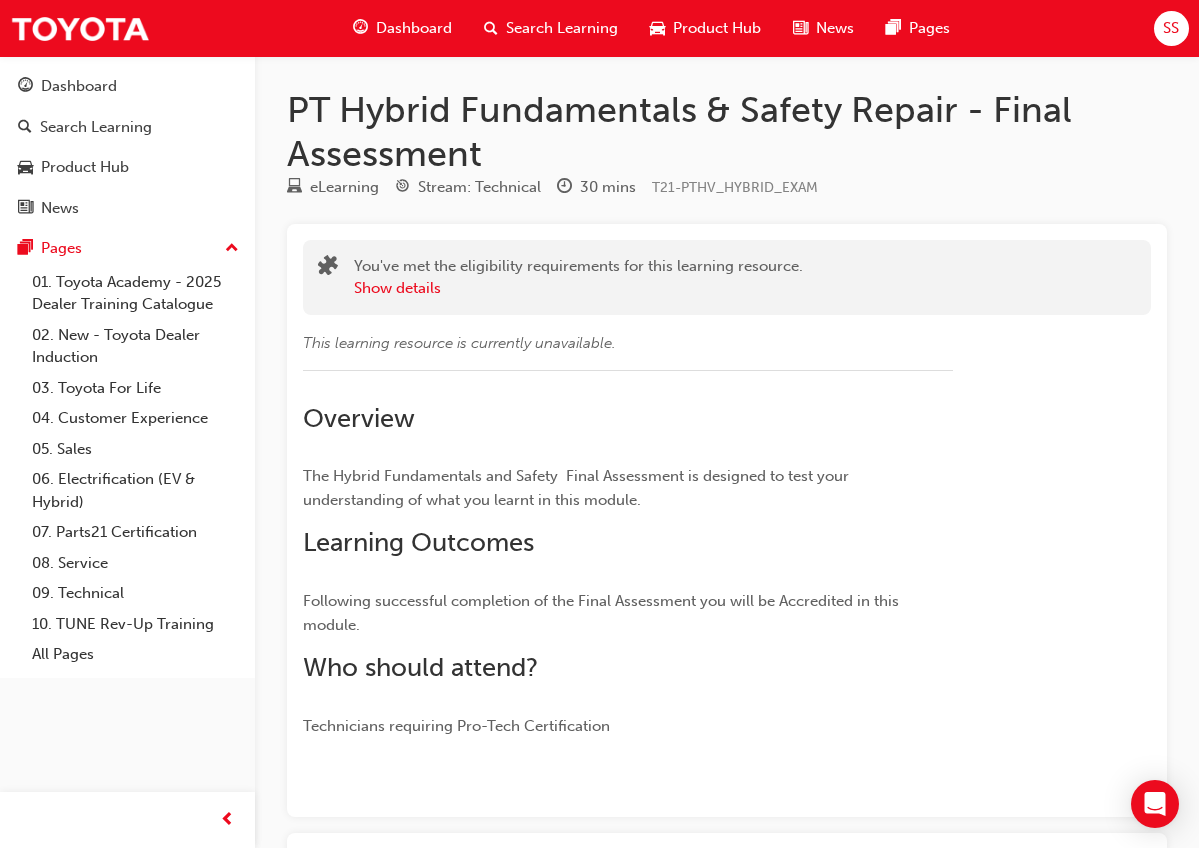 click on "SS" at bounding box center [1171, 28] 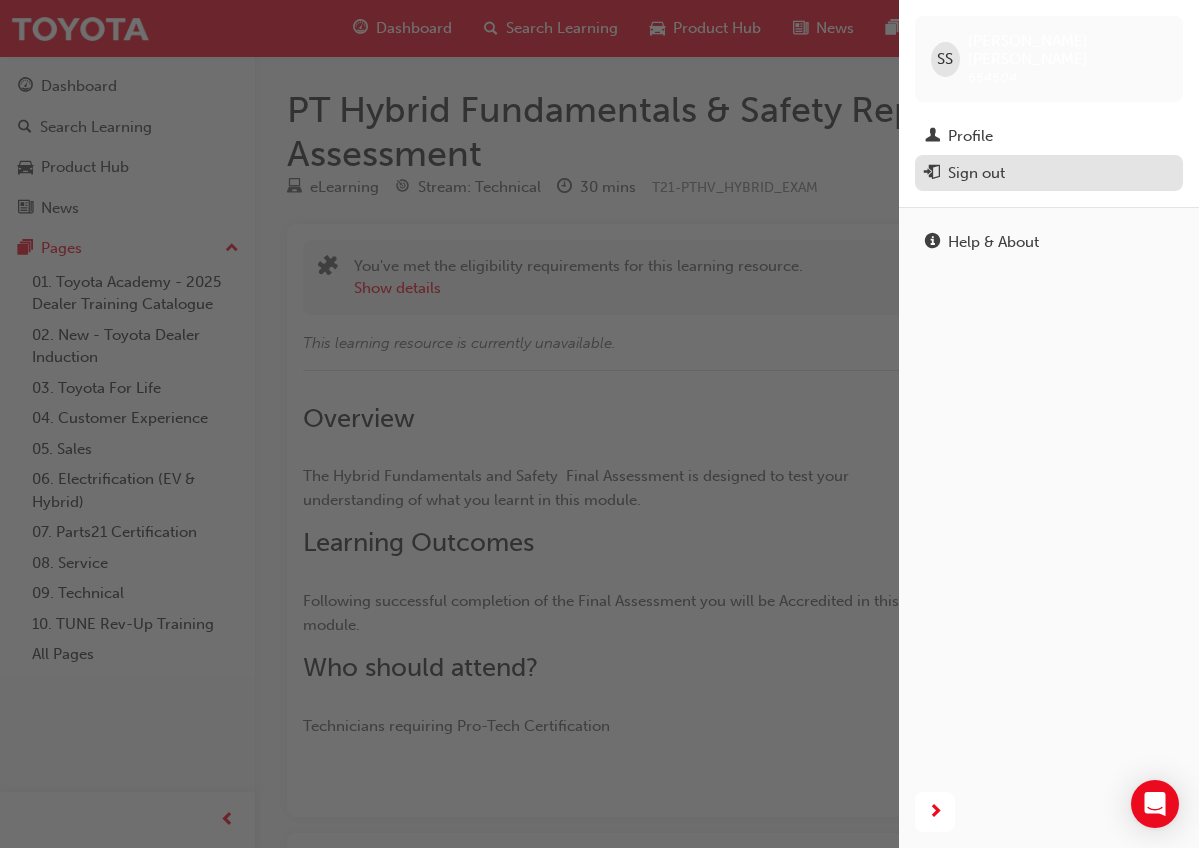 click on "Sign out" at bounding box center [1049, 173] 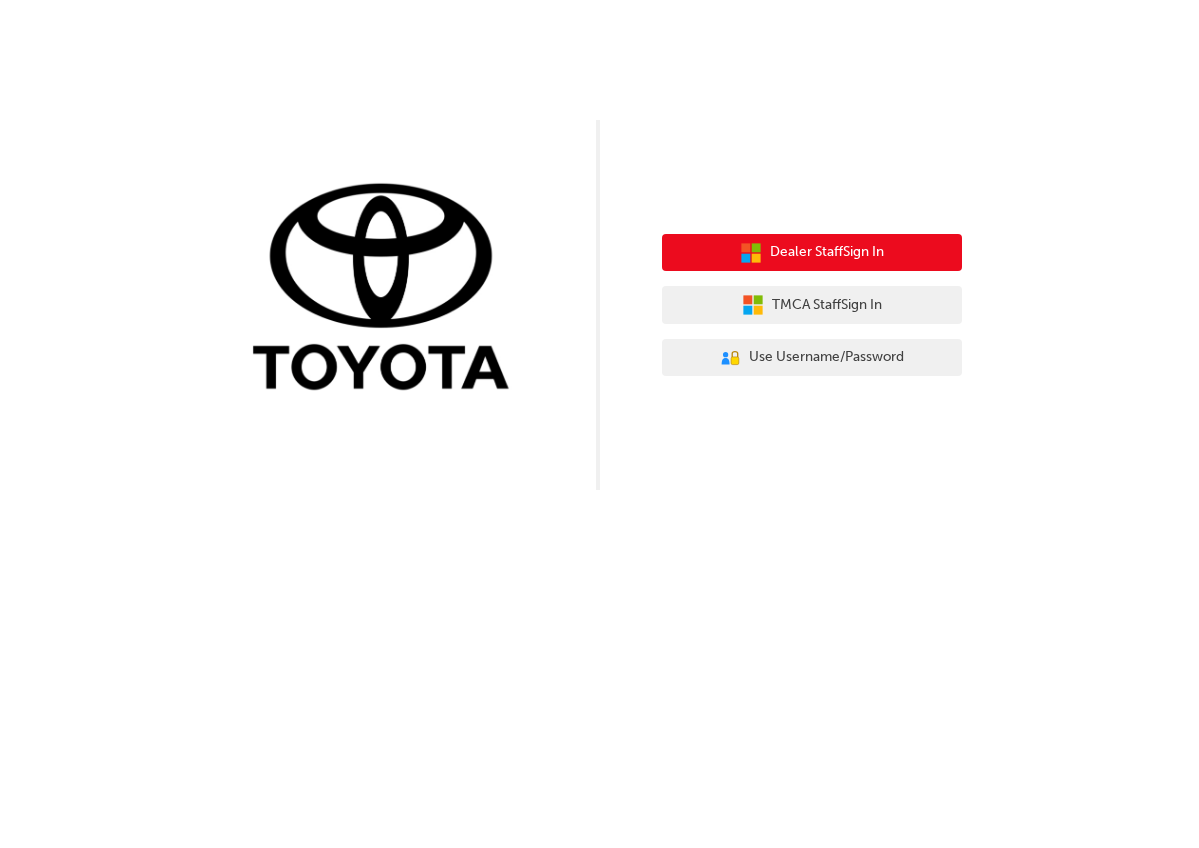 scroll, scrollTop: 0, scrollLeft: 0, axis: both 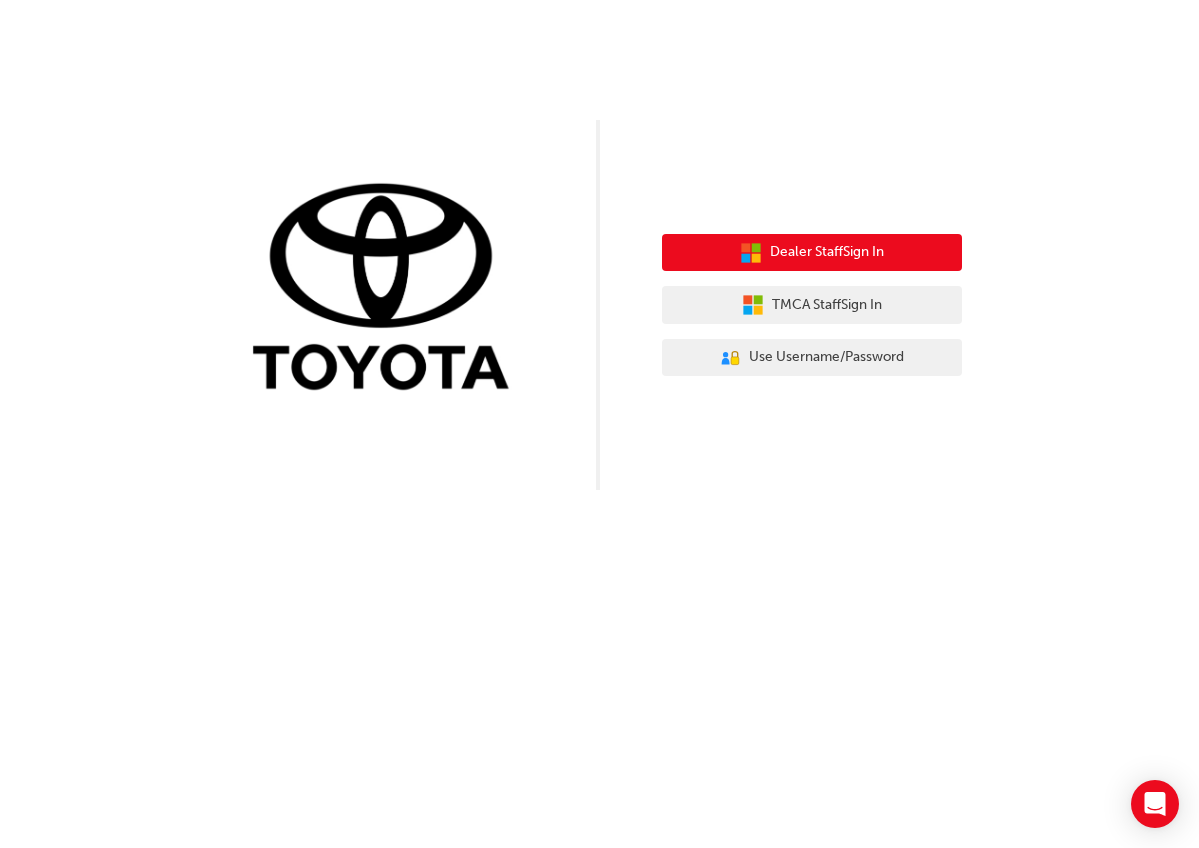 click on "Dealer Staff  Sign In" at bounding box center (827, 252) 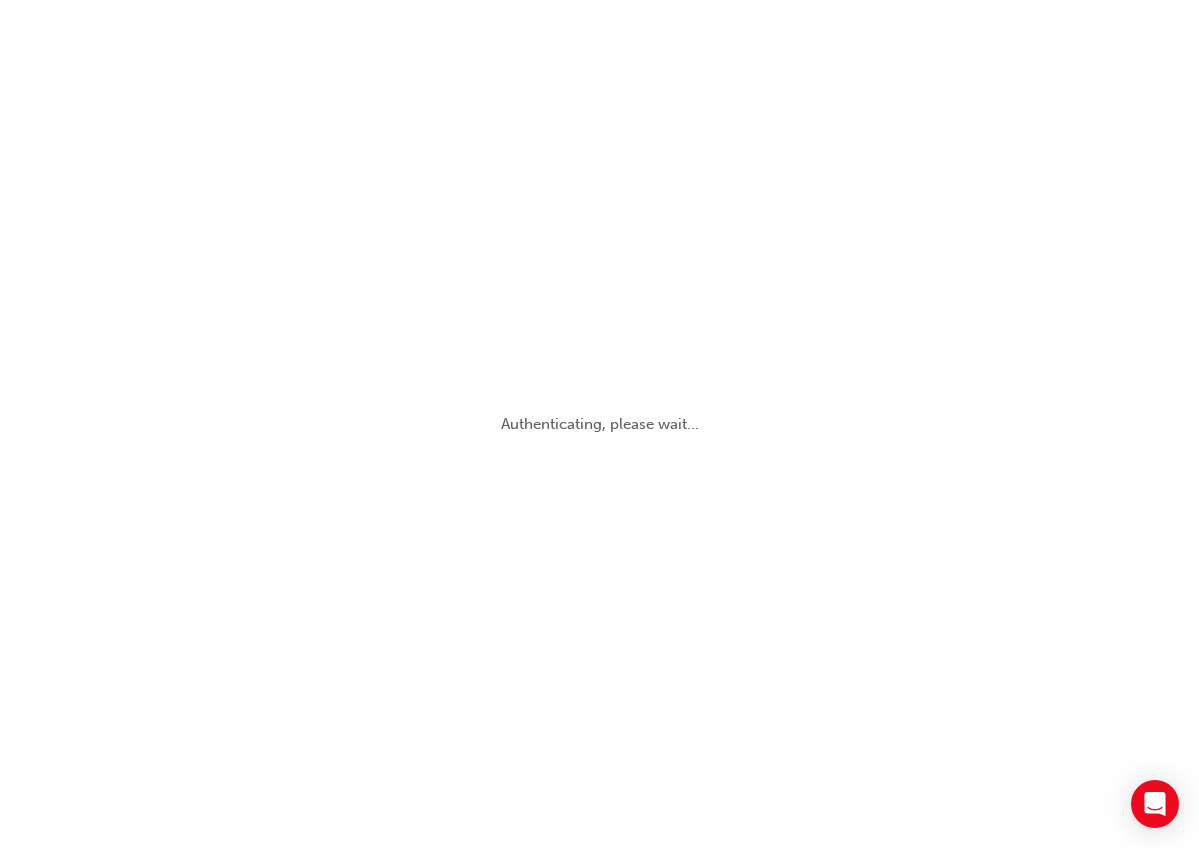 scroll, scrollTop: 0, scrollLeft: 0, axis: both 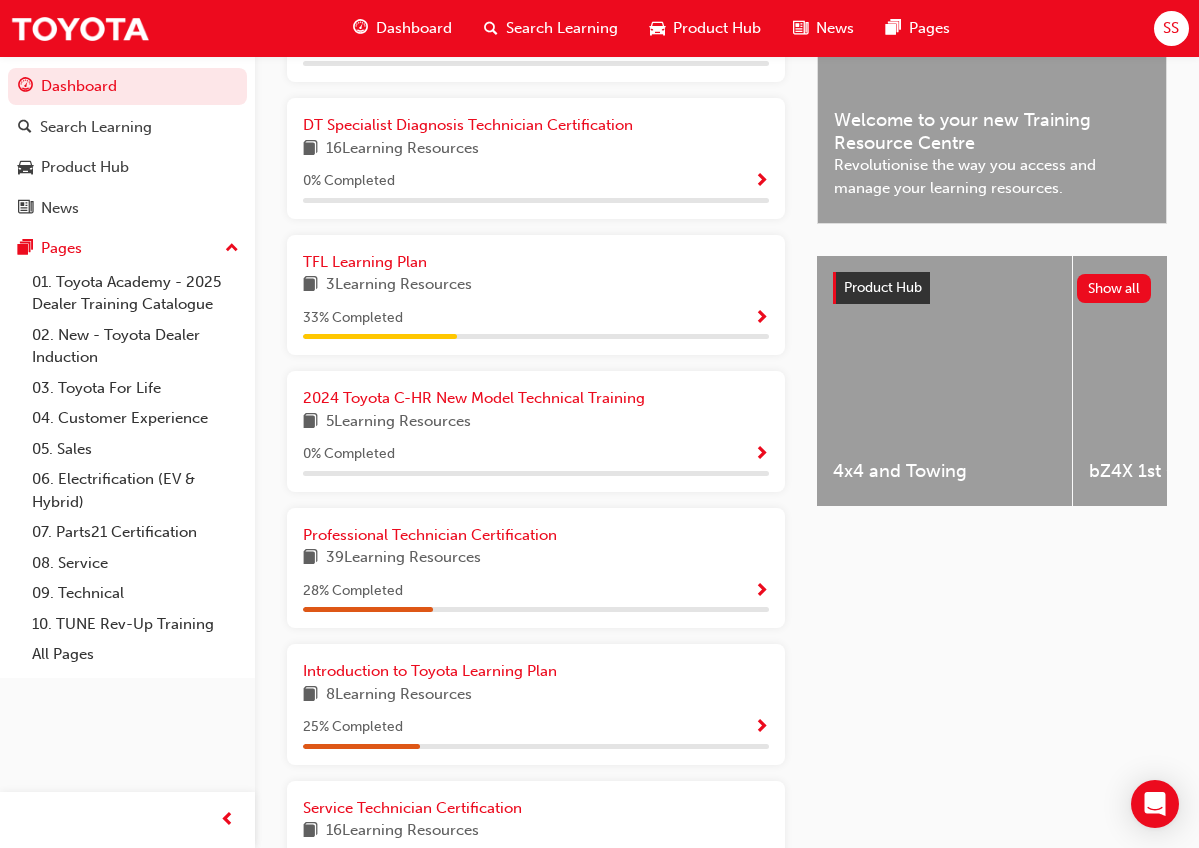 click at bounding box center [761, 592] 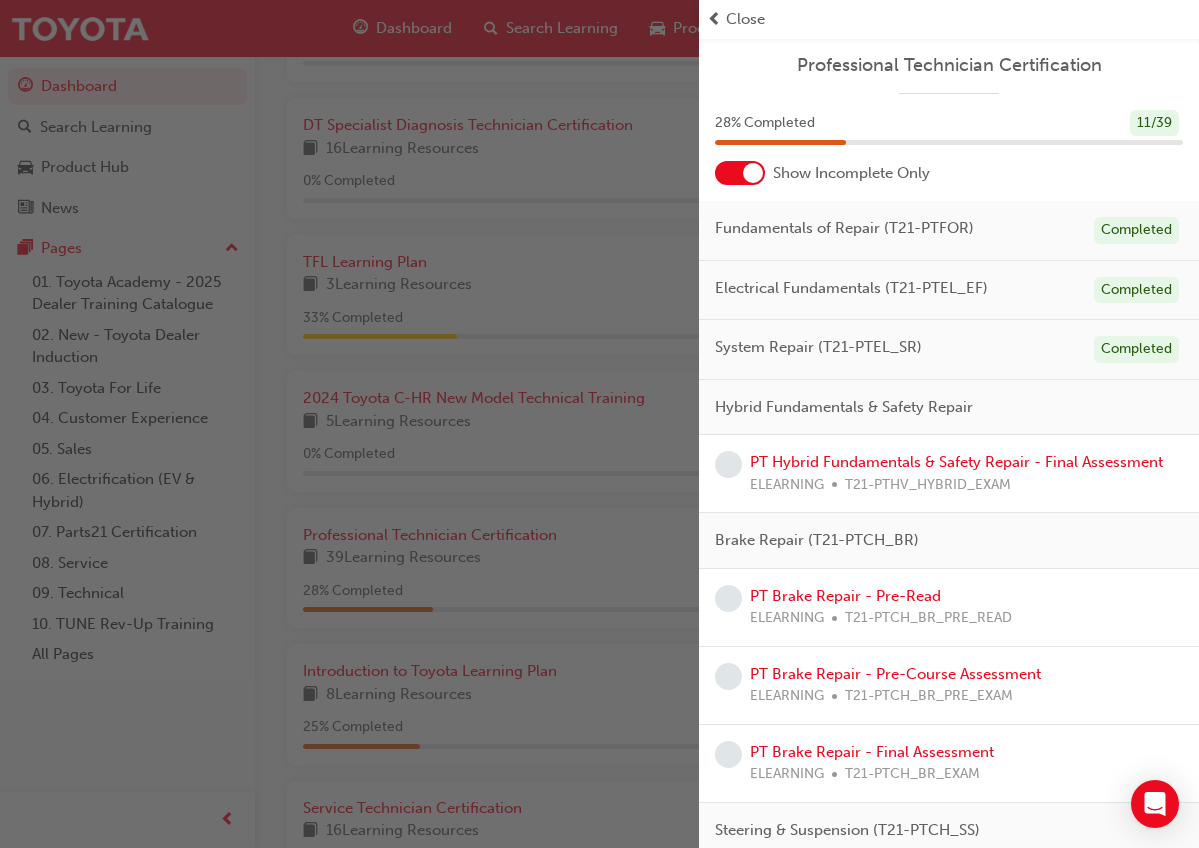 click on "PT Hybrid Fundamentals & Safety Repair - Final Assessment ELEARNING T21-PTHV_HYBRID_EXAM" at bounding box center [949, 474] 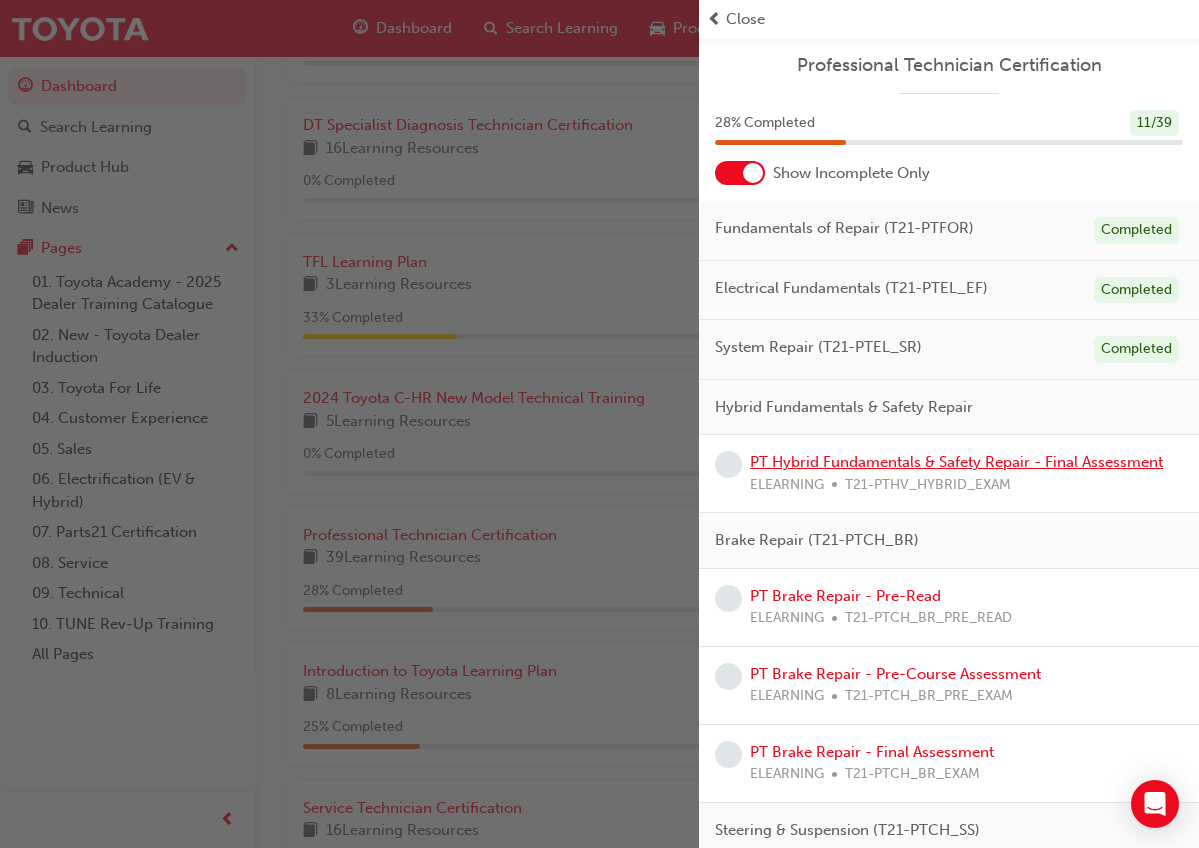 click on "PT Hybrid Fundamentals & Safety Repair - Final Assessment" at bounding box center [956, 462] 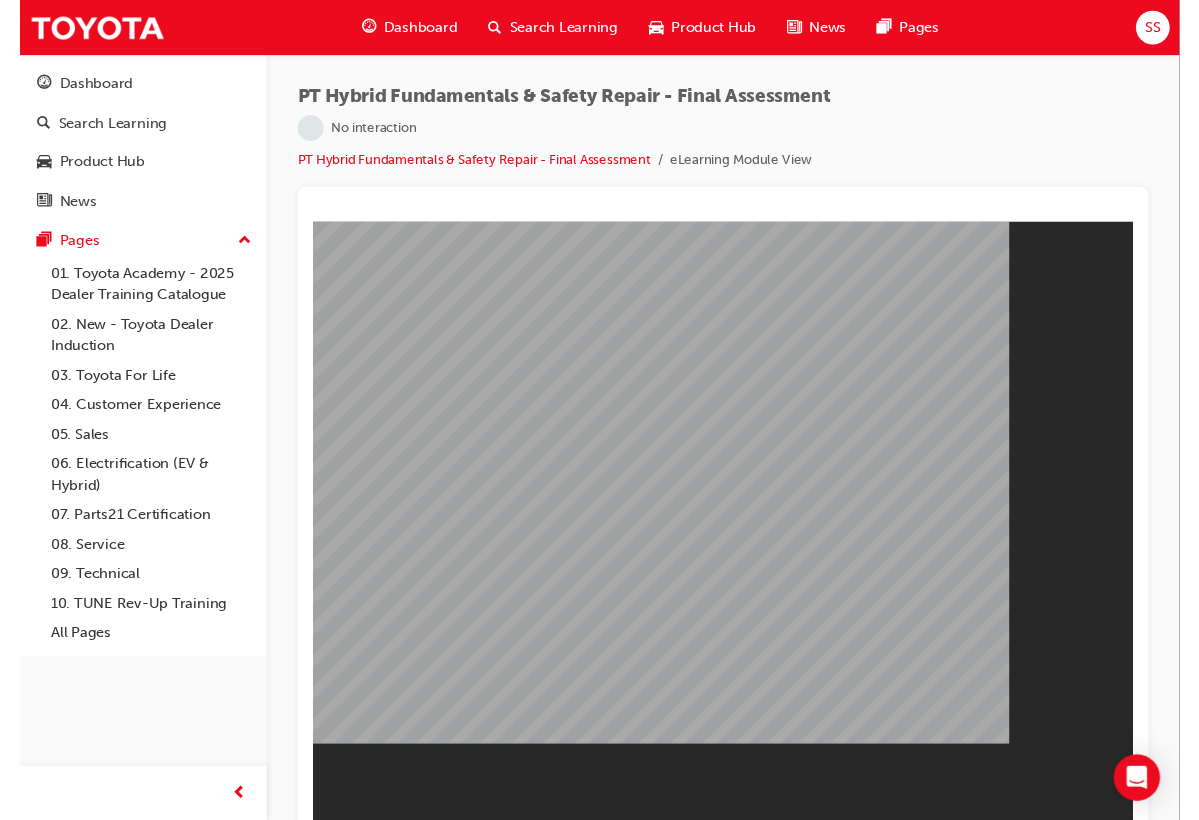 scroll, scrollTop: 0, scrollLeft: 0, axis: both 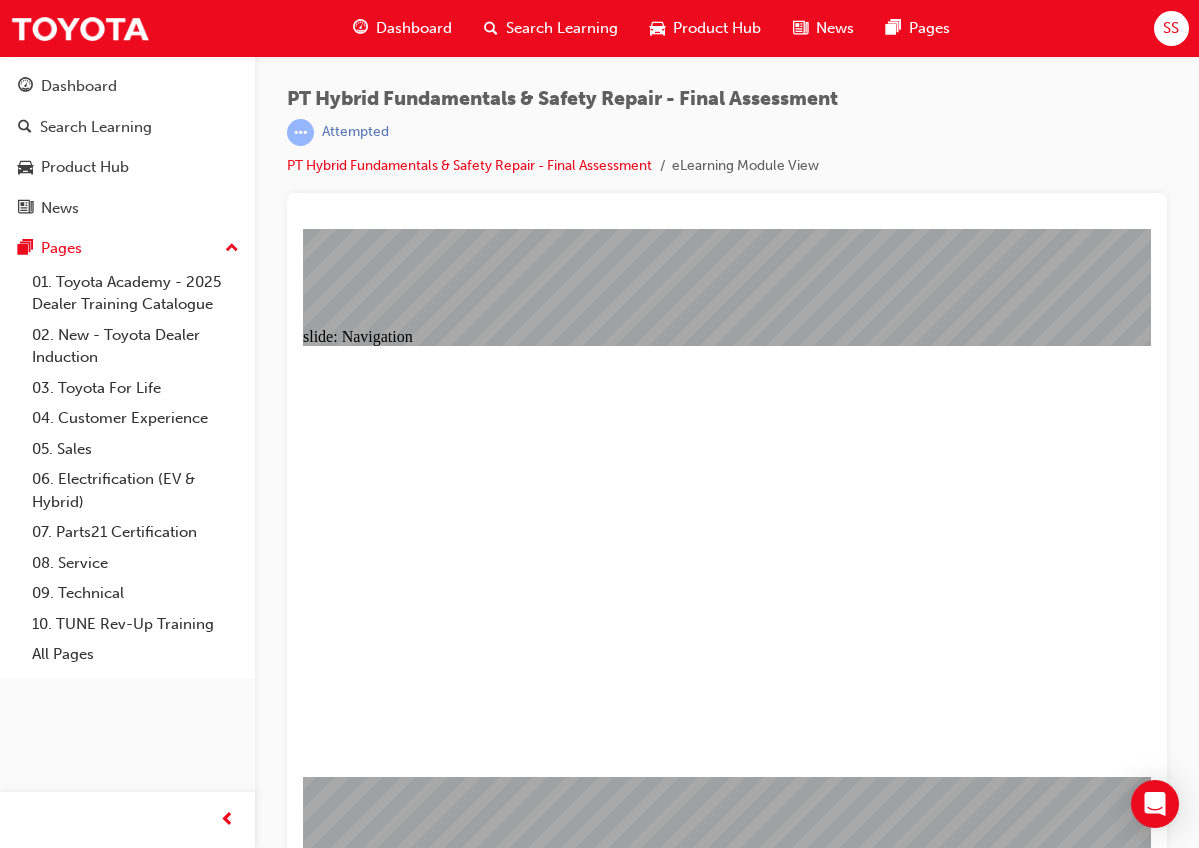click 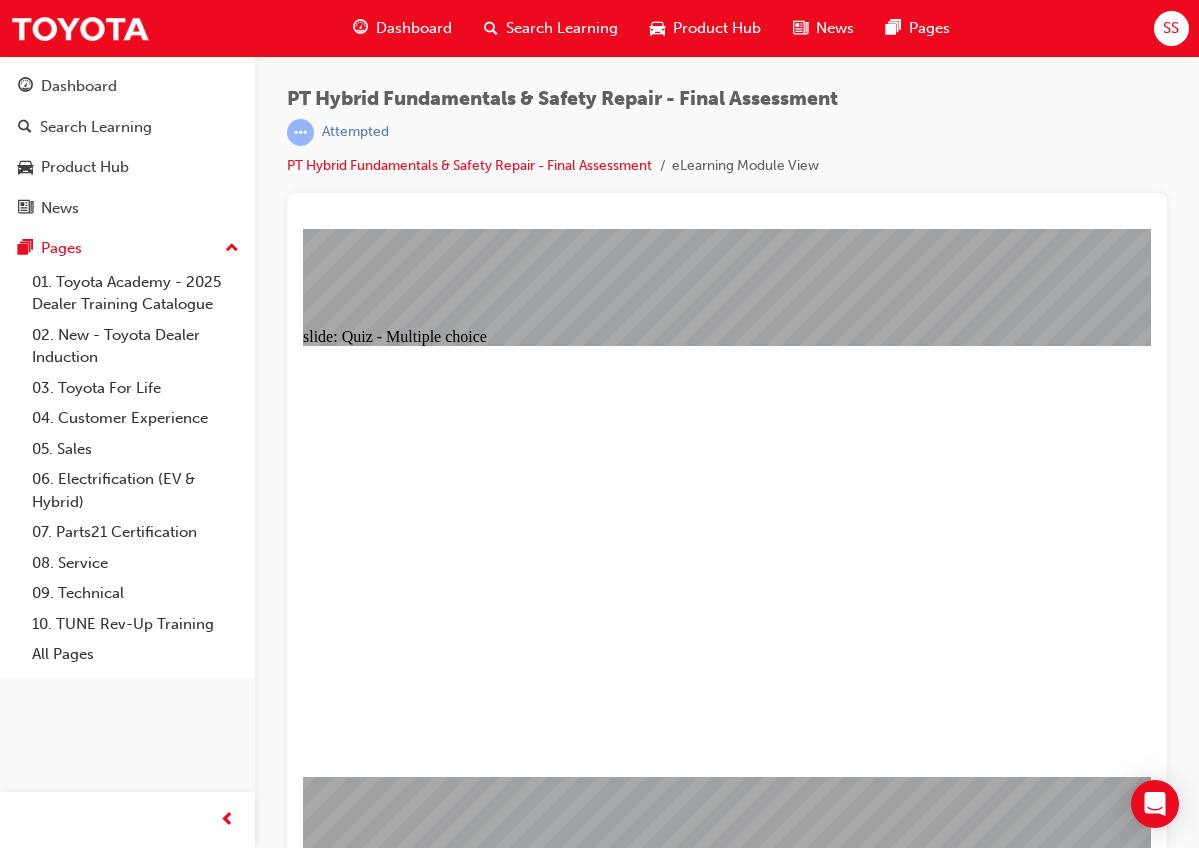 click 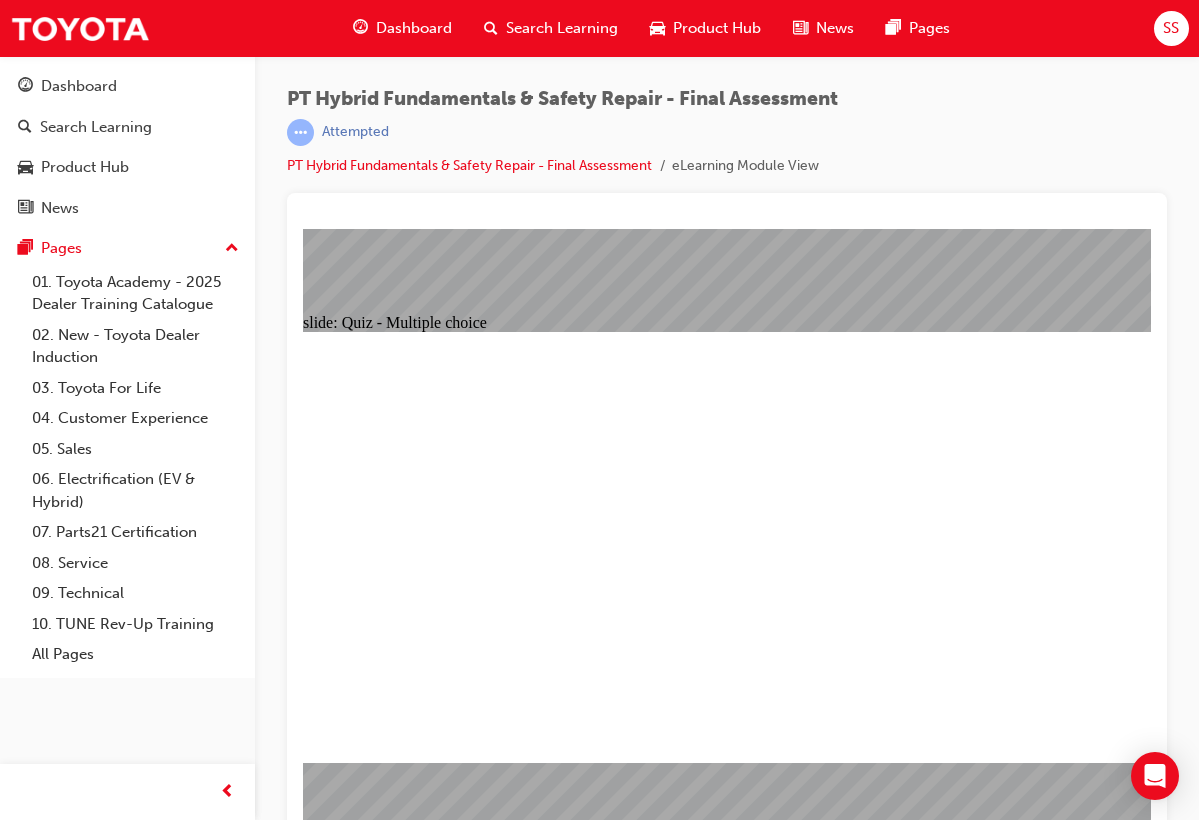 click 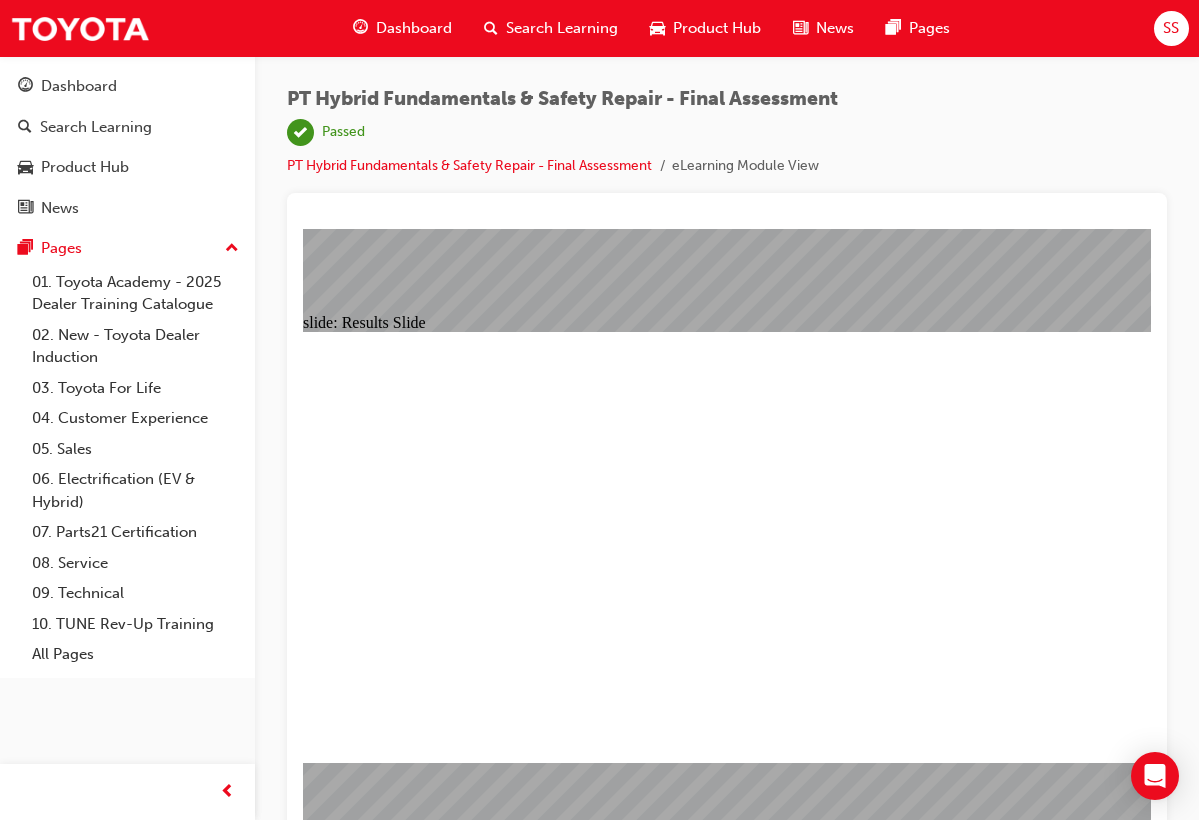 scroll, scrollTop: 0, scrollLeft: 0, axis: both 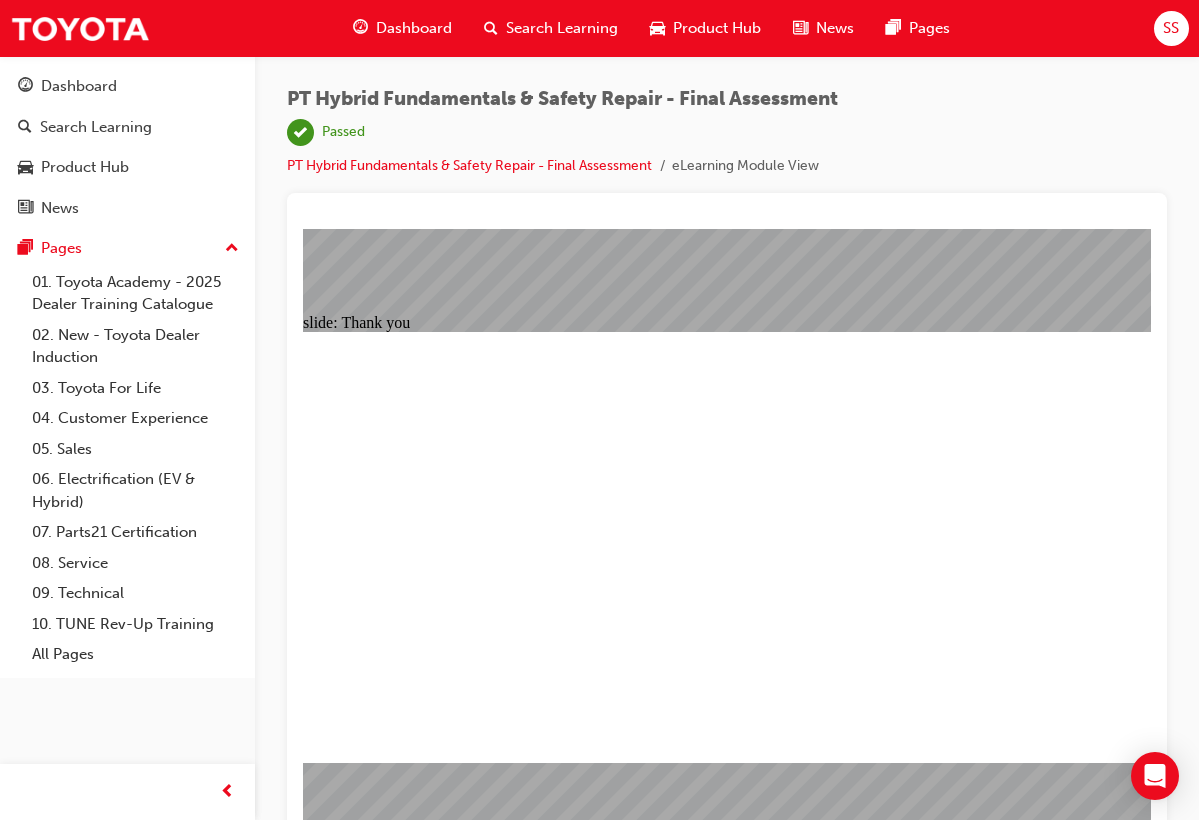 click 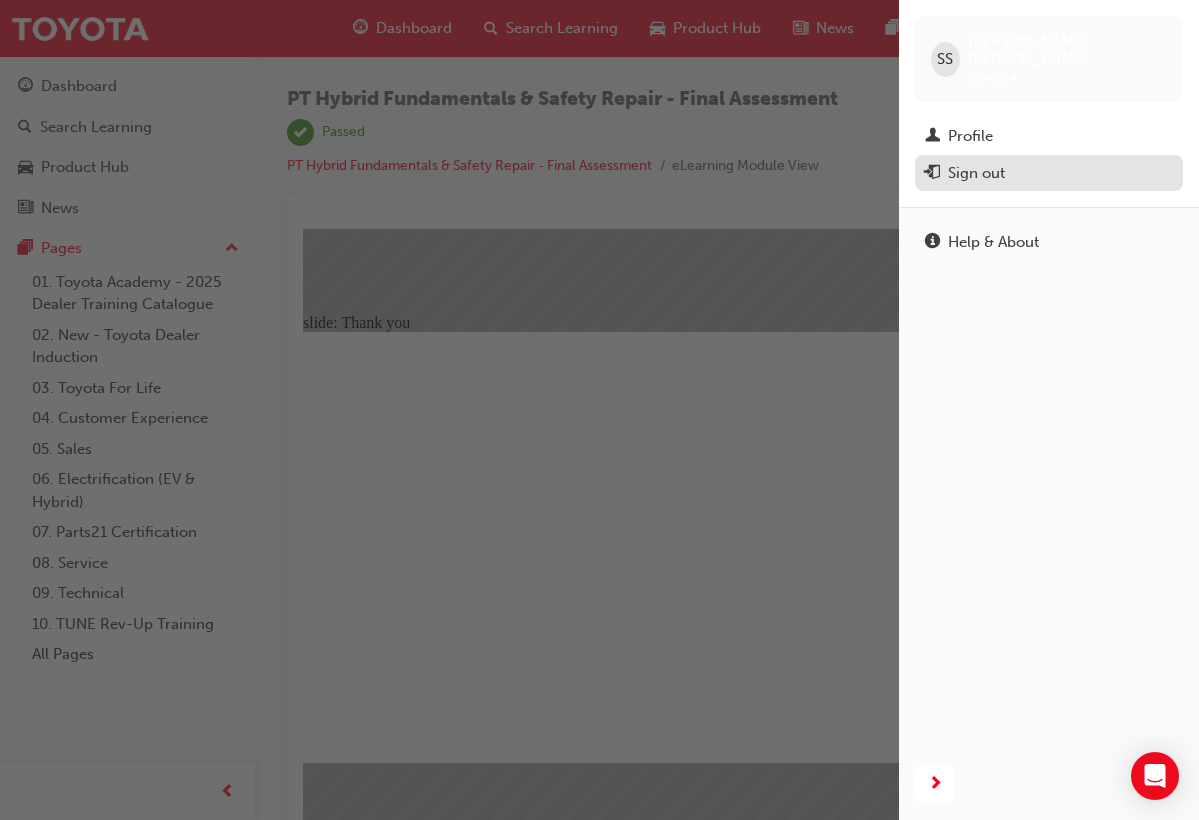 click on "Sign out" at bounding box center (976, 173) 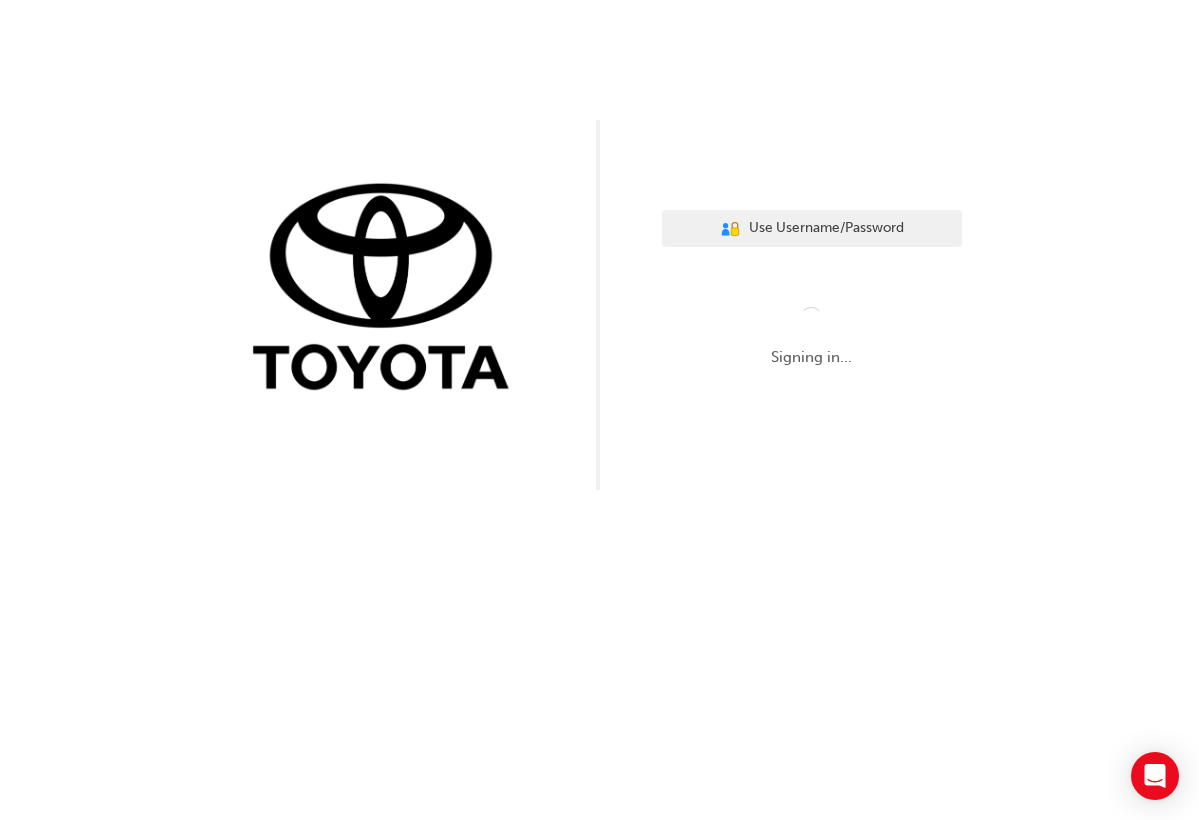 scroll, scrollTop: 0, scrollLeft: 0, axis: both 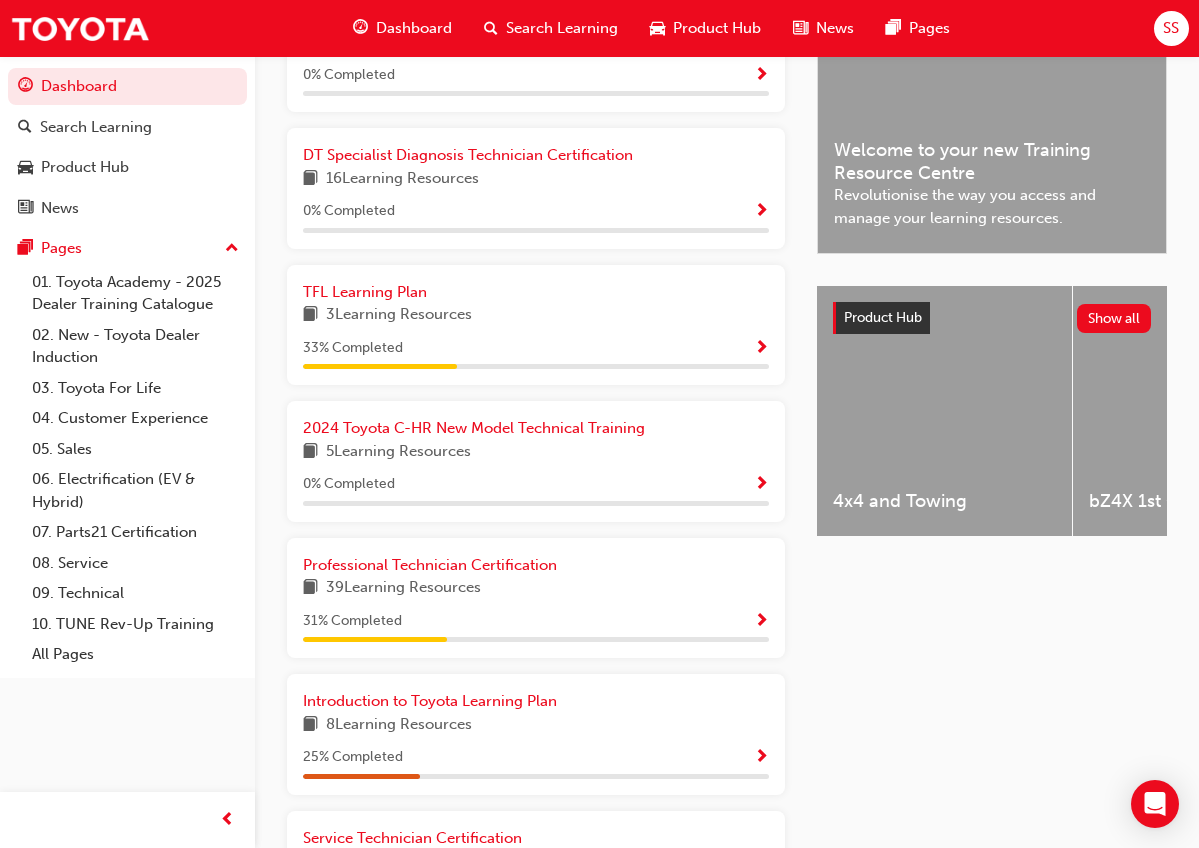 click at bounding box center [761, 622] 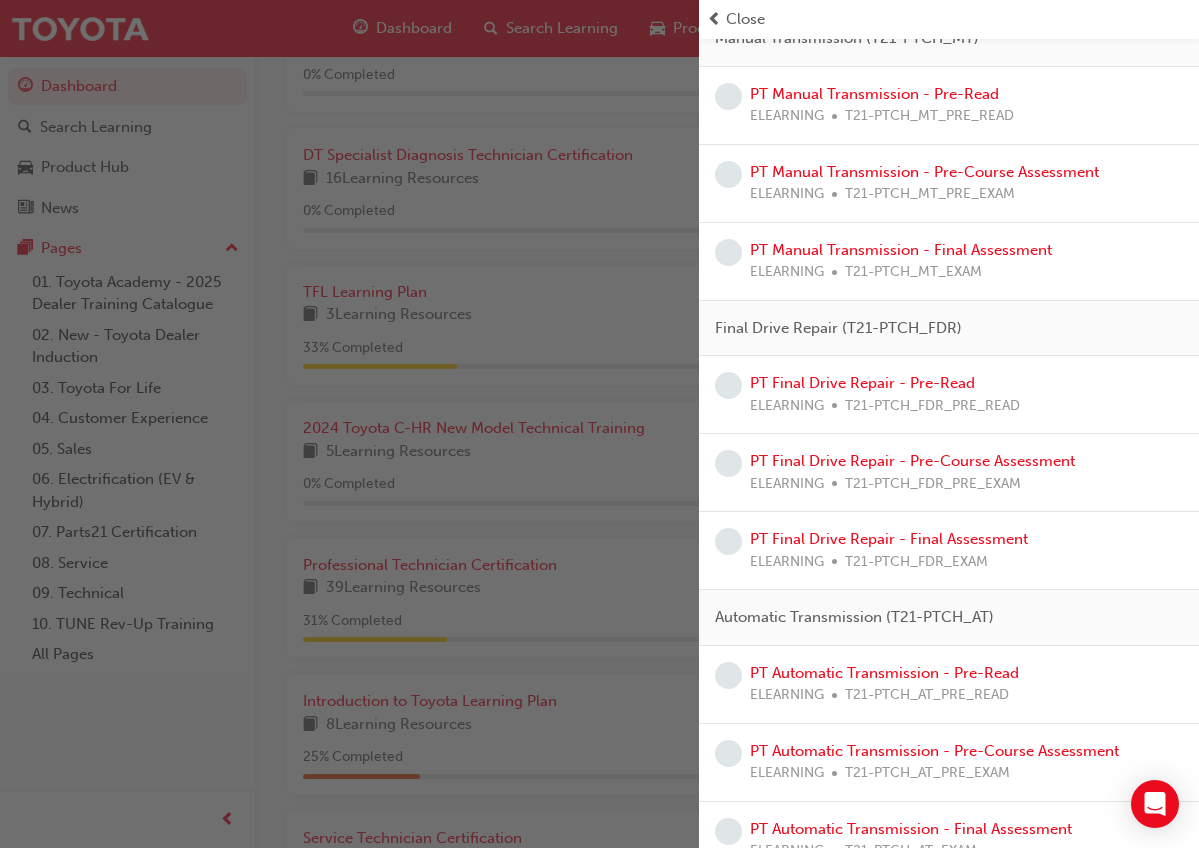 scroll, scrollTop: 2162, scrollLeft: 0, axis: vertical 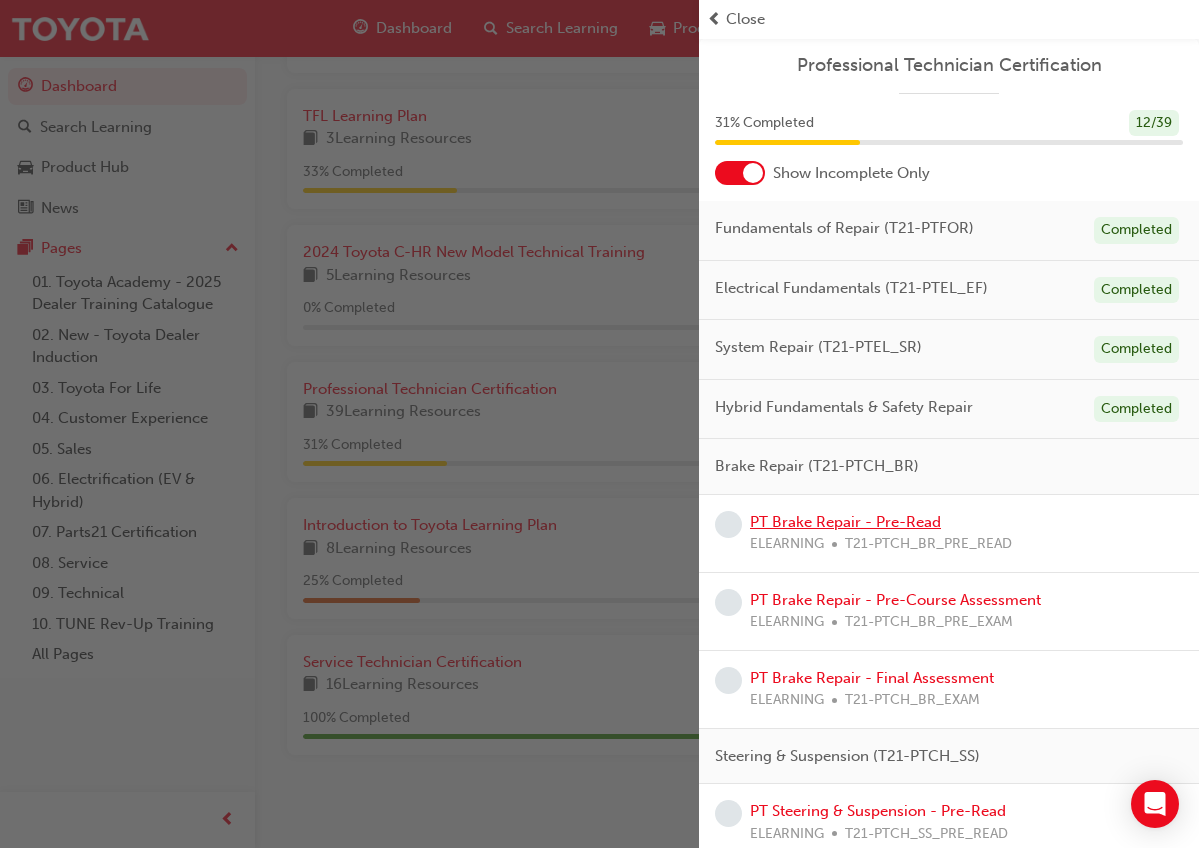 click on "PT Brake Repair - Pre-Read" at bounding box center [845, 522] 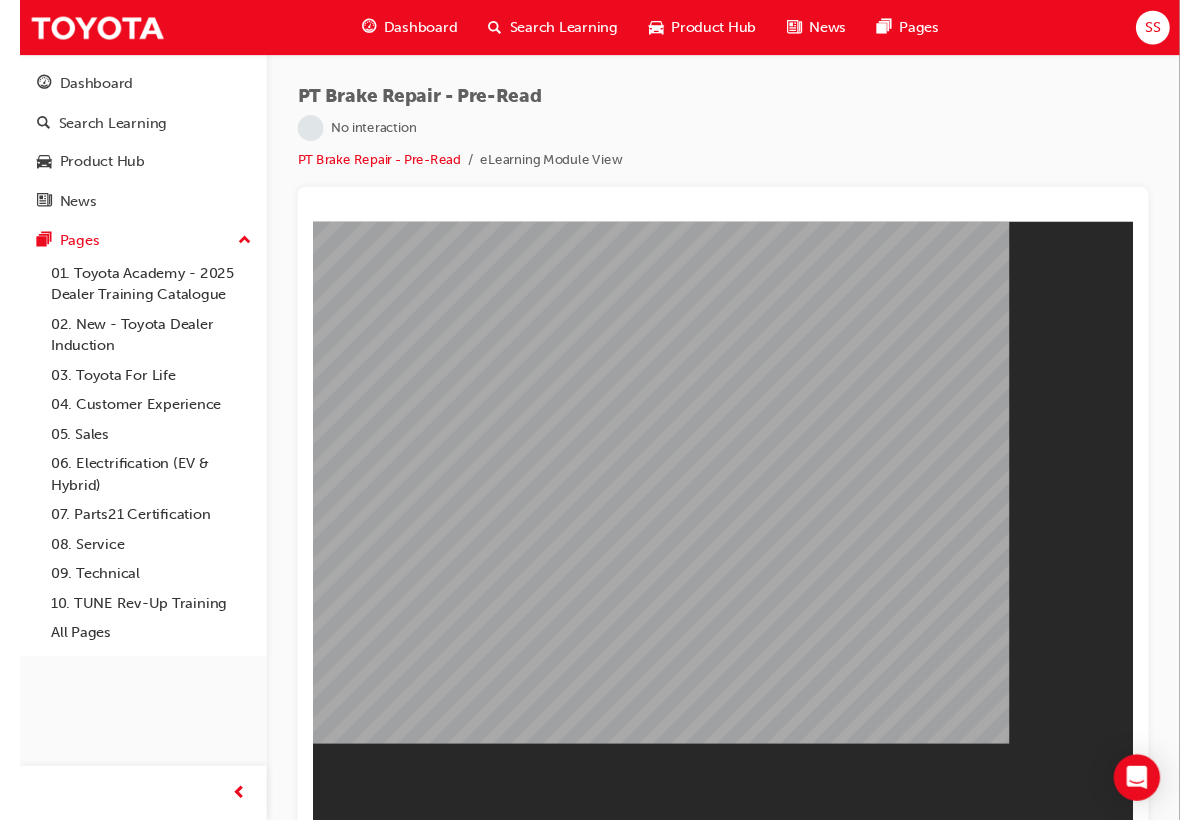 scroll, scrollTop: 0, scrollLeft: 0, axis: both 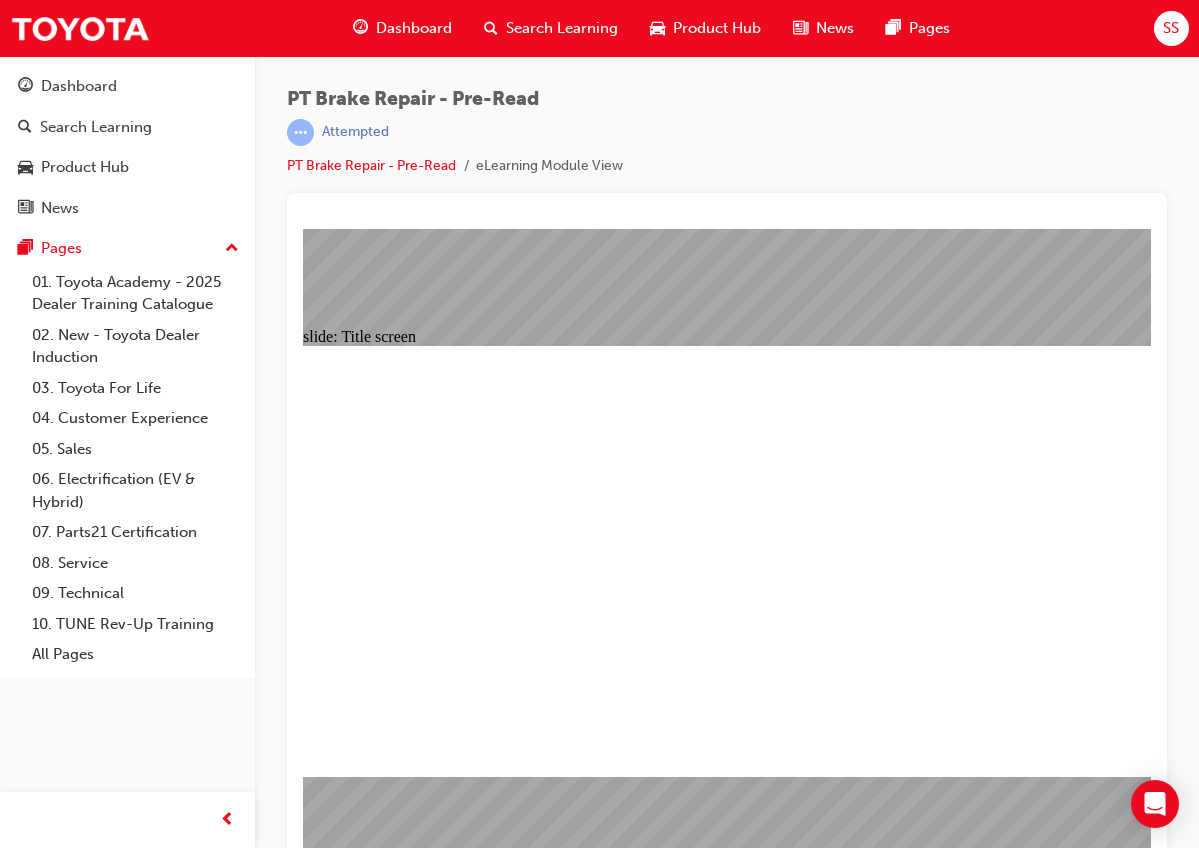 click 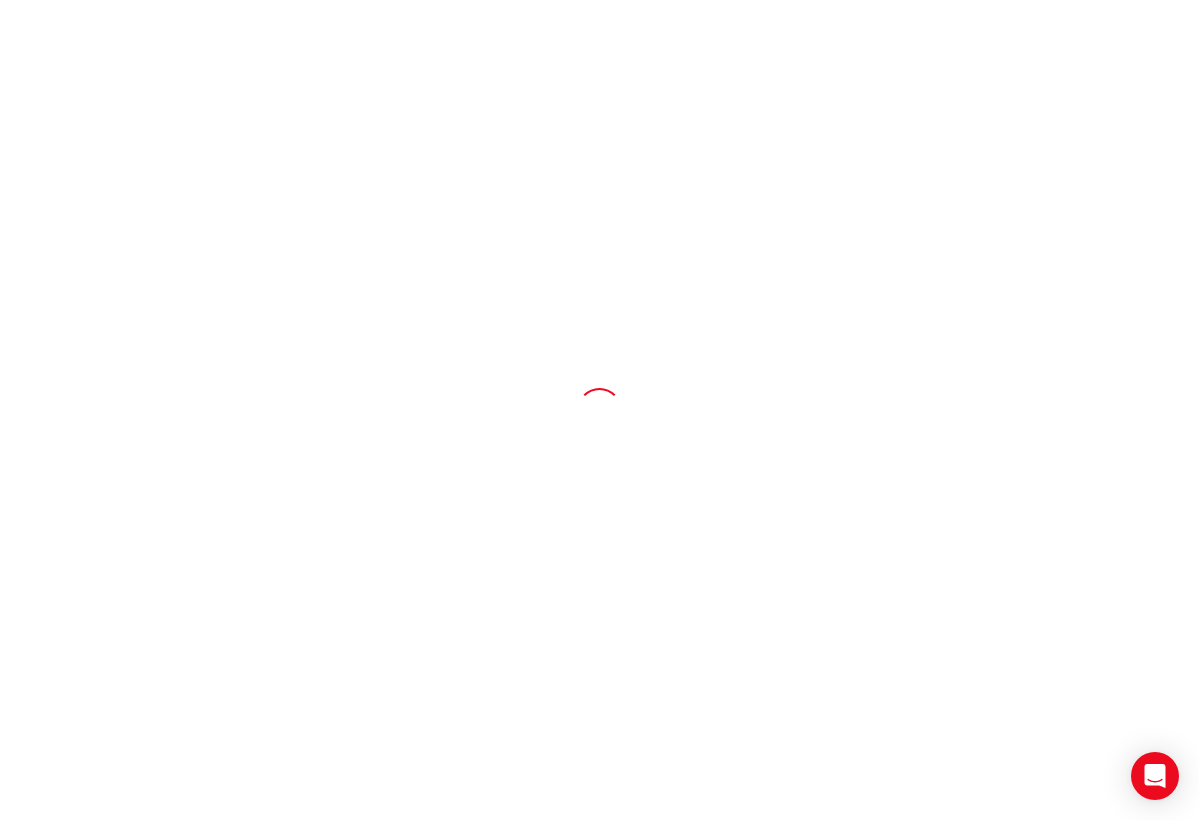 scroll, scrollTop: 0, scrollLeft: 0, axis: both 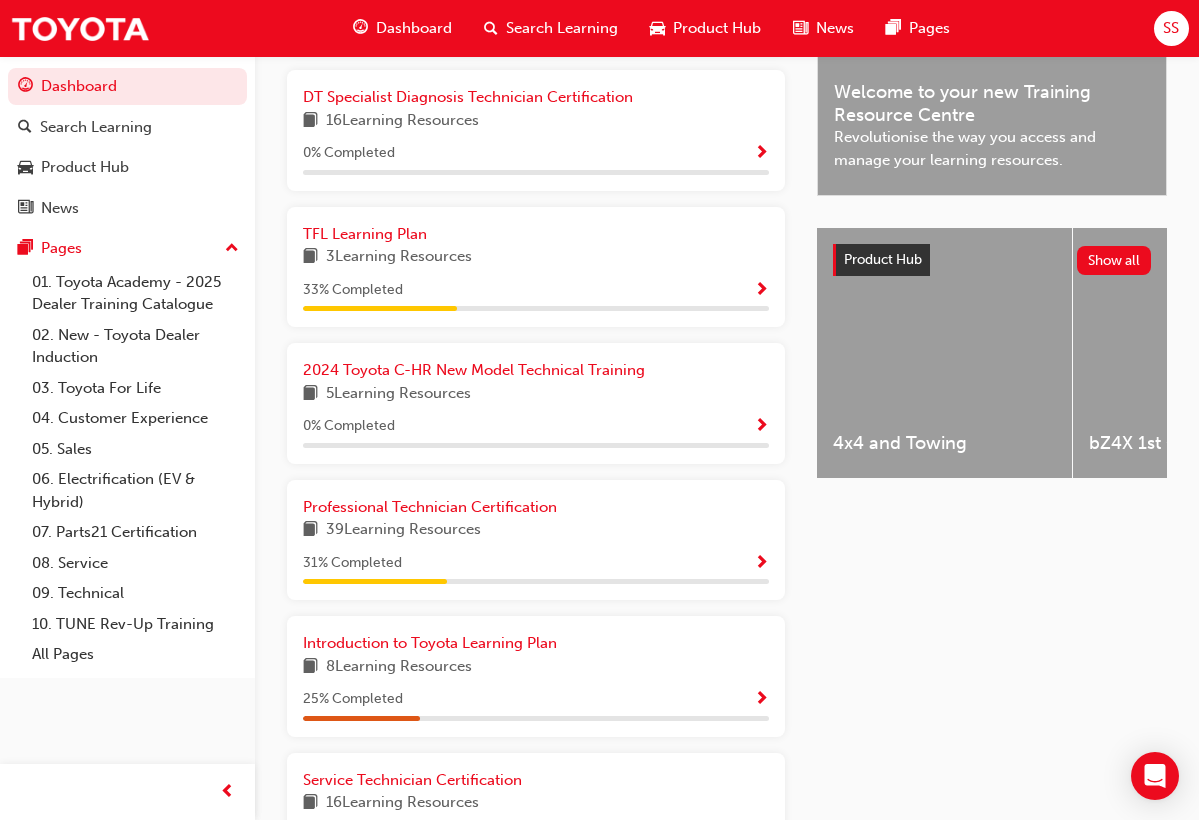 click at bounding box center (761, 564) 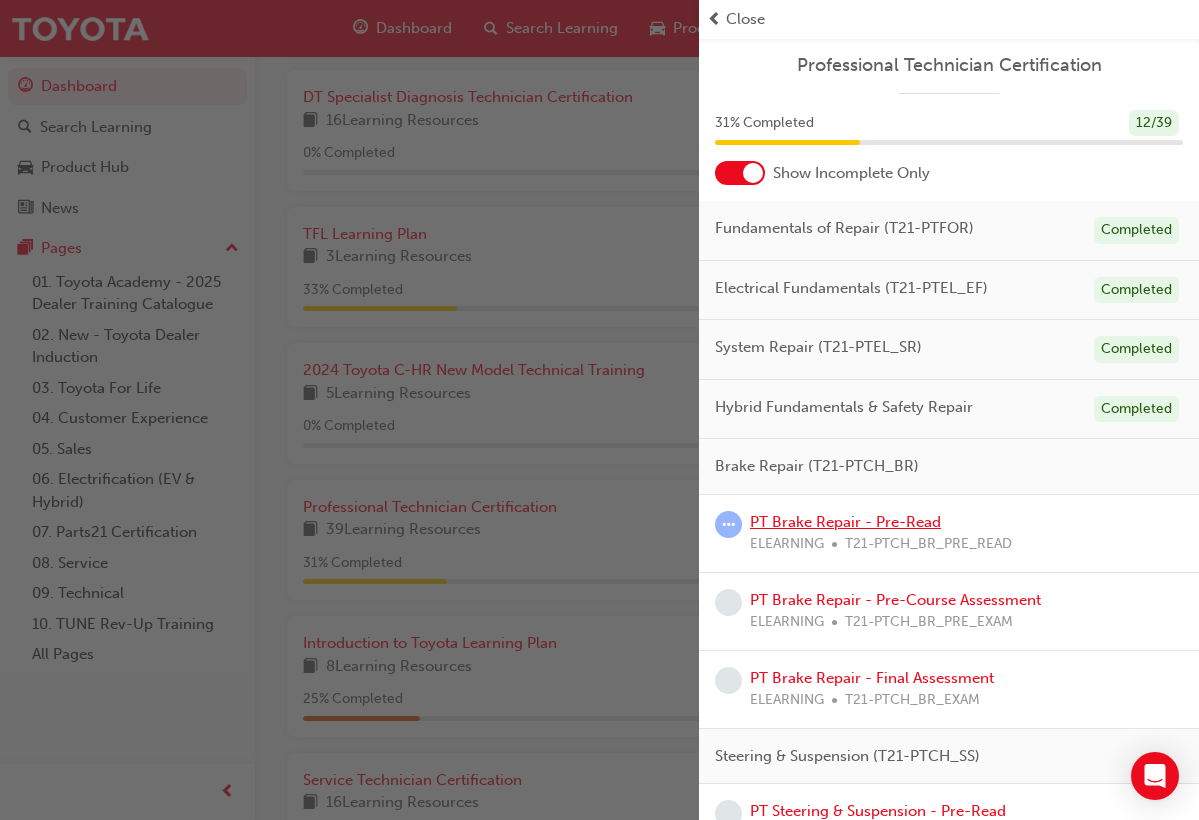 click on "PT Brake Repair - Pre-Read" at bounding box center (845, 522) 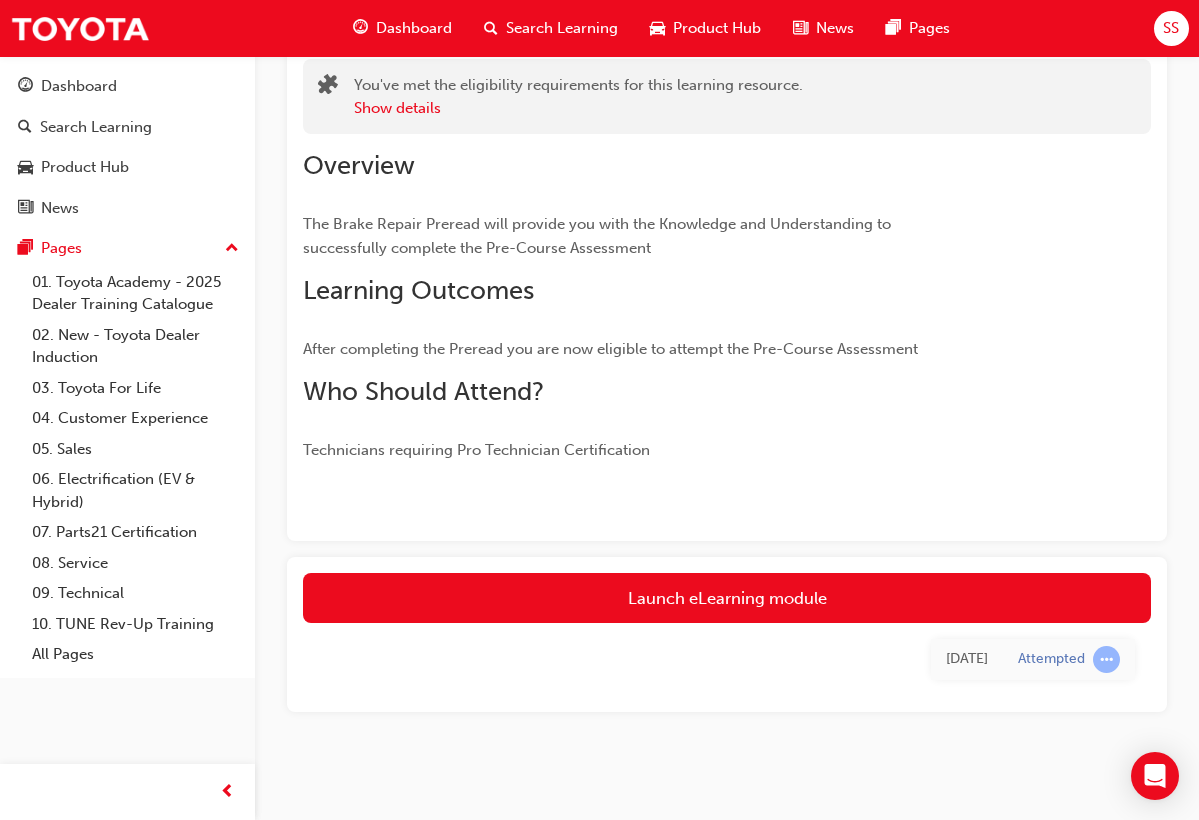 scroll, scrollTop: 135, scrollLeft: 0, axis: vertical 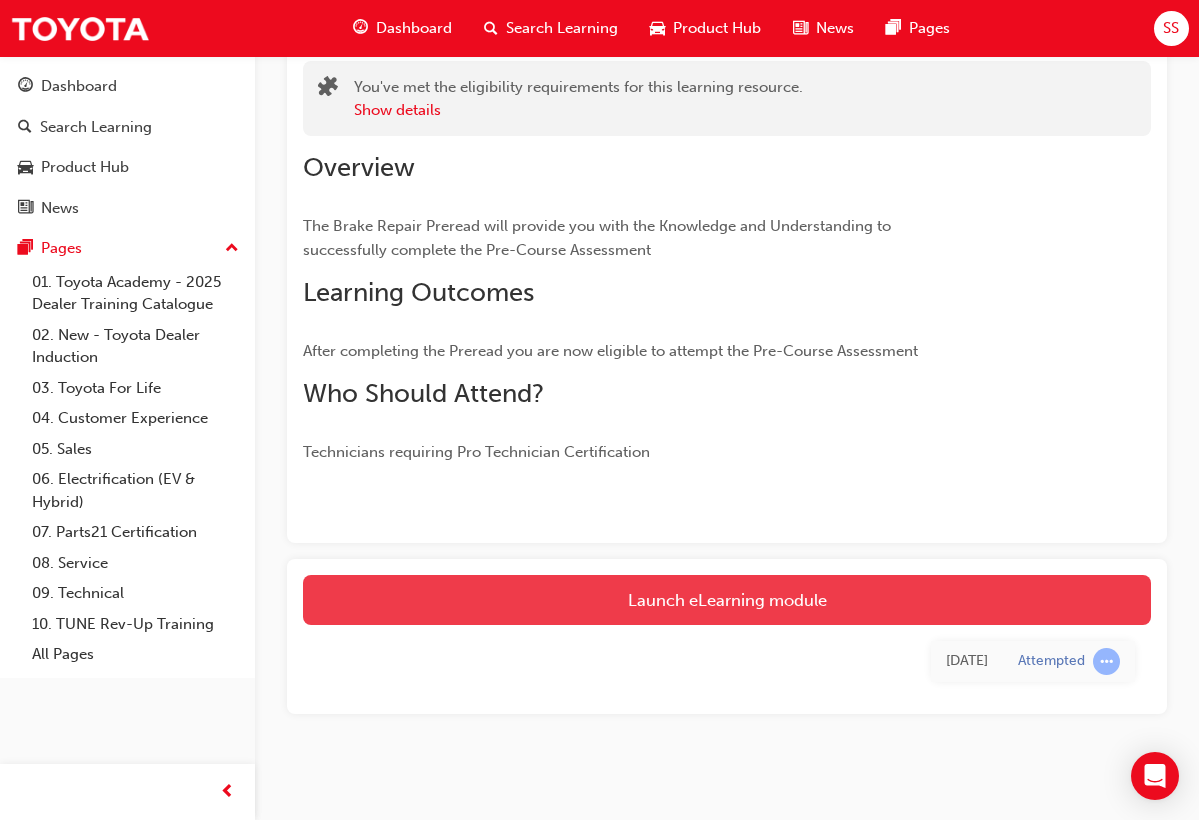 click on "Launch eLearning module" at bounding box center (727, 600) 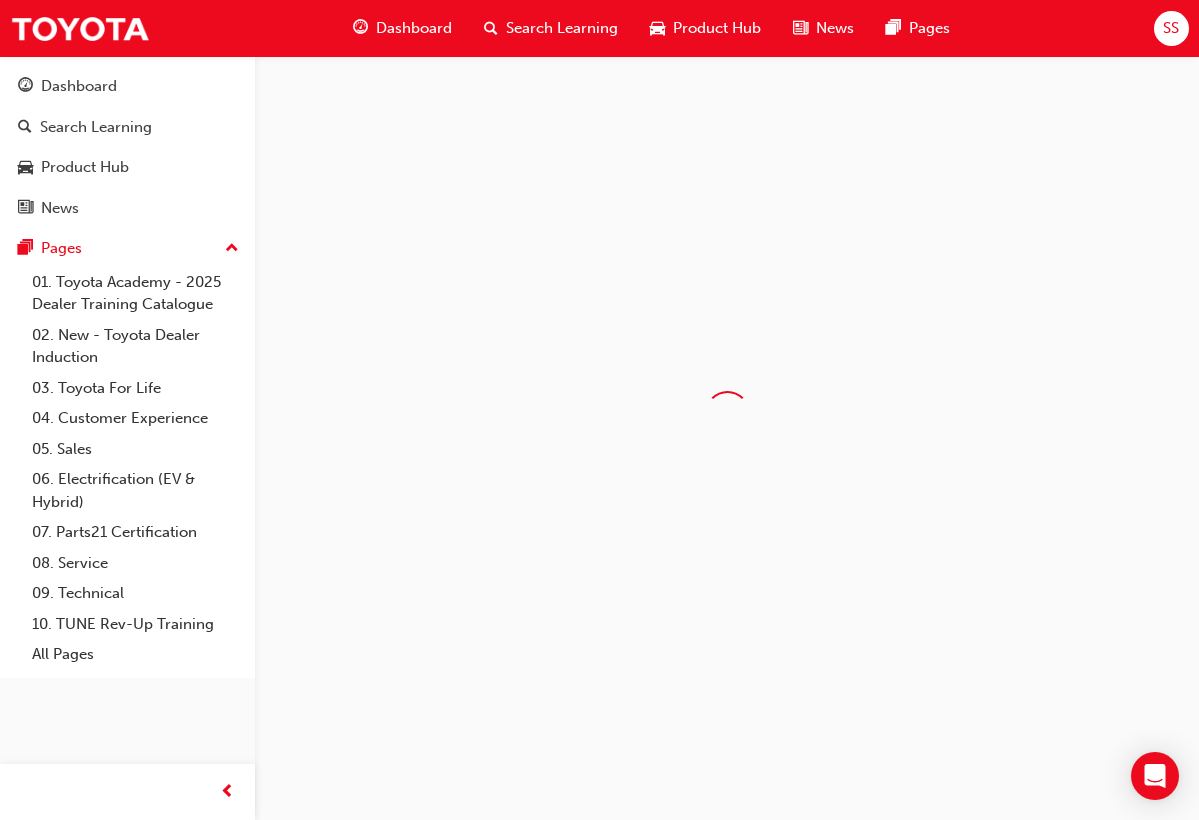 scroll, scrollTop: 0, scrollLeft: 0, axis: both 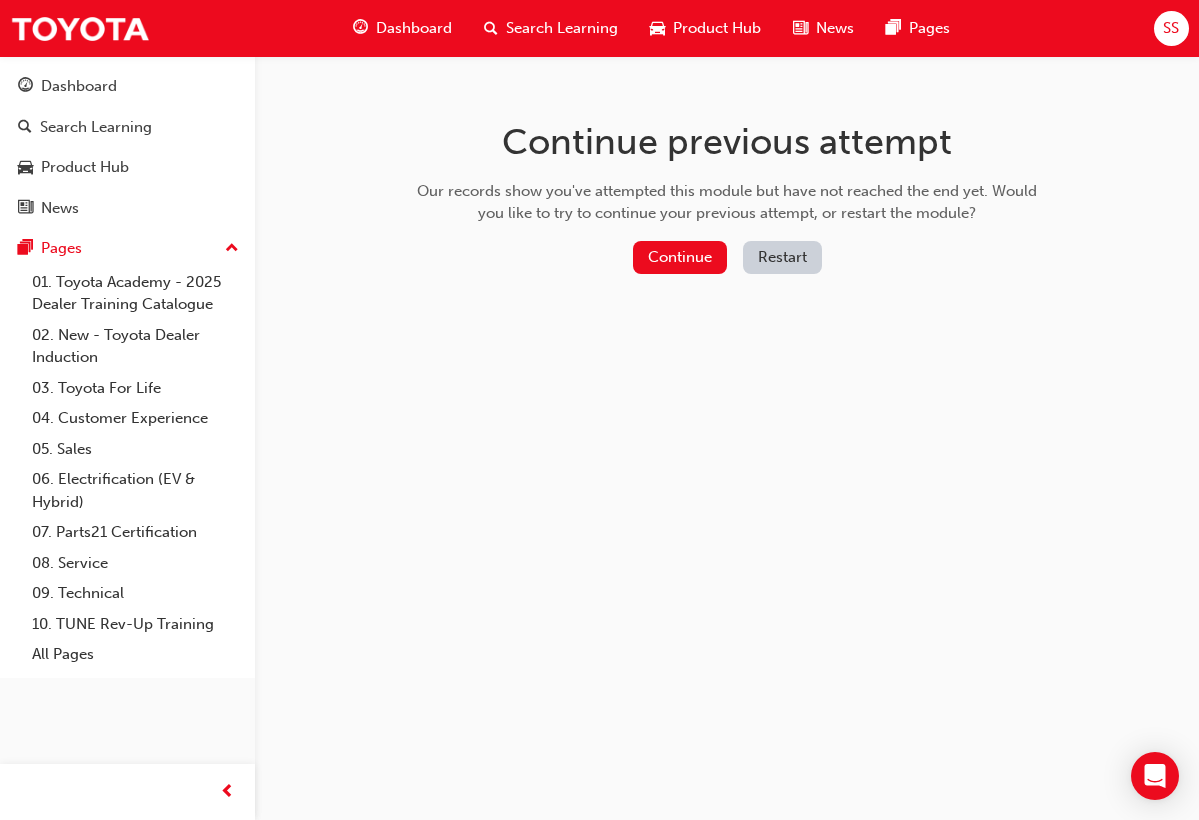 click on "Continue Restart" at bounding box center (727, 261) 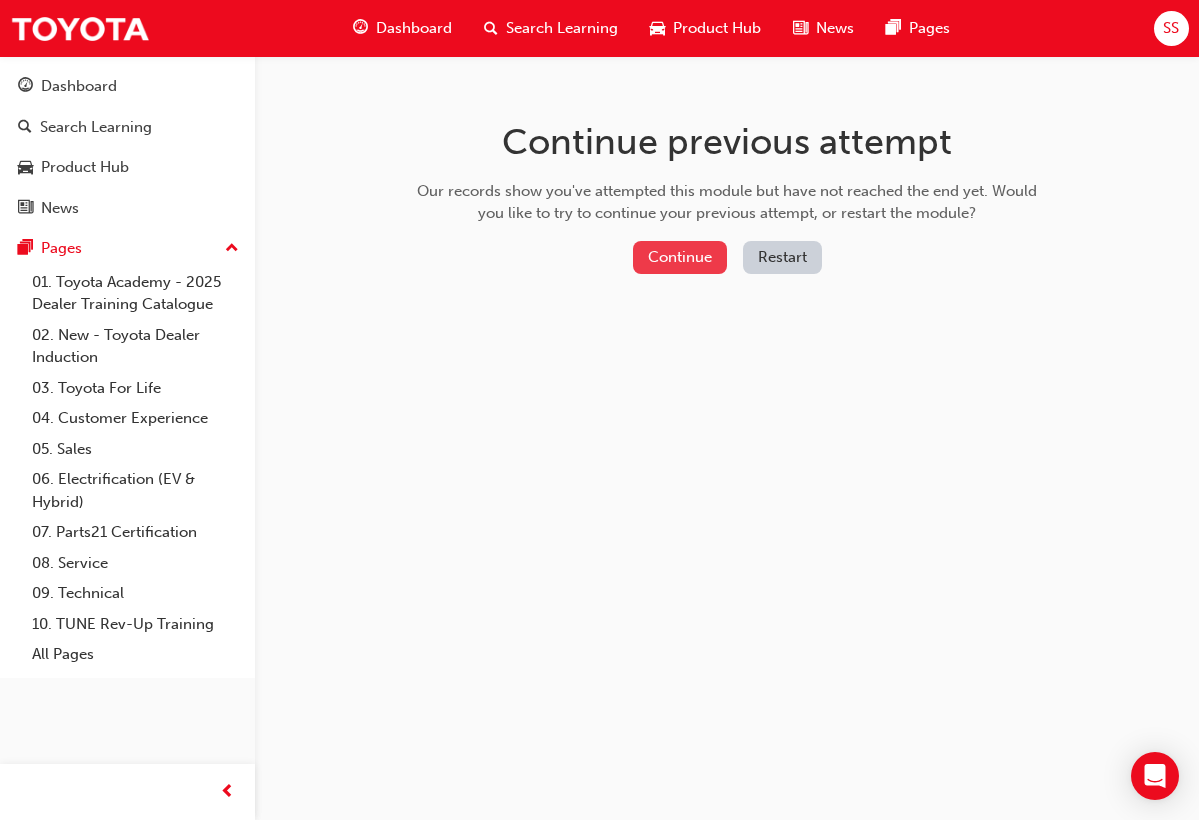 click on "Continue" at bounding box center [680, 257] 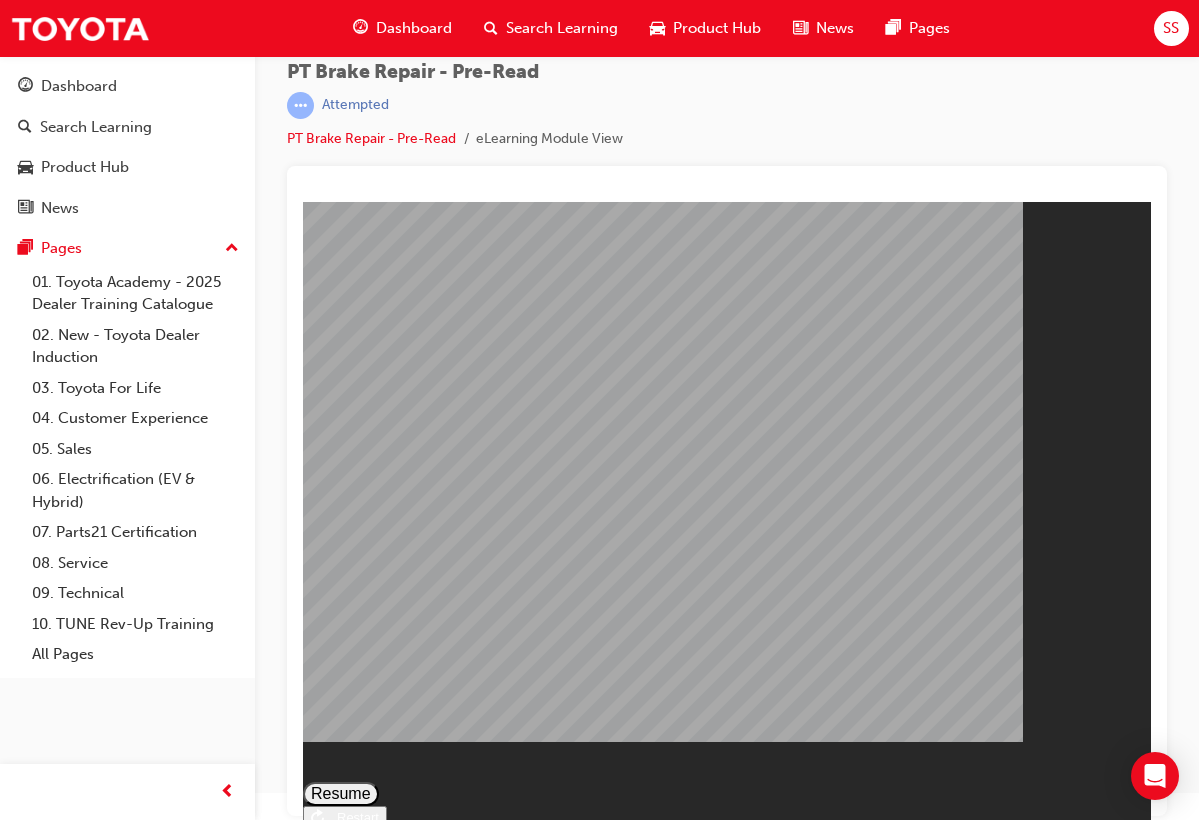 scroll, scrollTop: 26, scrollLeft: 0, axis: vertical 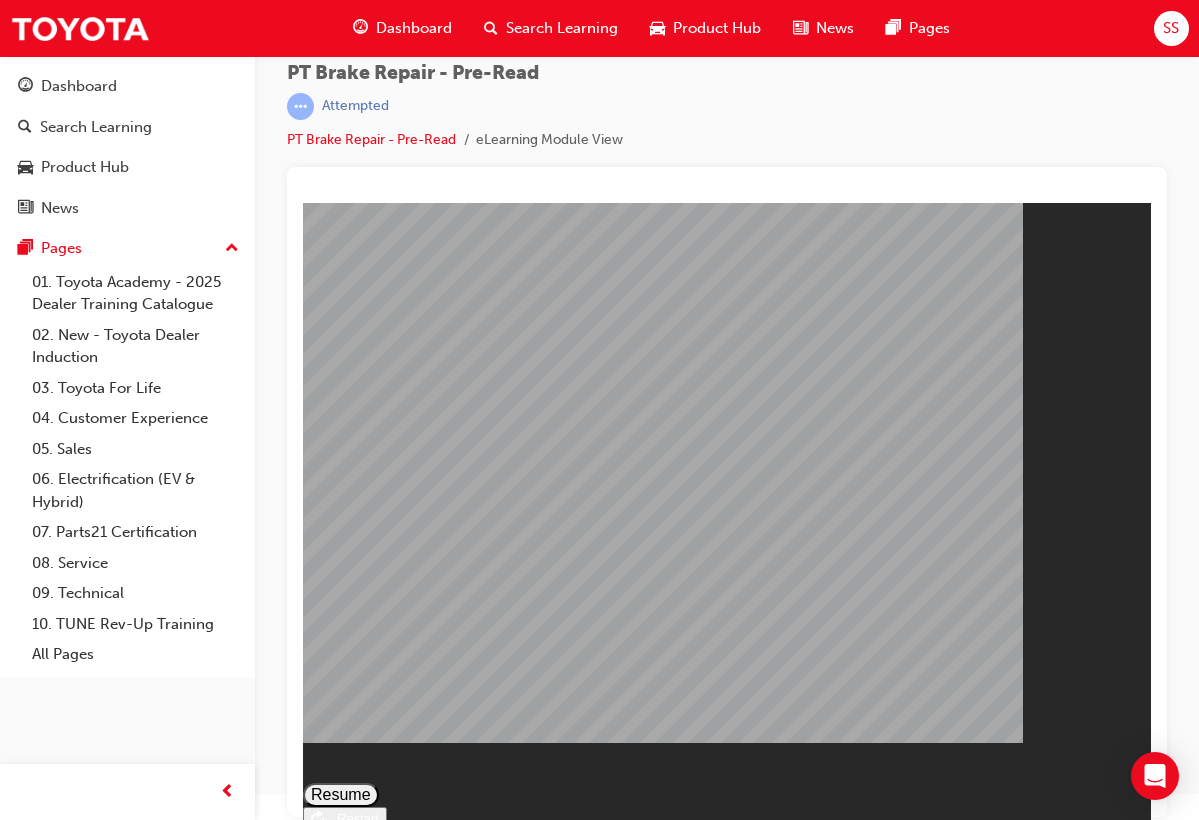 click on "PT Brake Repair - Pre-Read Express Module Resume Restart PT Brake Repair - Pre-Read Express Module" at bounding box center [727, 816] 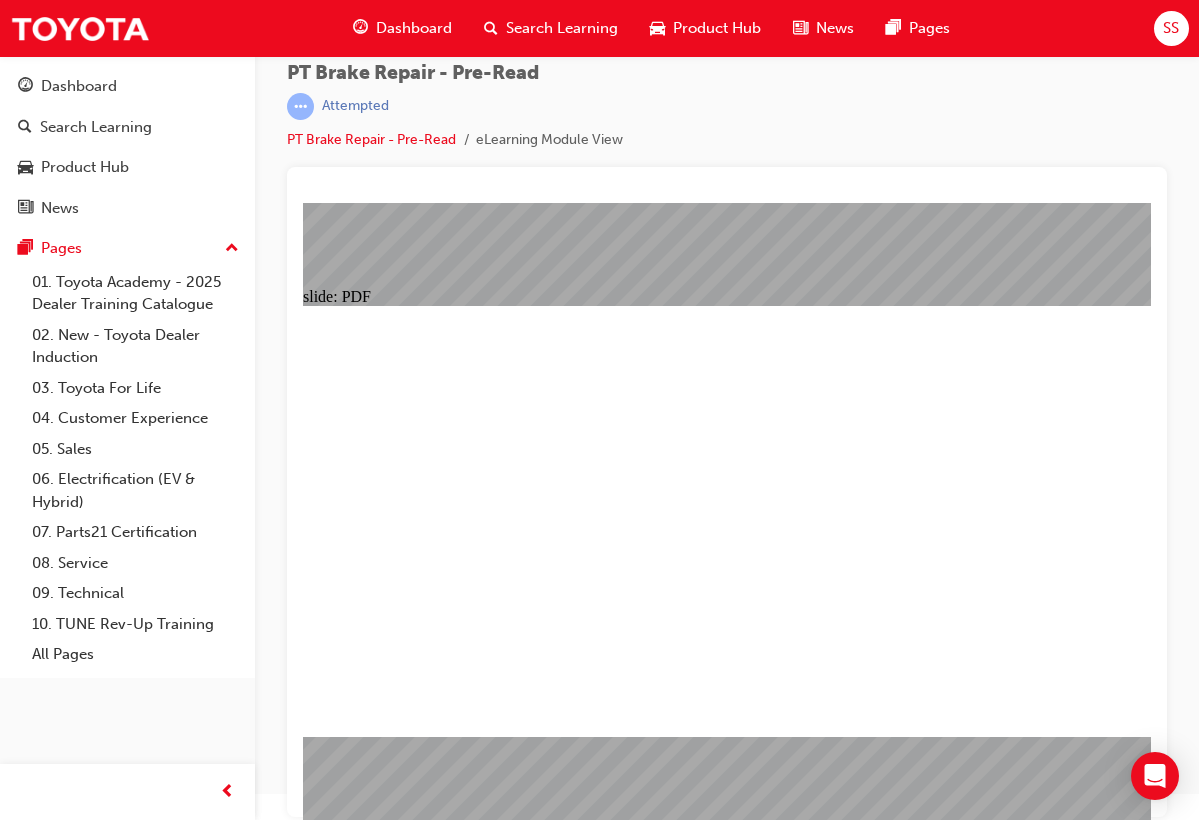 click 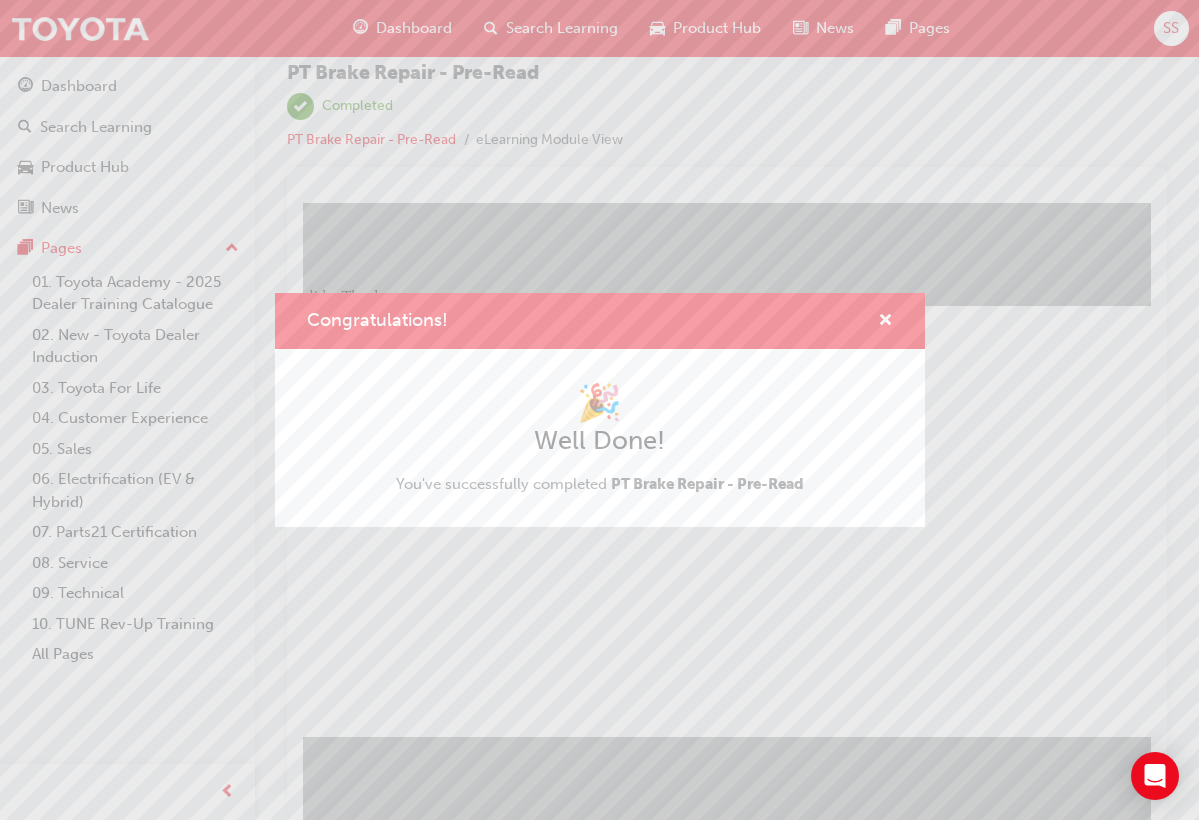click on "Congratulations! 🎉 Well Done! You've successfully completed   PT Brake Repair - Pre-Read" at bounding box center (599, 410) 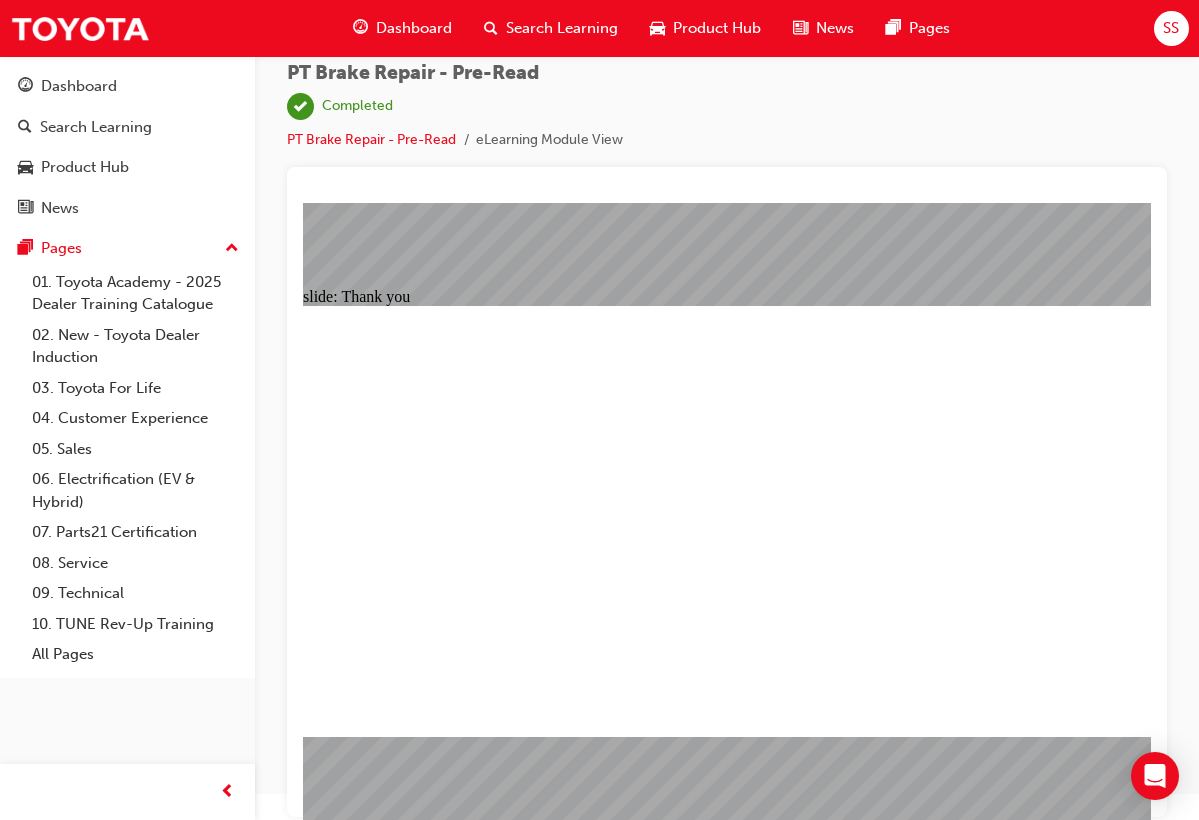 click 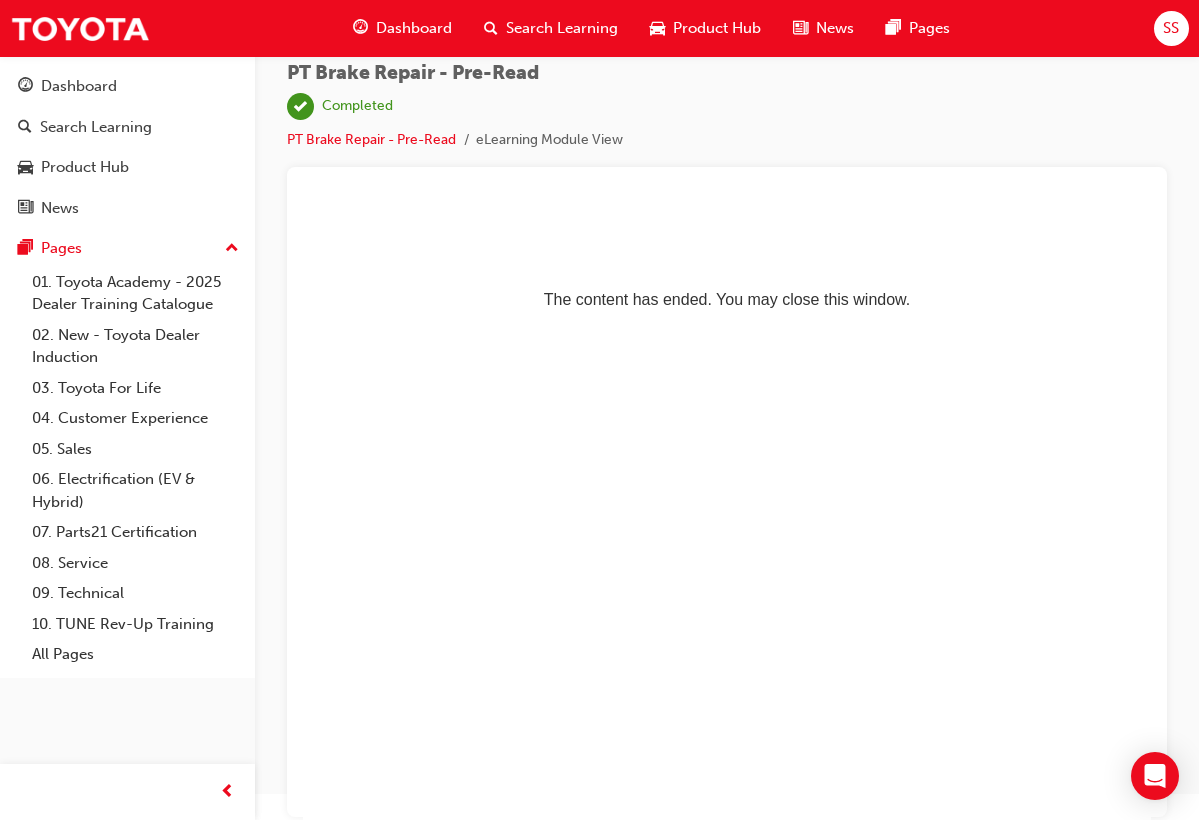 scroll, scrollTop: 0, scrollLeft: 0, axis: both 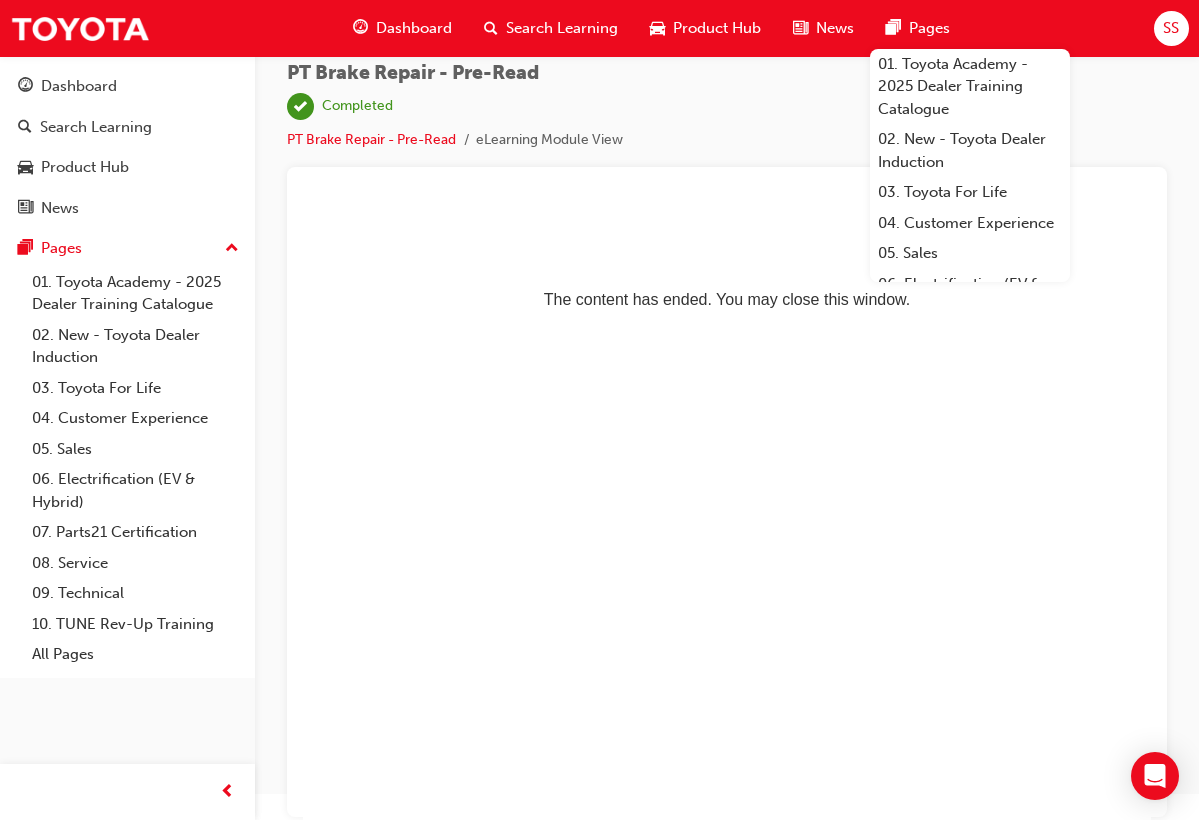 click on "Dashboard Search Learning Product Hub News Pages 01. Toyota Academy - 2025 Dealer Training Catalogue 02. New - Toyota Dealer Induction  03. Toyota For Life 04. Customer Experience 05. Sales 06. Electrification (EV & Hybrid) 07. Parts21 Certification 08. Service 09. Technical  10. TUNE Rev-Up Training All Pages SS" at bounding box center (599, 28) 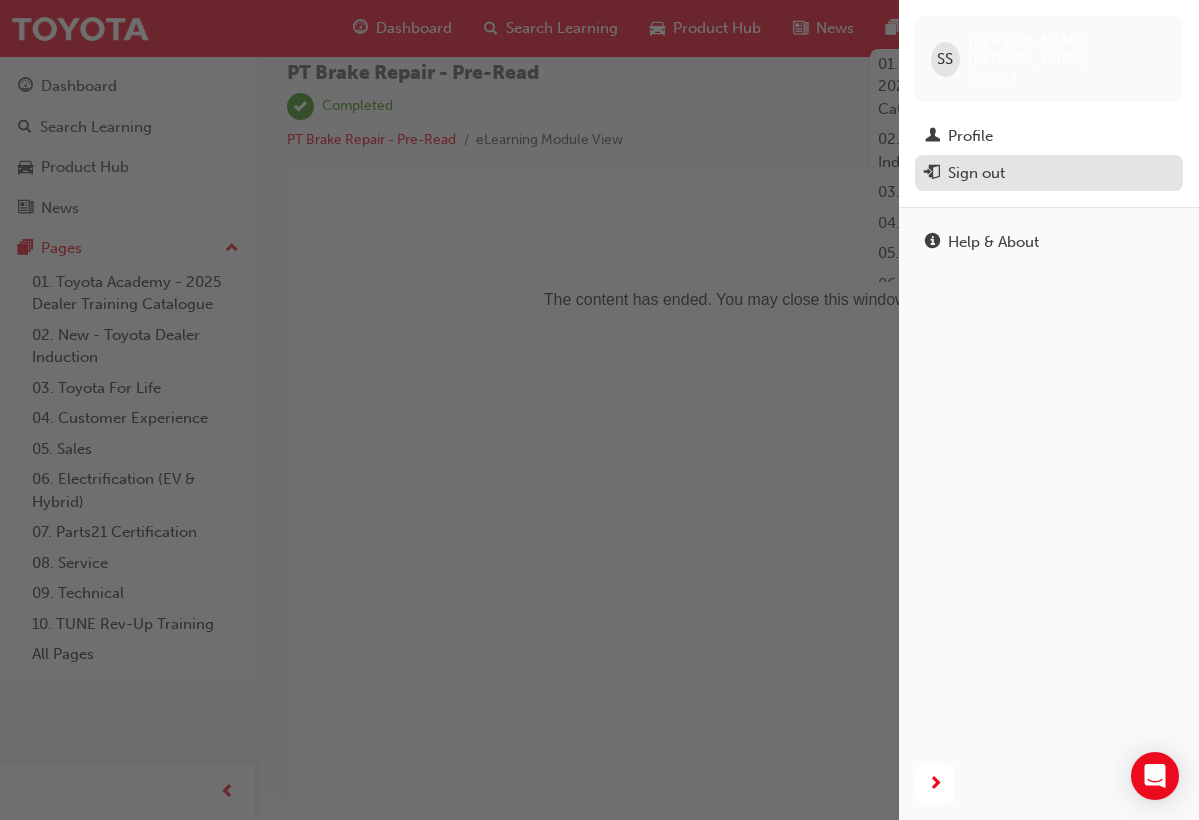click on "Sign out" at bounding box center (1049, 173) 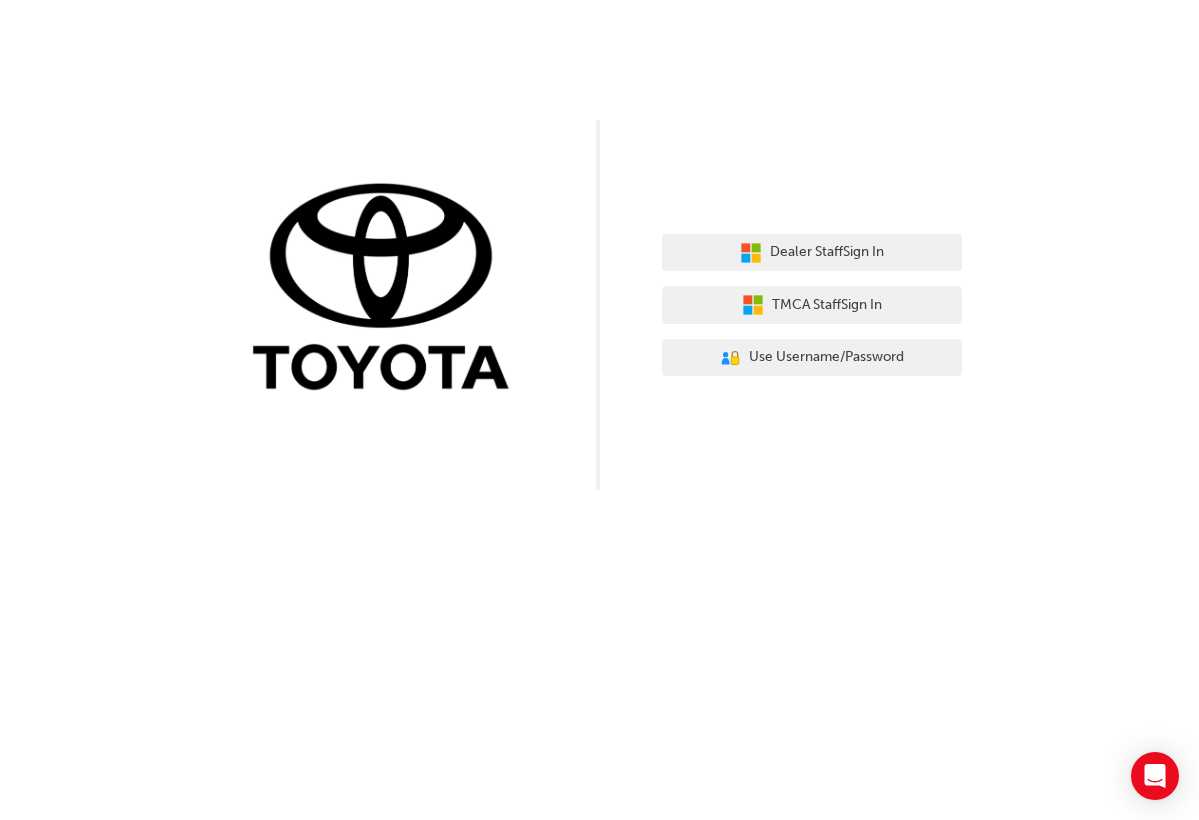scroll, scrollTop: 0, scrollLeft: 0, axis: both 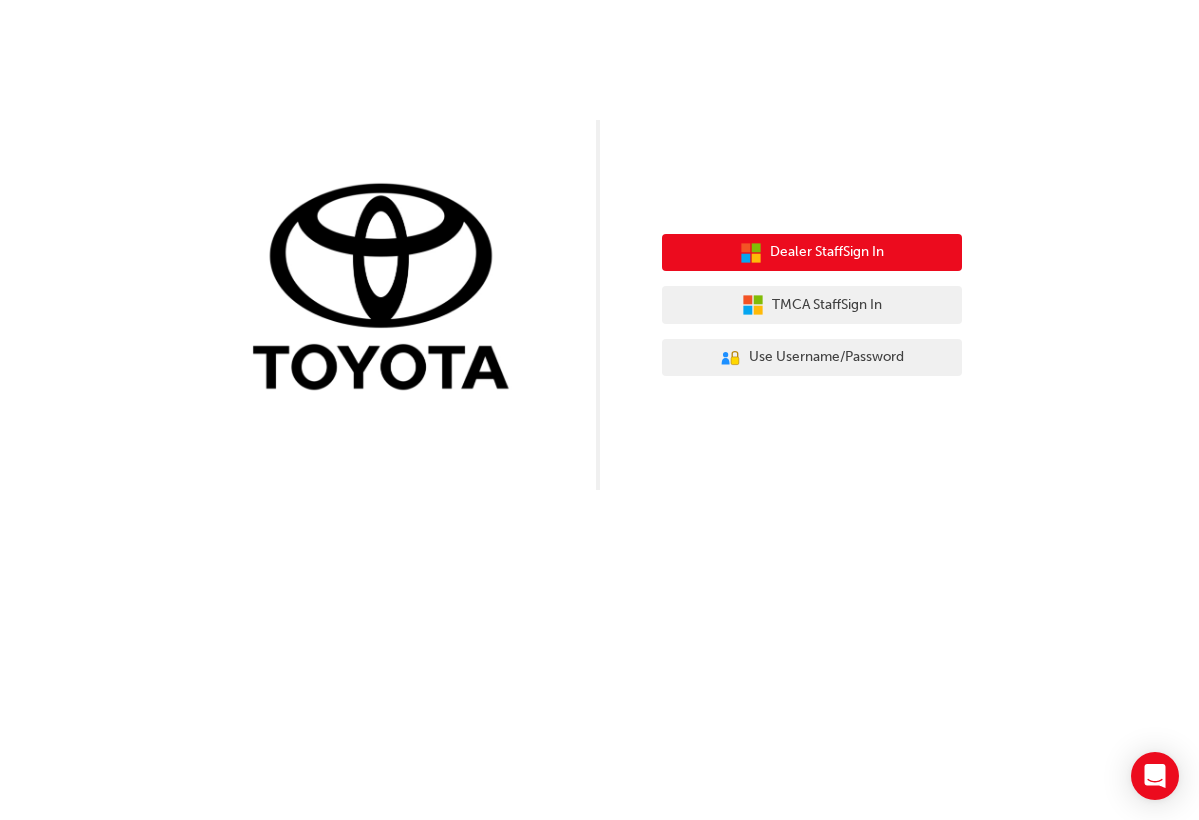 click on "Dealer Staff  Sign In TMCA Staff  Sign In User Authentication Icon - Blue Person, Gold Lock     Use Username/Password" at bounding box center [812, 305] 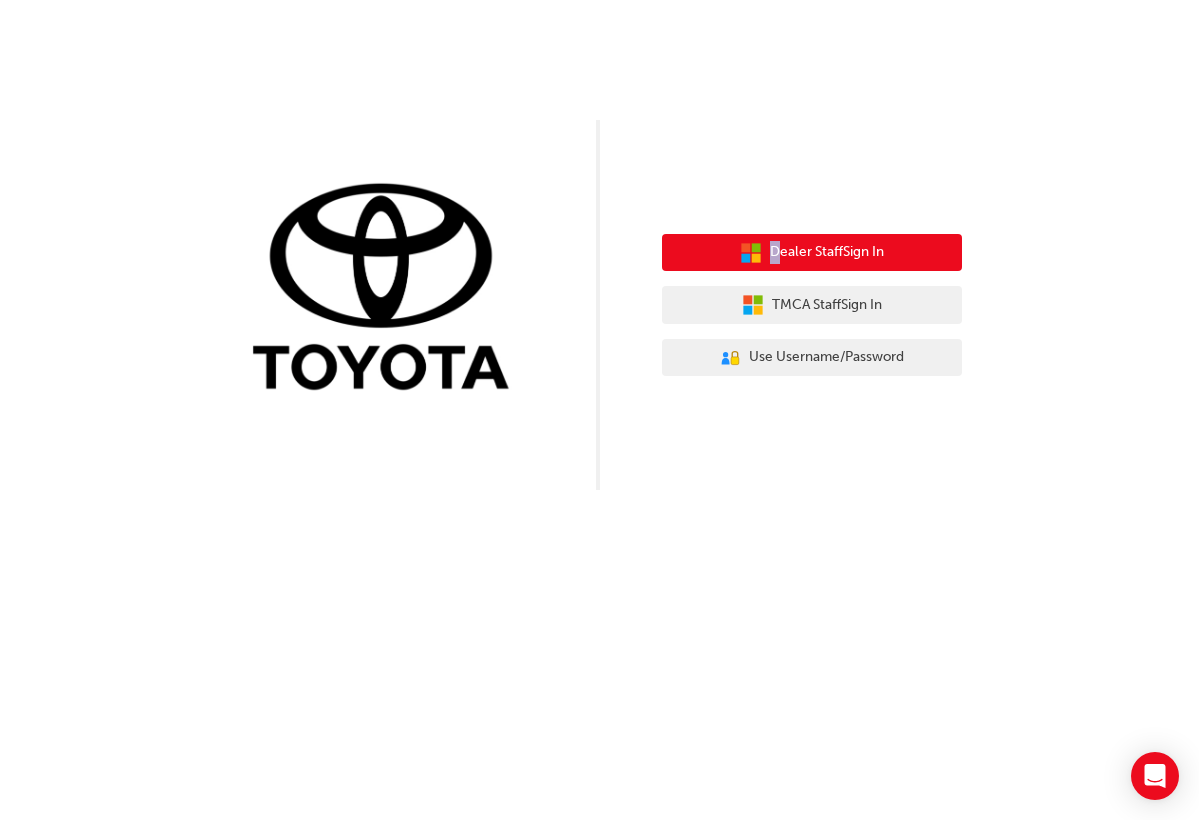 click on "Dealer Staff  Sign In" at bounding box center [812, 253] 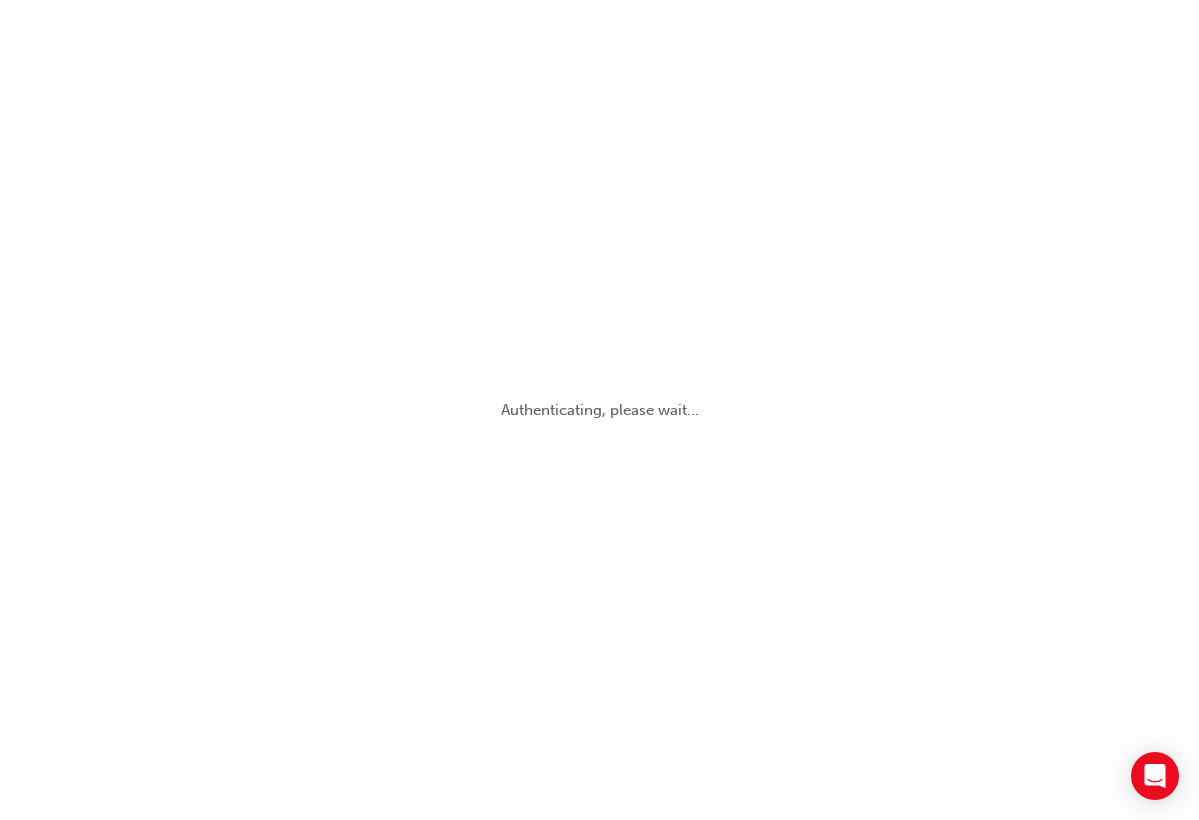 scroll, scrollTop: 0, scrollLeft: 0, axis: both 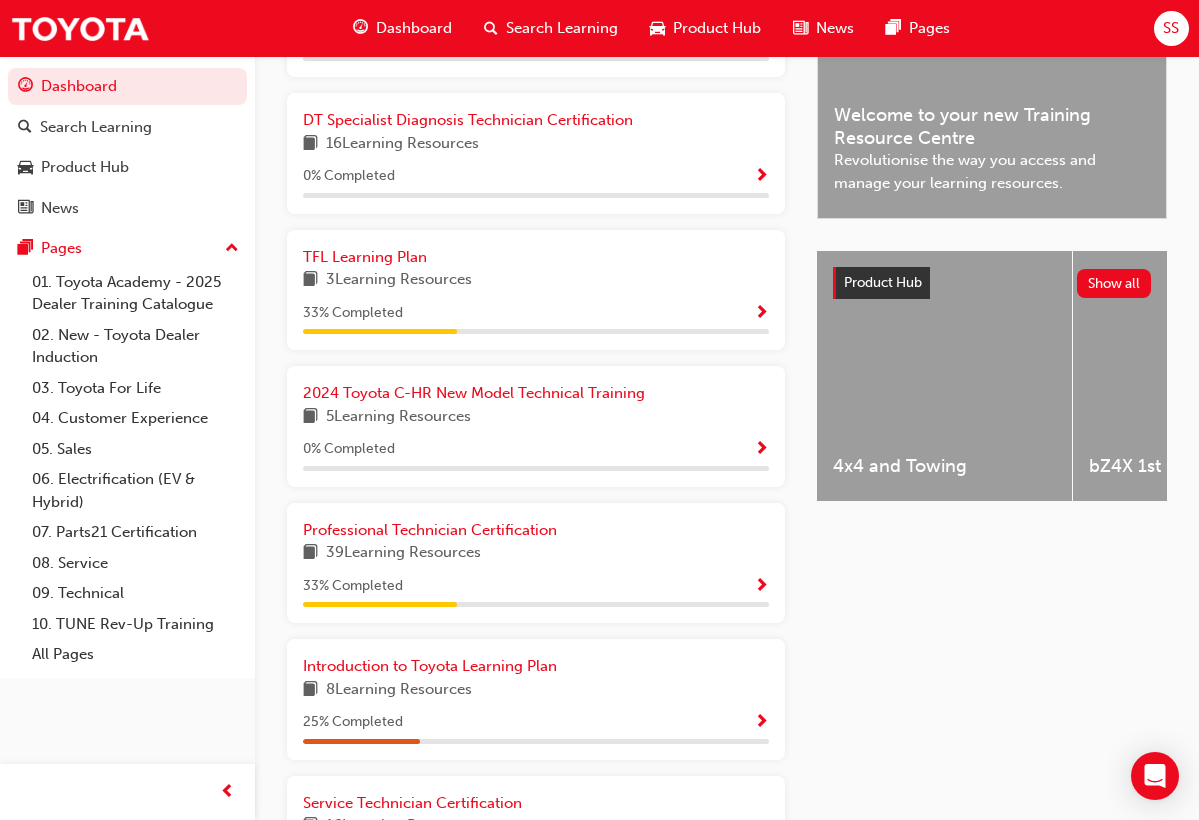 click at bounding box center [761, 587] 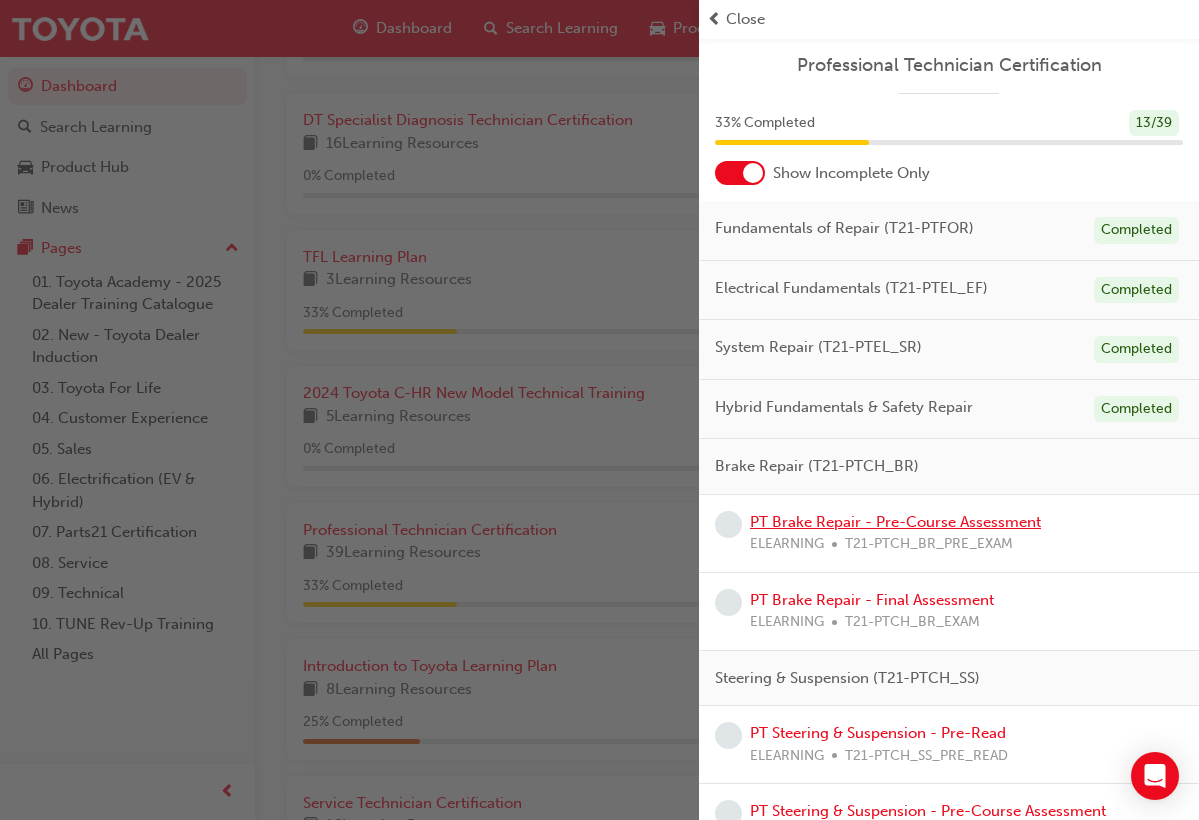 click on "PT Brake Repair - Pre-Course Assessment" at bounding box center (895, 522) 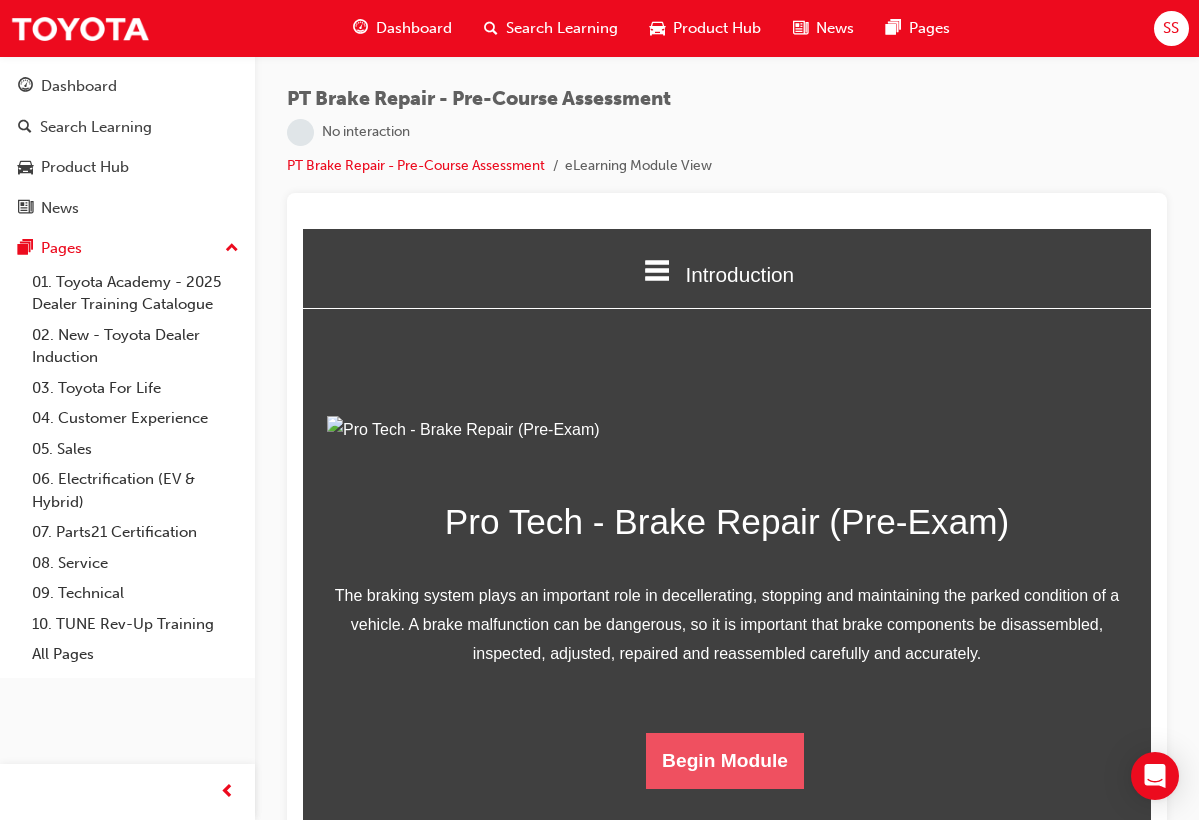 scroll, scrollTop: 158, scrollLeft: 0, axis: vertical 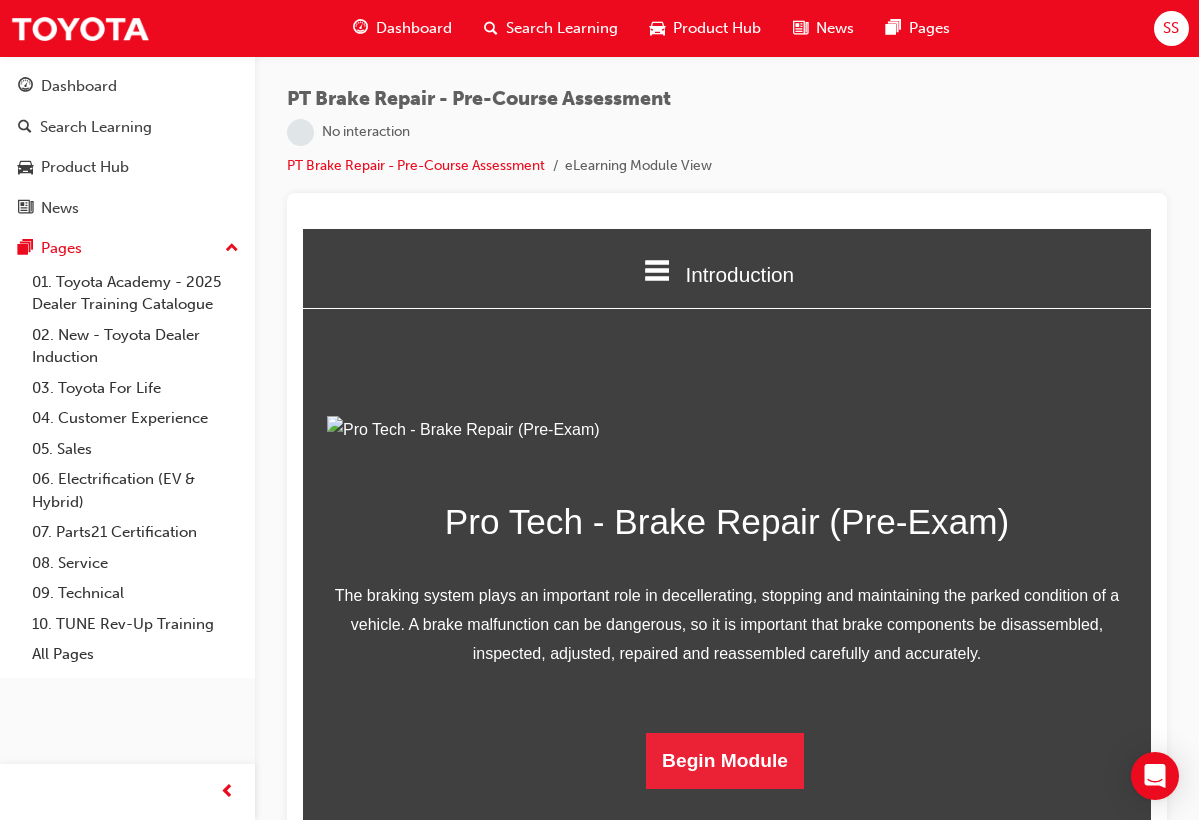 click on "Pro Tech - Brake Repair (Pre-Exam) The braking system plays an important role in decellerating, stopping and maintaining the parked condition of a vehicle. A brake malfunction can be dangerous, so it is important that brake components be disassembled, inspected, adjusted, repaired and reassembled carefully and accurately. Begin Module" at bounding box center (727, 602) 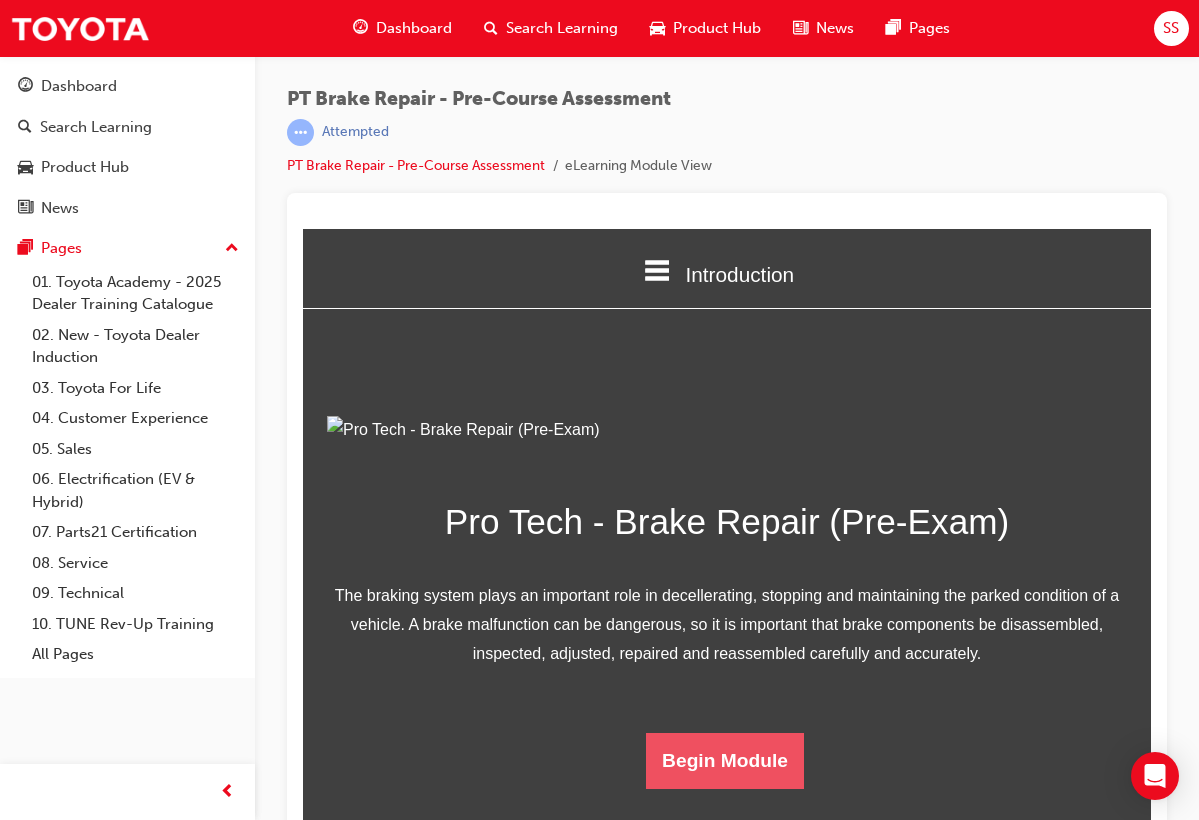 click on "Begin Module" at bounding box center [725, 761] 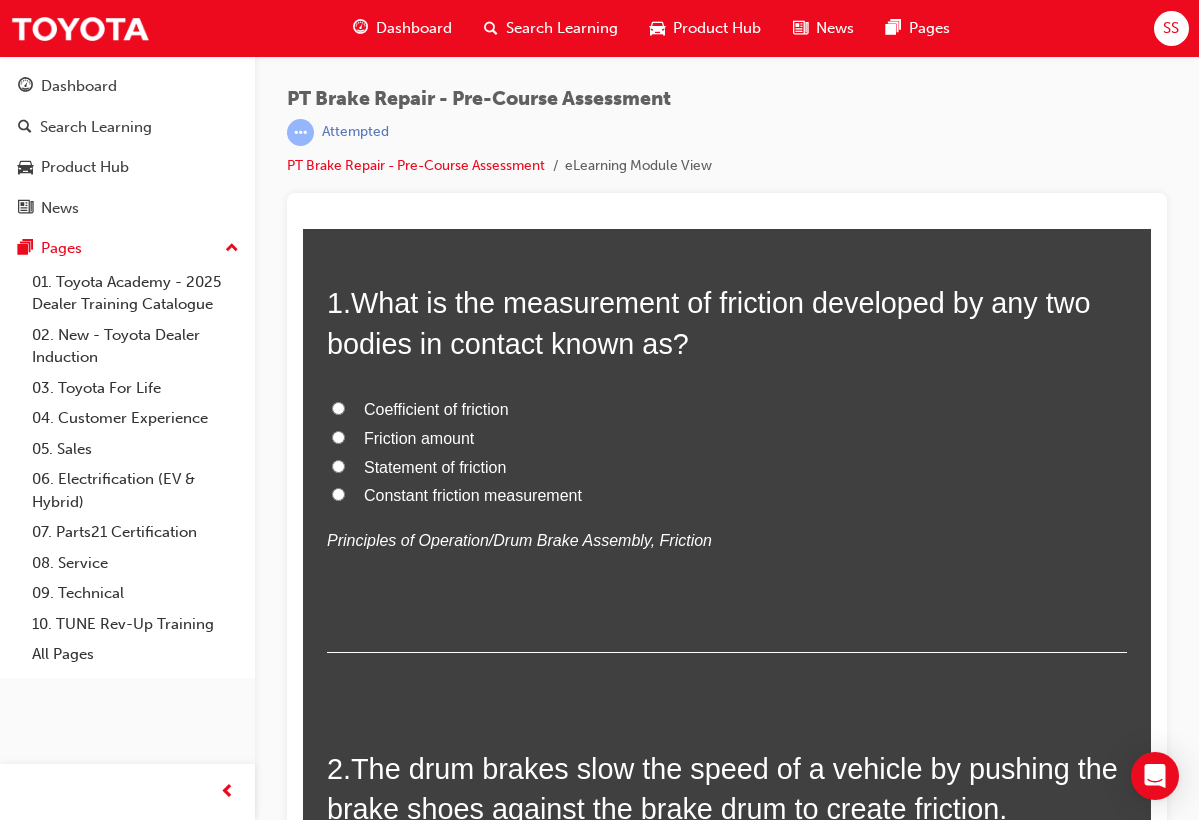 scroll, scrollTop: 0, scrollLeft: 0, axis: both 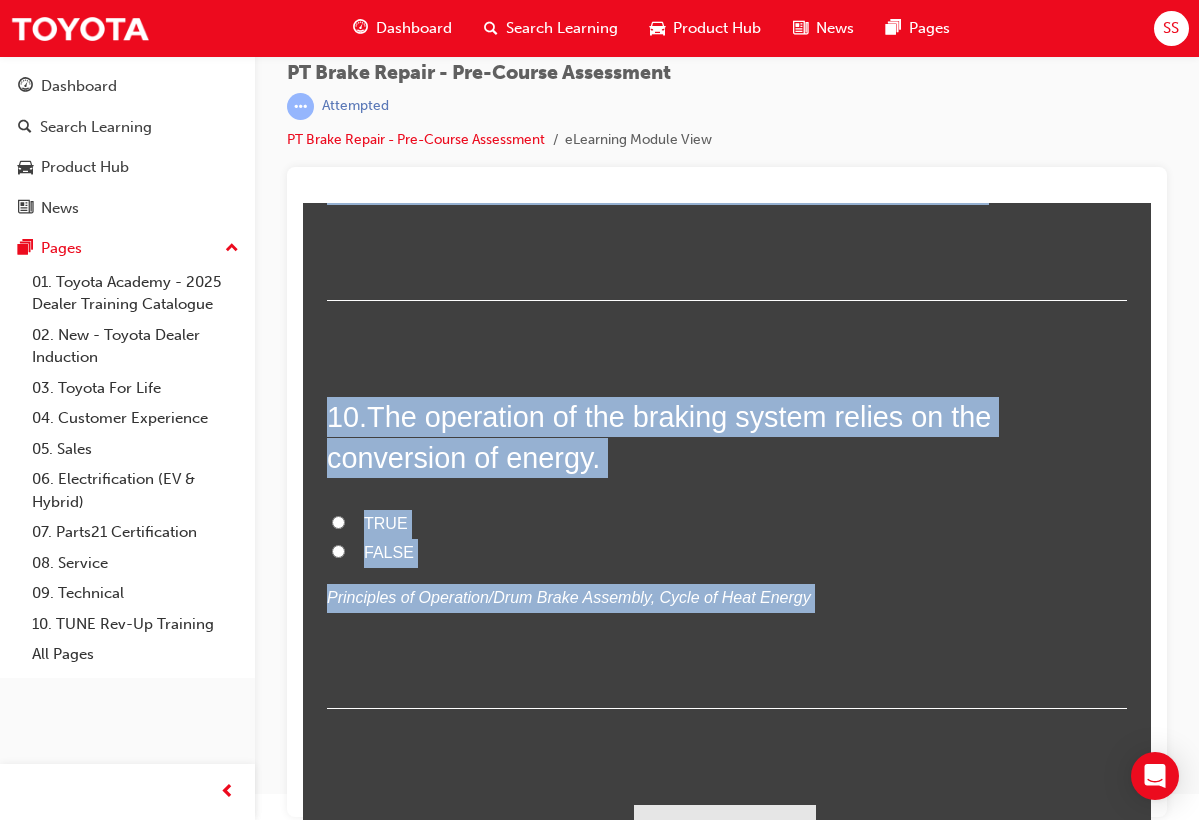 drag, startPoint x: 325, startPoint y: 418, endPoint x: 542, endPoint y: 711, distance: 364.60663 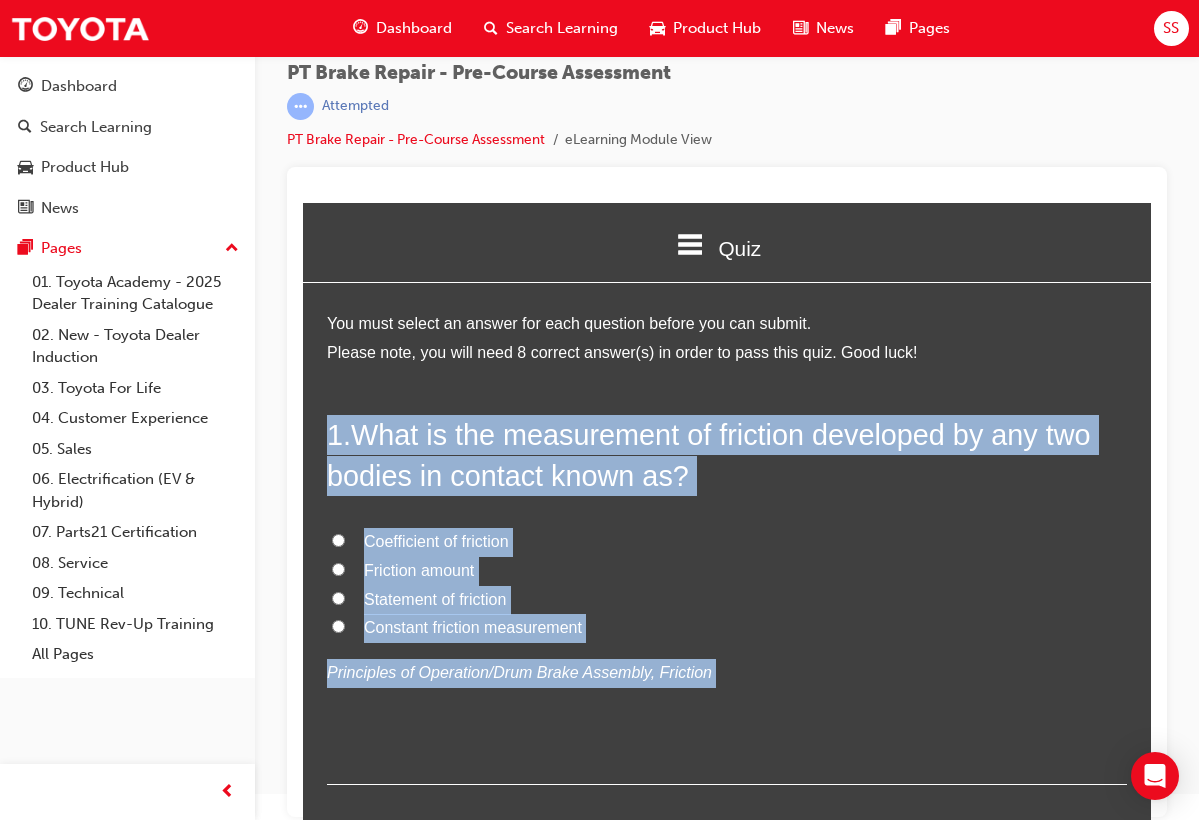 scroll, scrollTop: 0, scrollLeft: 0, axis: both 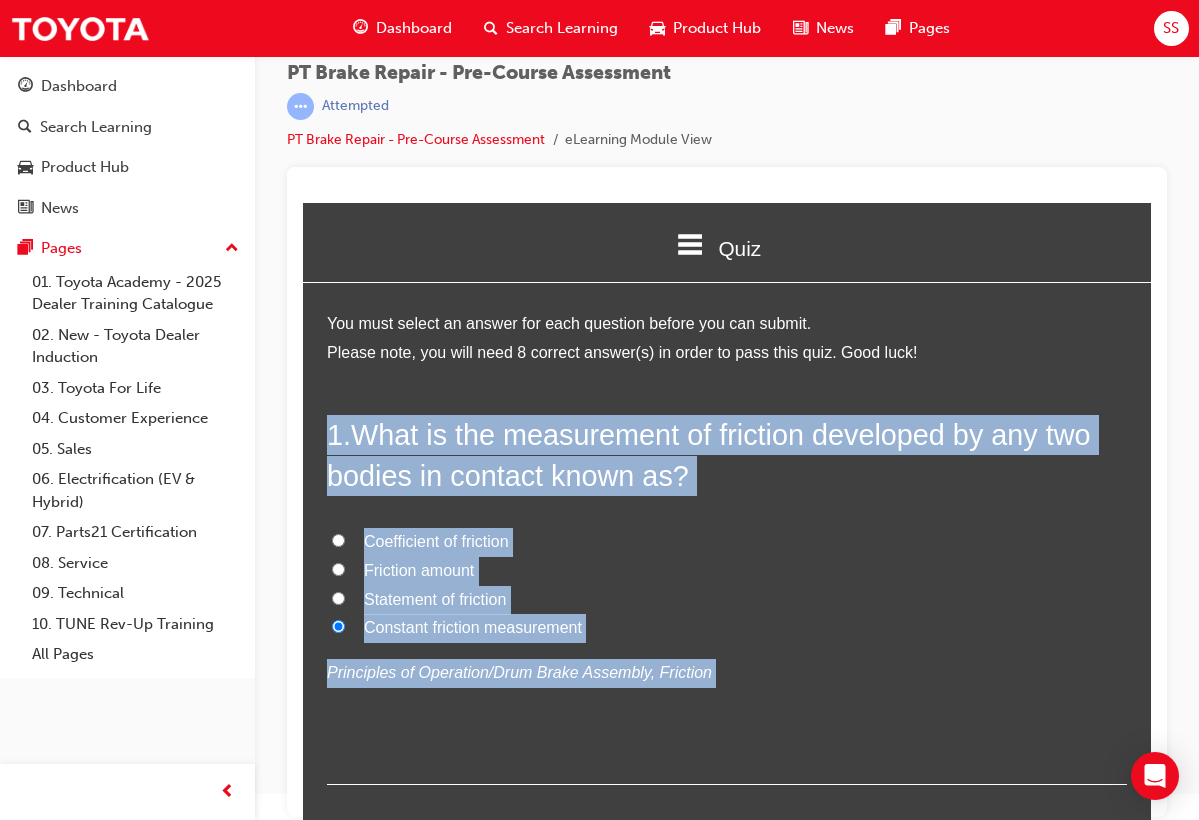 radio on "true" 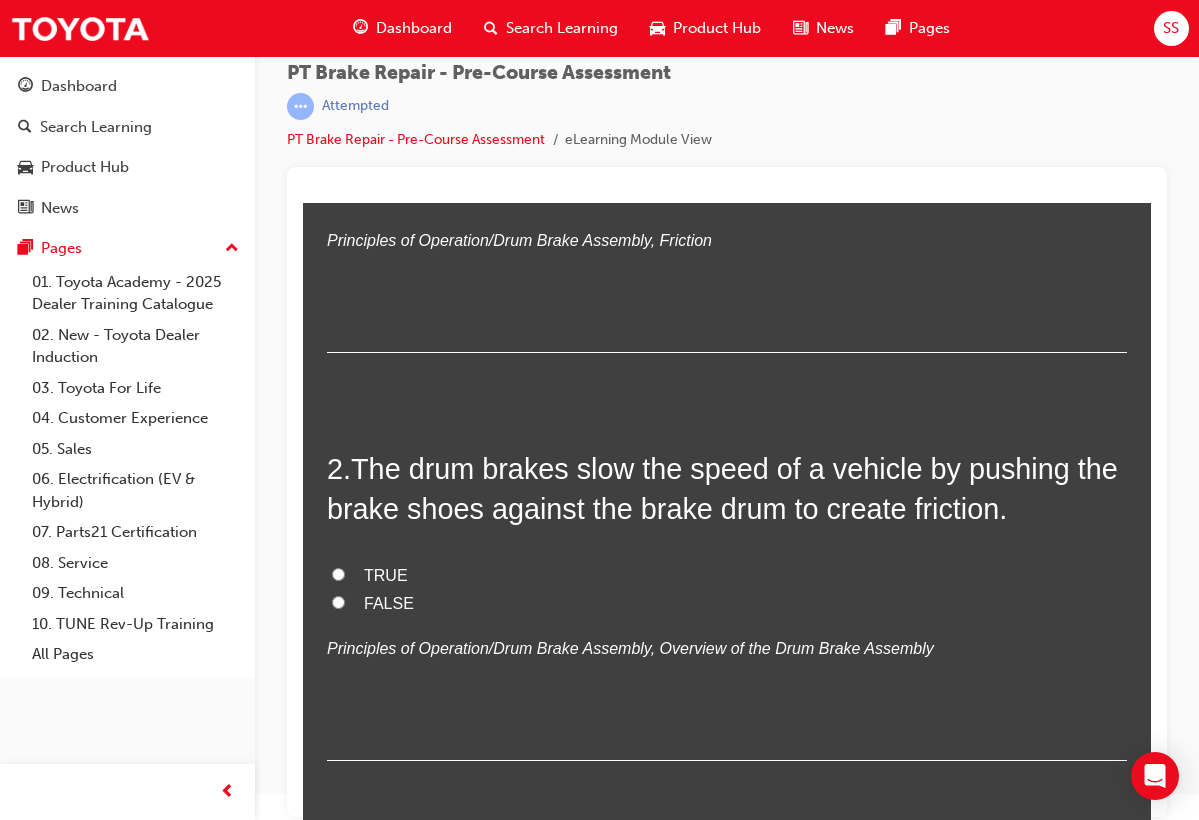 scroll, scrollTop: 439, scrollLeft: 0, axis: vertical 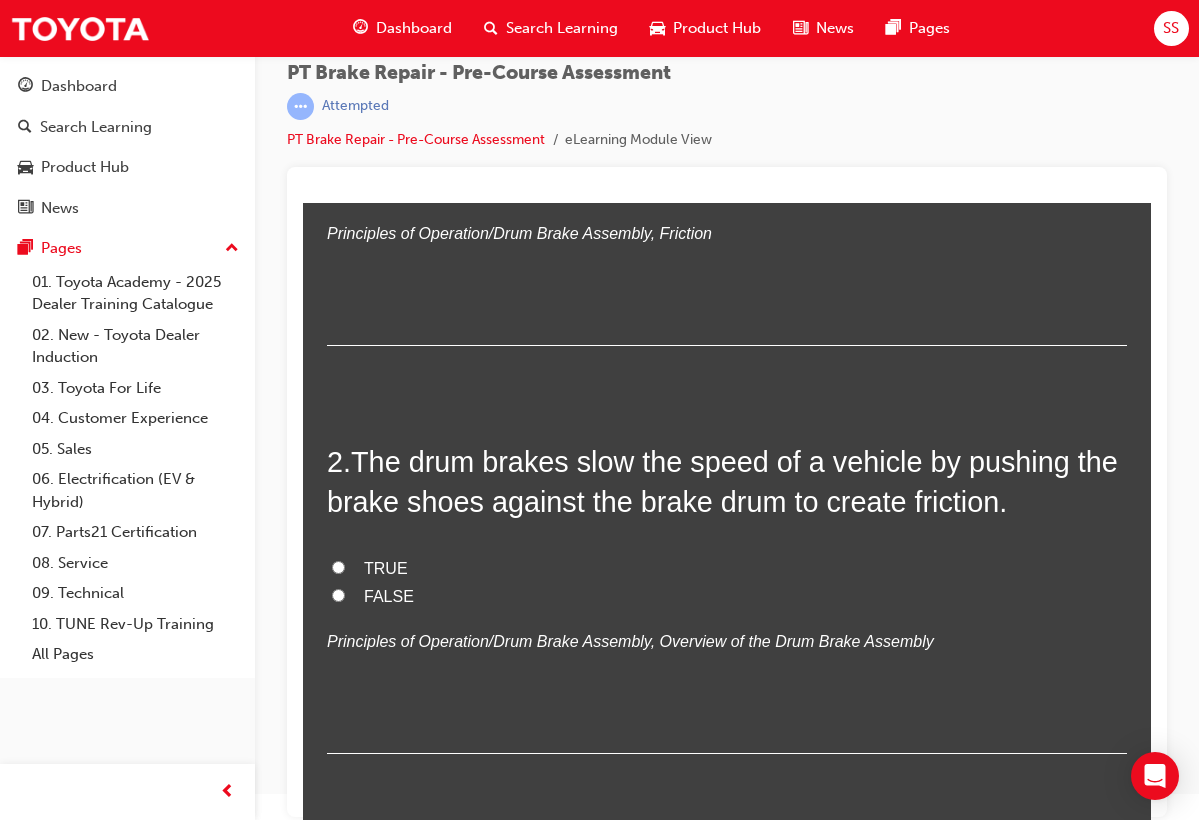 click on "TRUE" at bounding box center (727, 569) 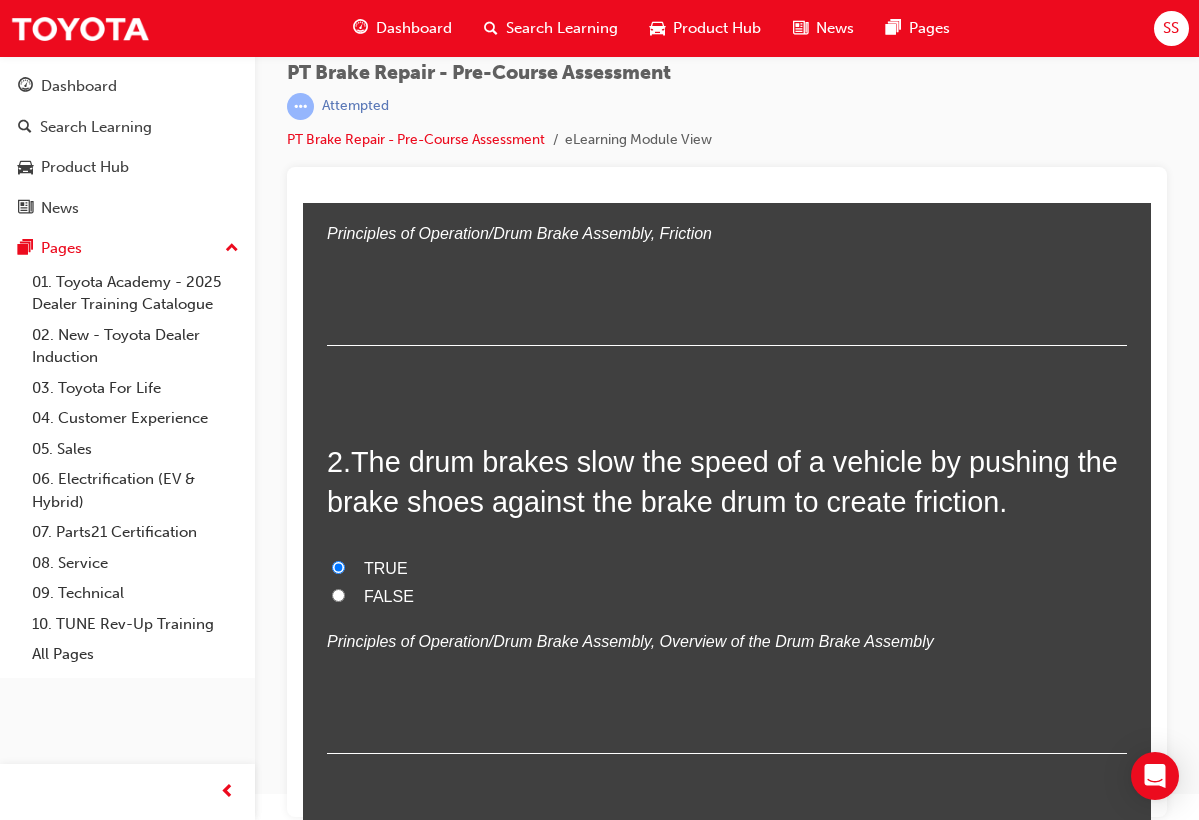 radio on "true" 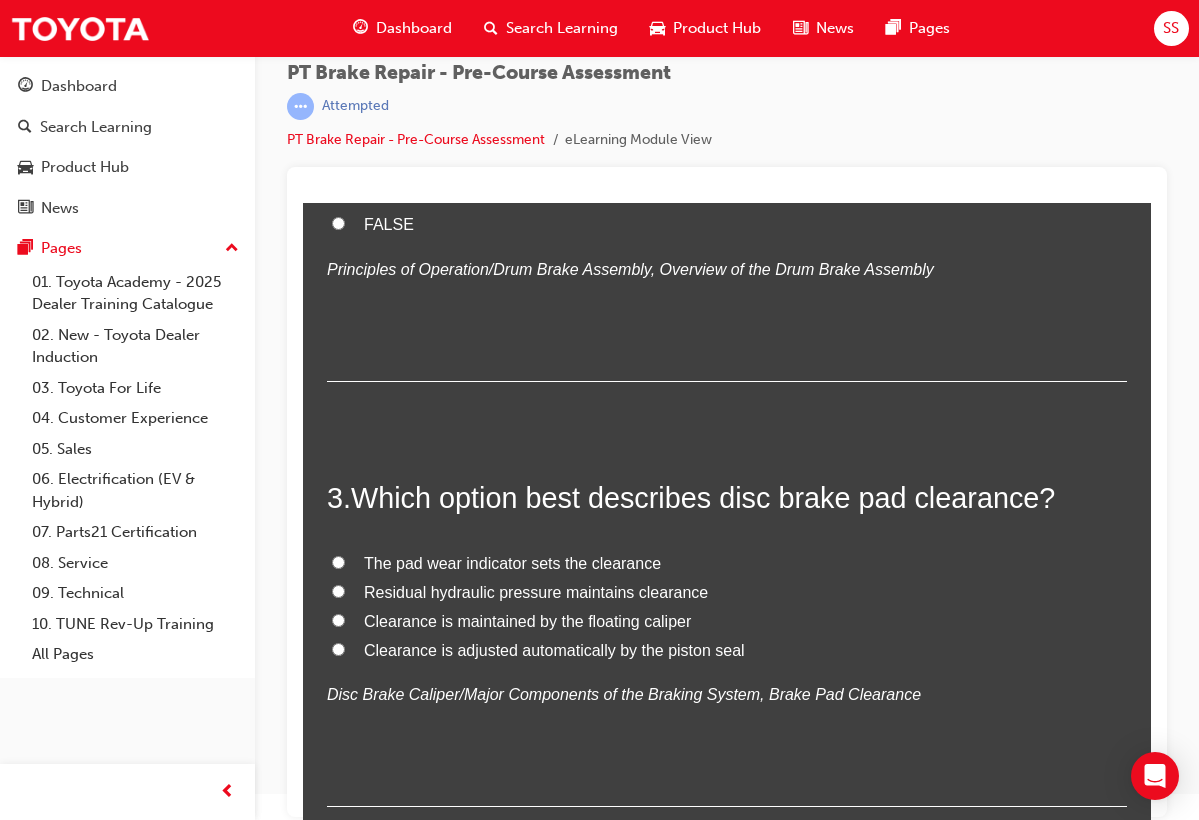 scroll, scrollTop: 818, scrollLeft: 0, axis: vertical 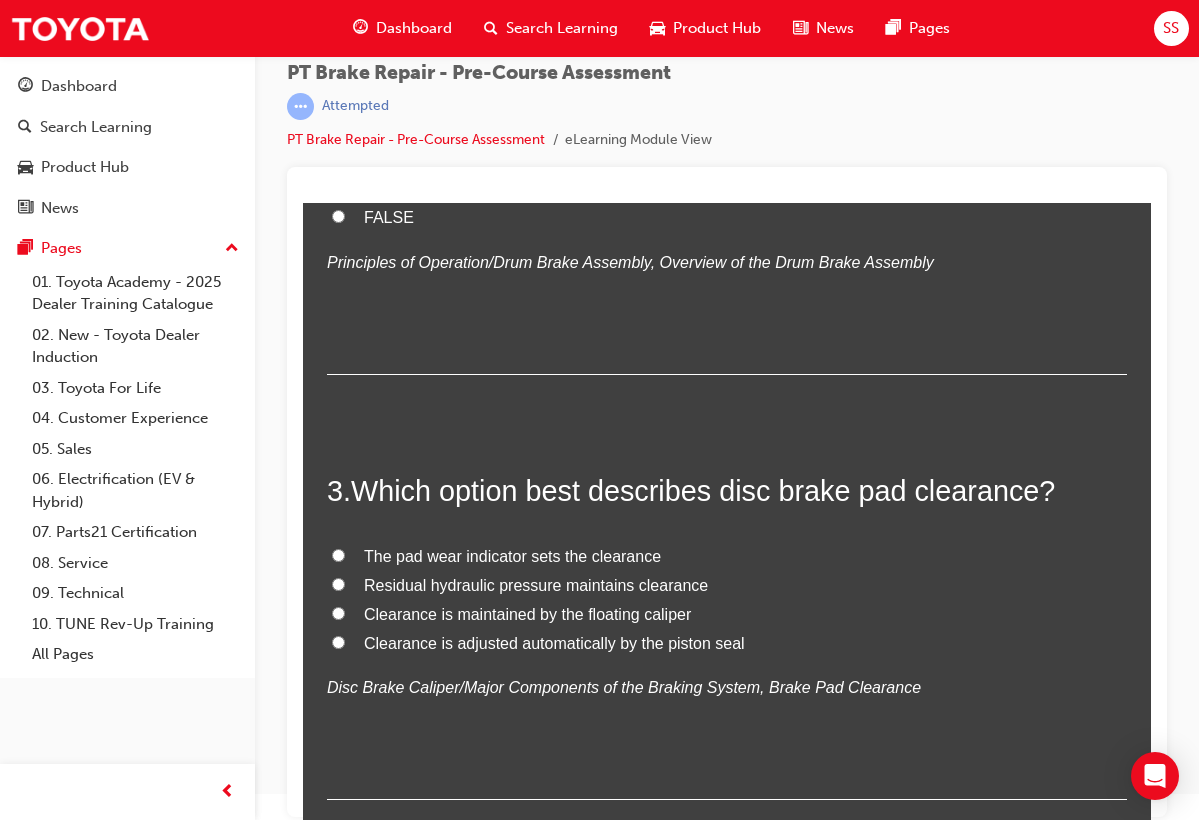 click on "Clearance is adjusted automatically by the piston seal" at bounding box center [554, 643] 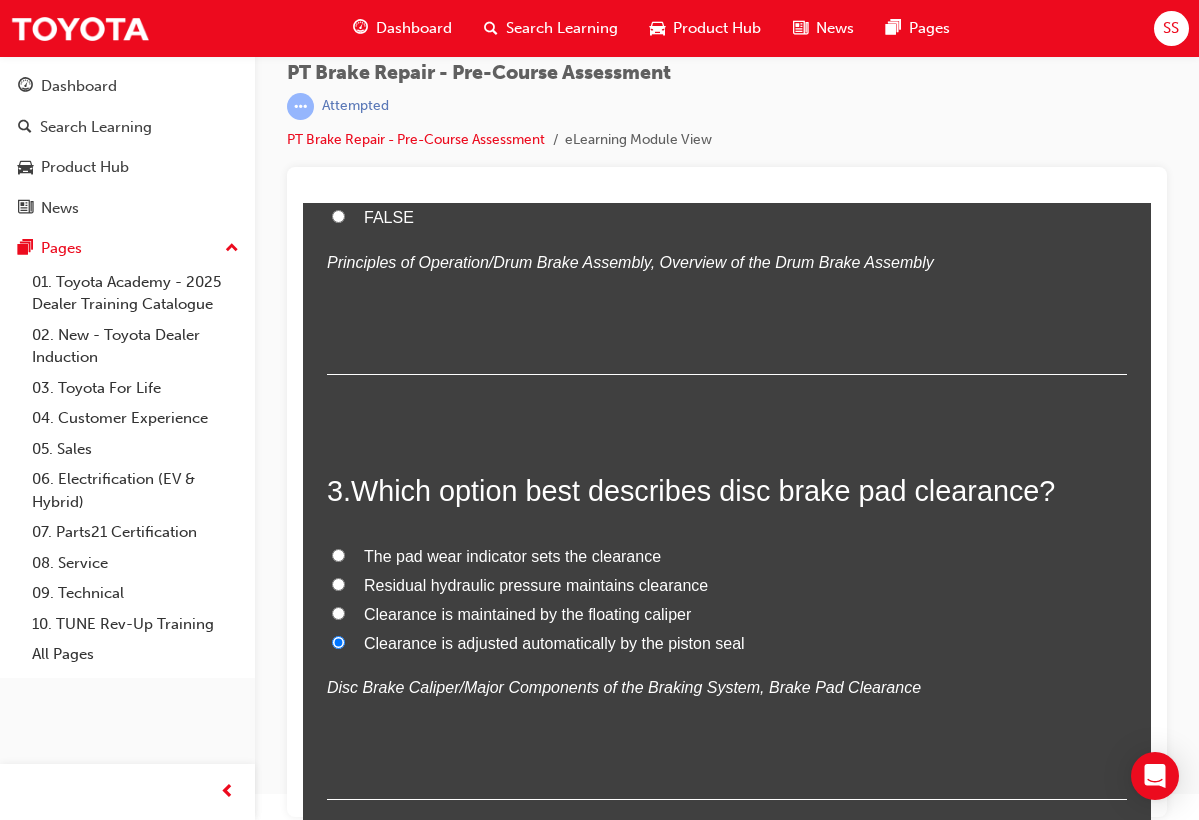radio on "true" 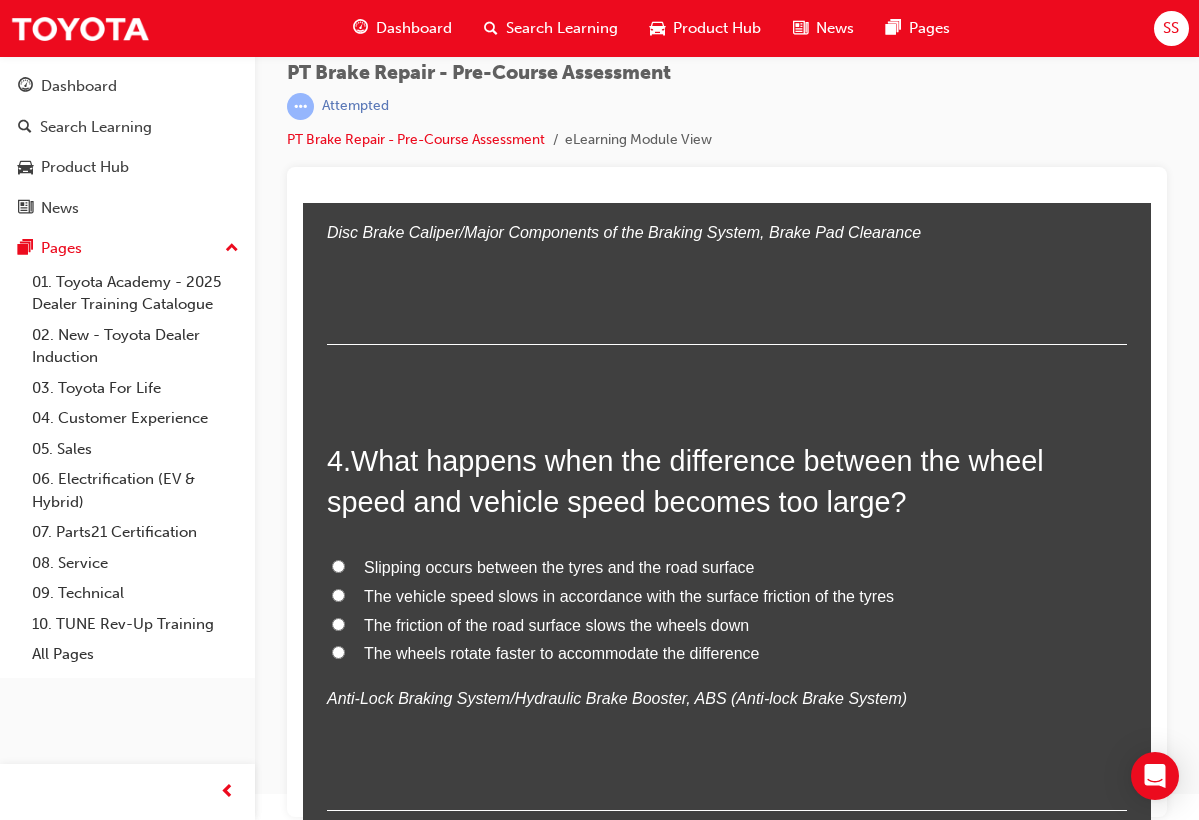 scroll, scrollTop: 1280, scrollLeft: 0, axis: vertical 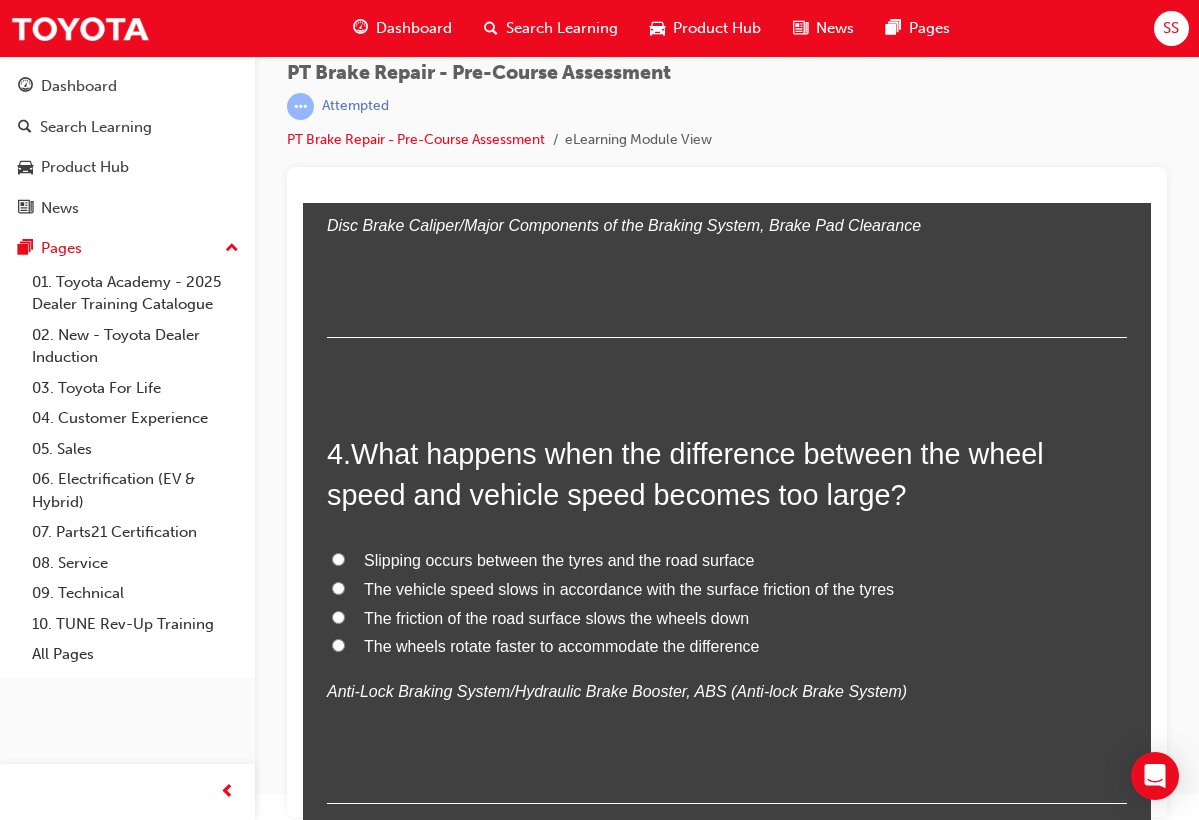 click on "Slipping occurs between the tyres and the road surface" at bounding box center [559, 560] 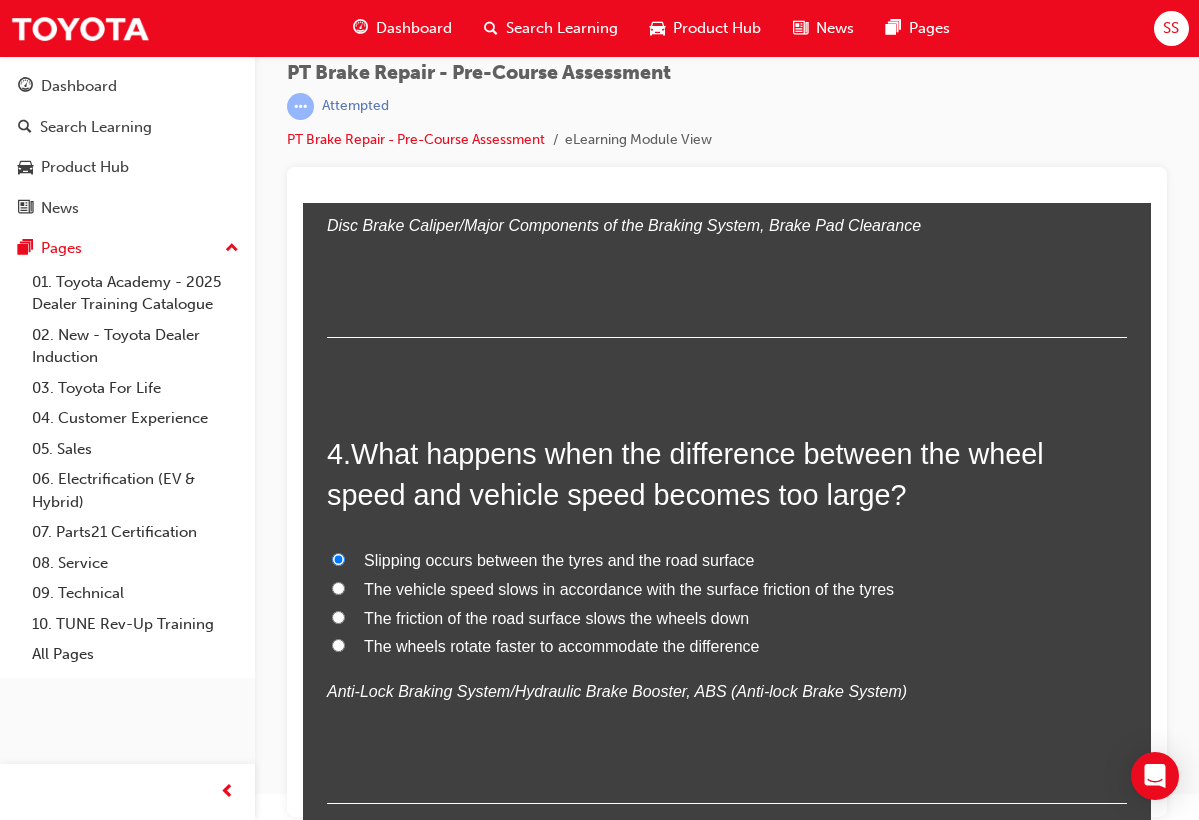 radio on "true" 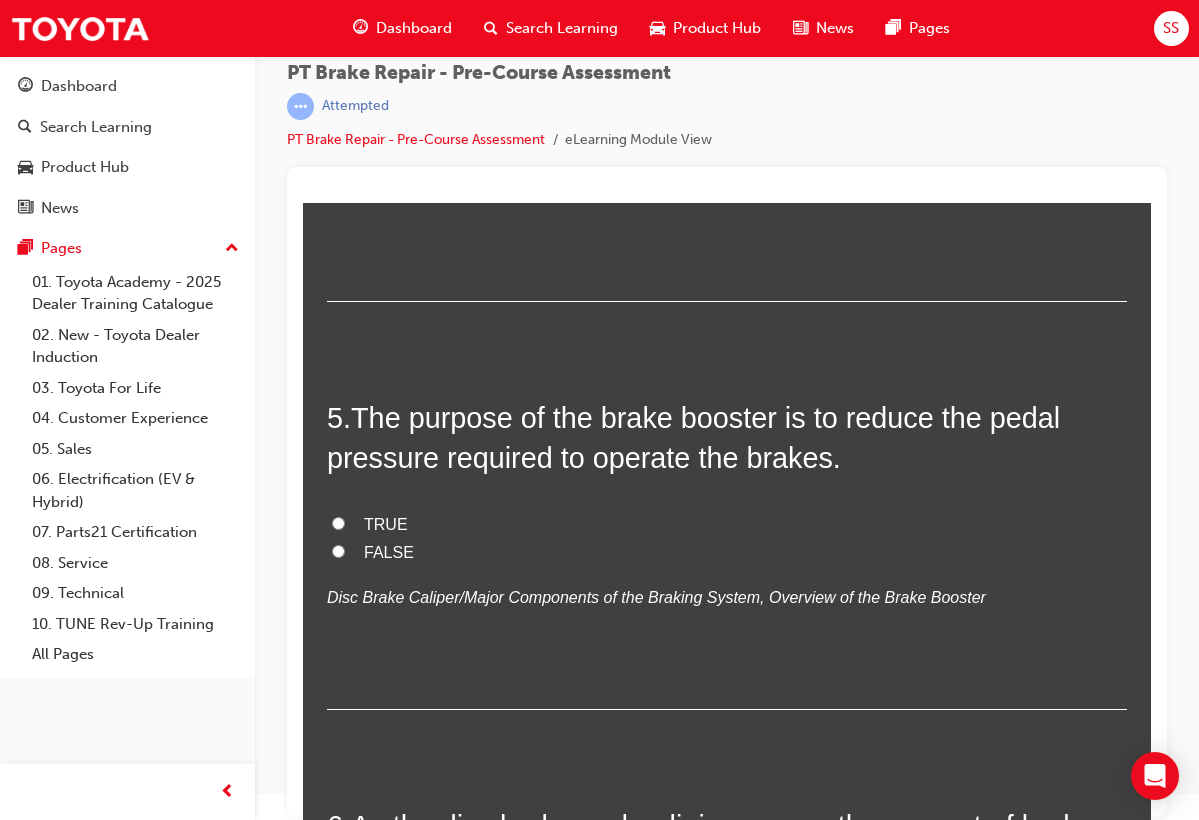 scroll, scrollTop: 1787, scrollLeft: 0, axis: vertical 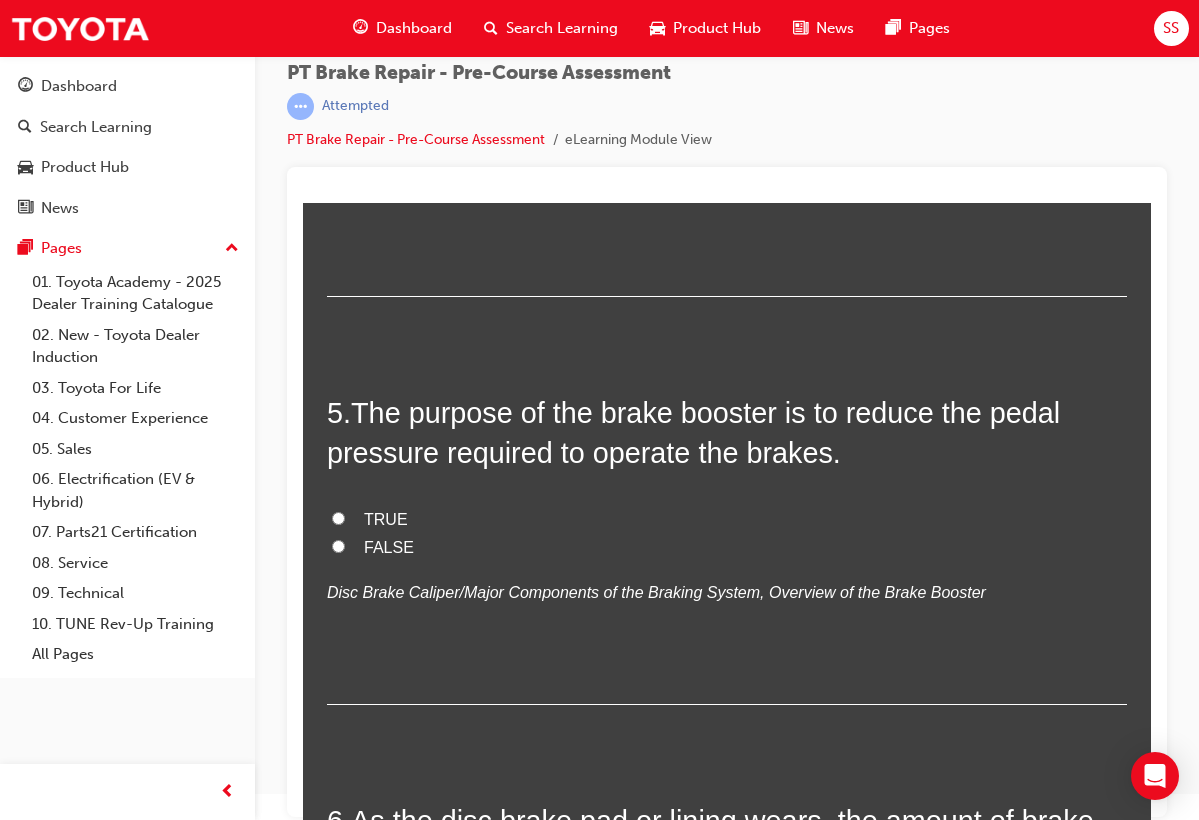click on "TRUE" at bounding box center [338, 518] 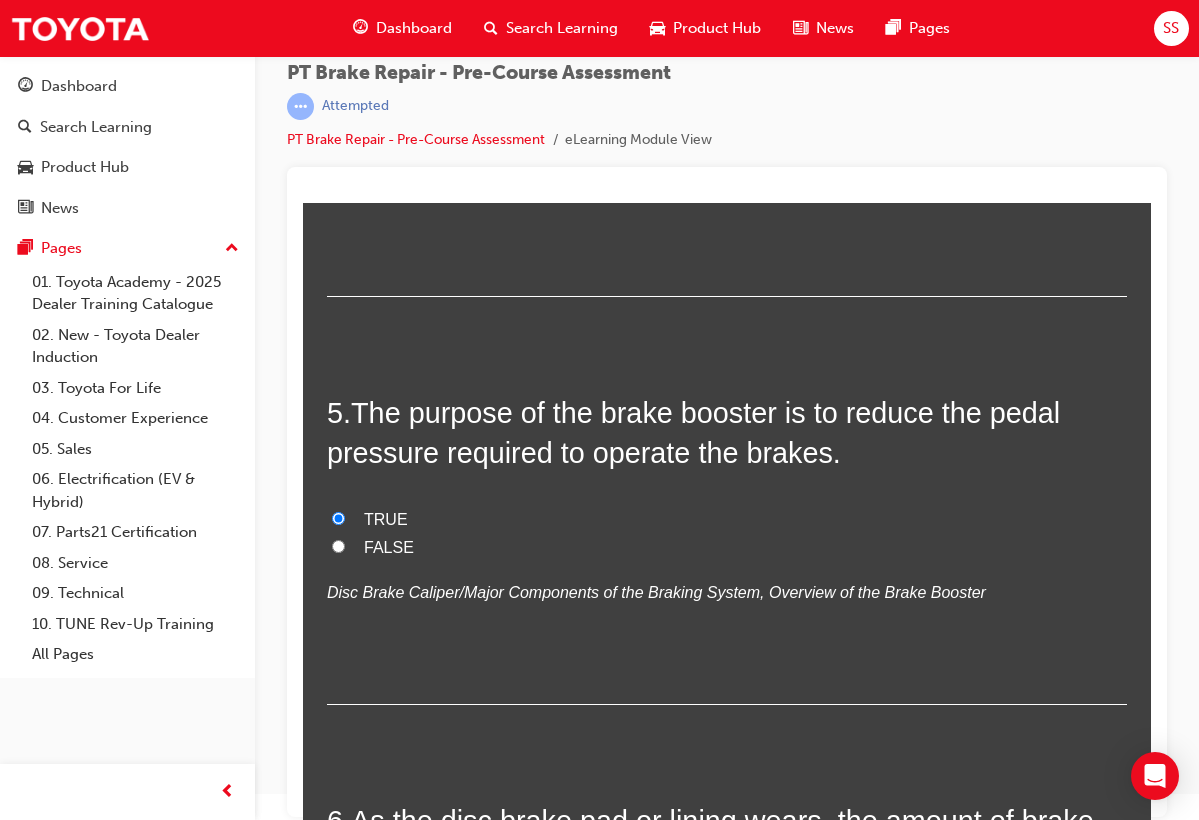 radio on "true" 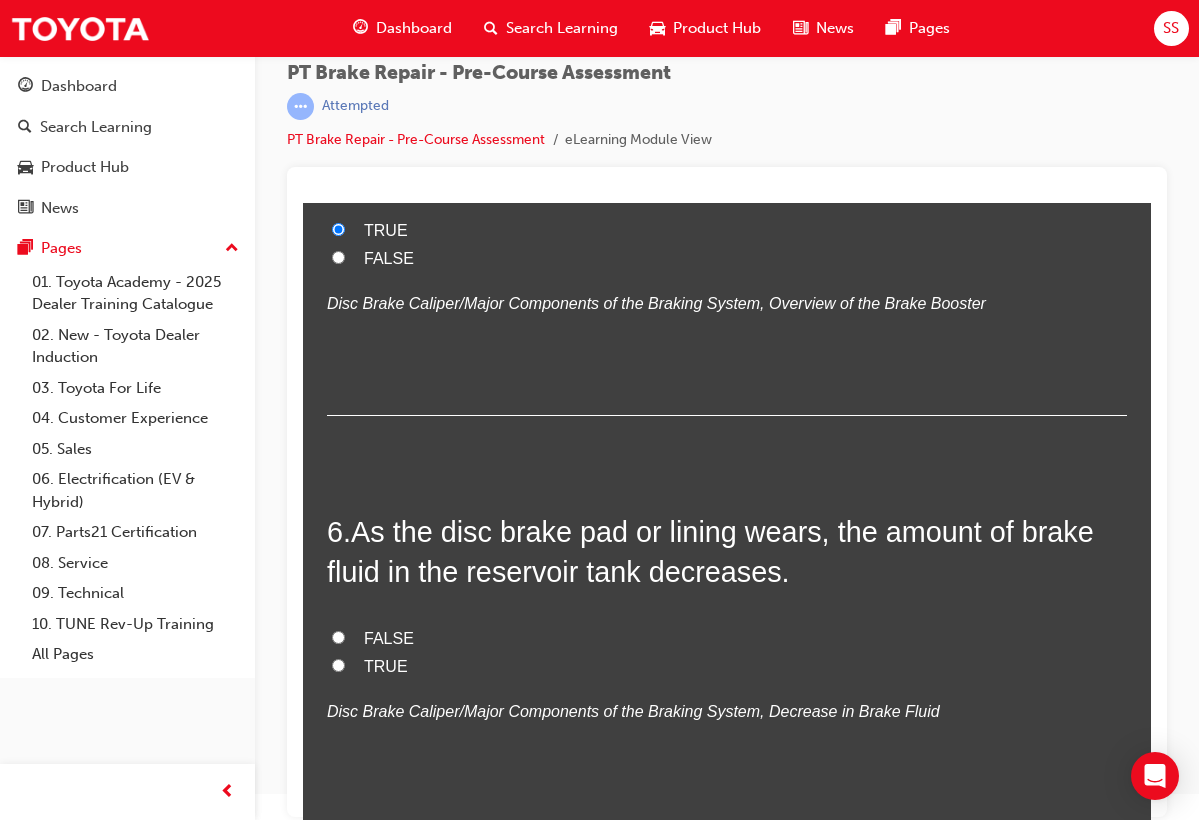 scroll, scrollTop: 2077, scrollLeft: 0, axis: vertical 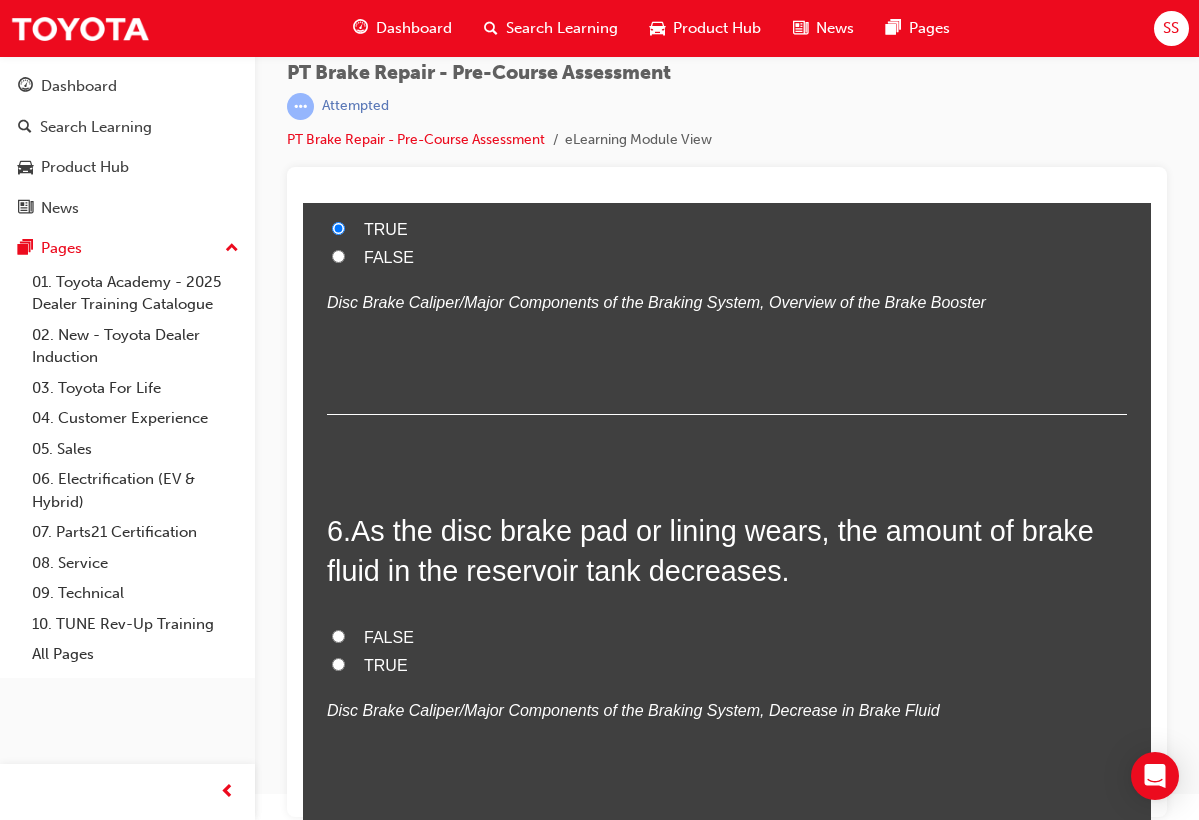 click on "TRUE" at bounding box center (727, 666) 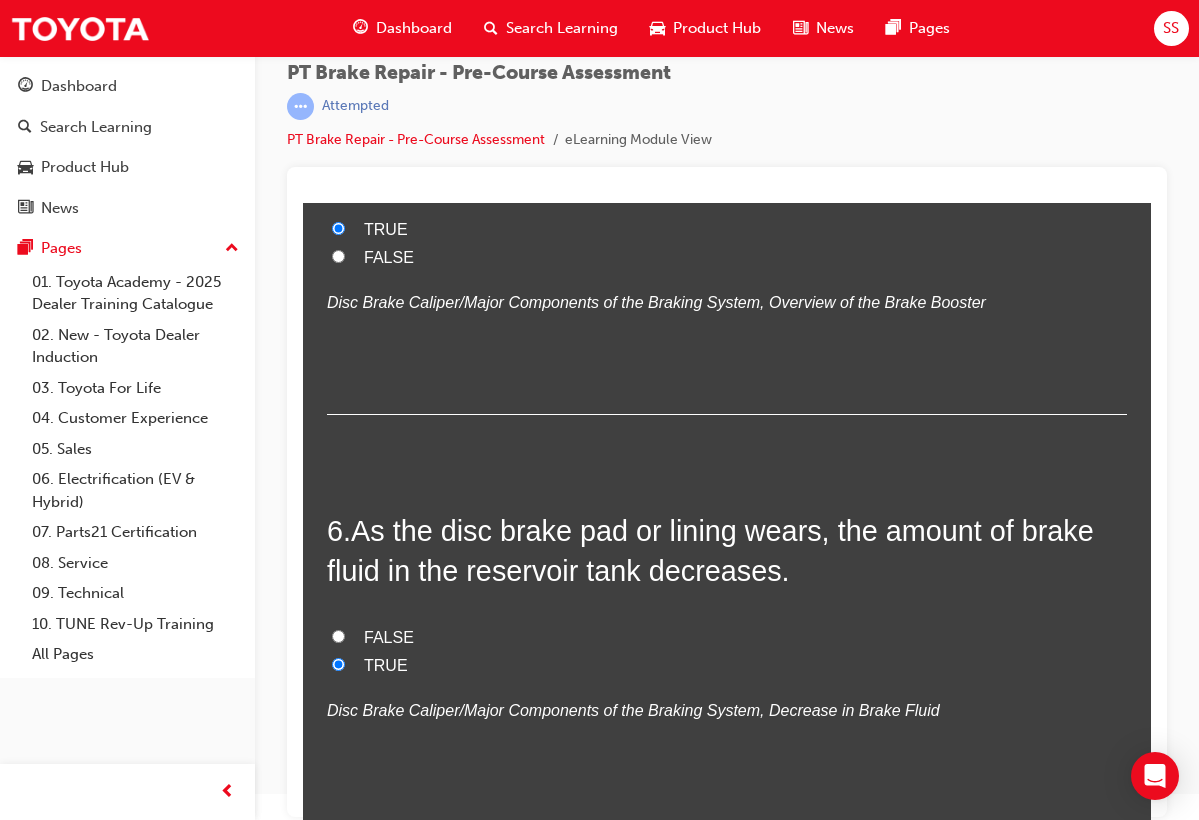 radio on "true" 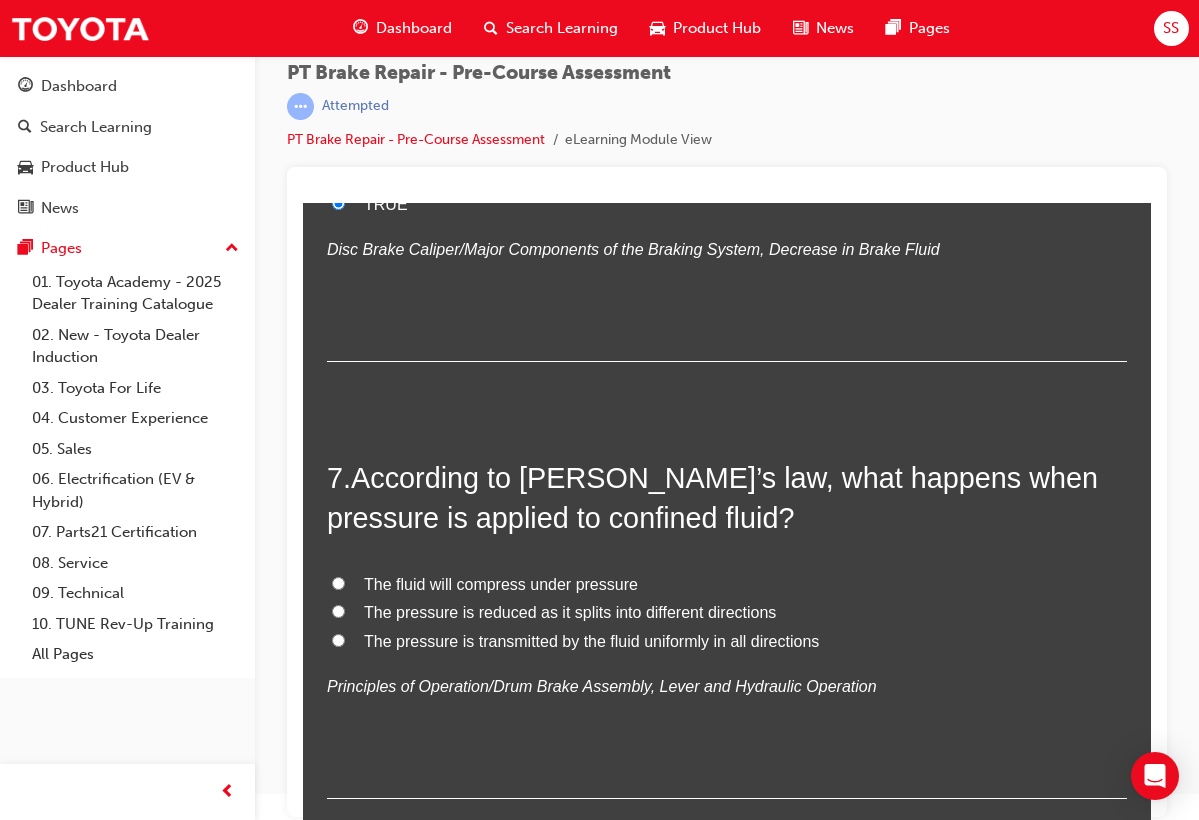 scroll, scrollTop: 2549, scrollLeft: 0, axis: vertical 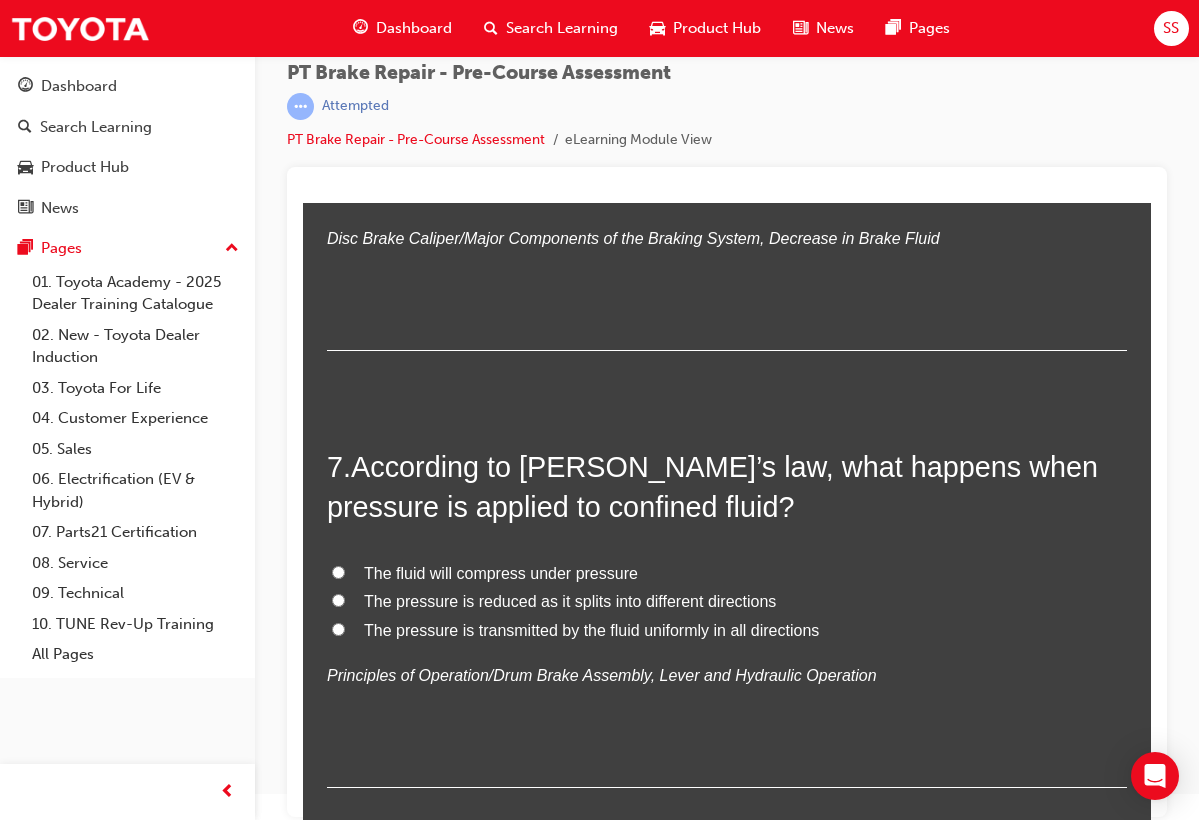 click on "The fluid will compress under pressure" at bounding box center [501, 573] 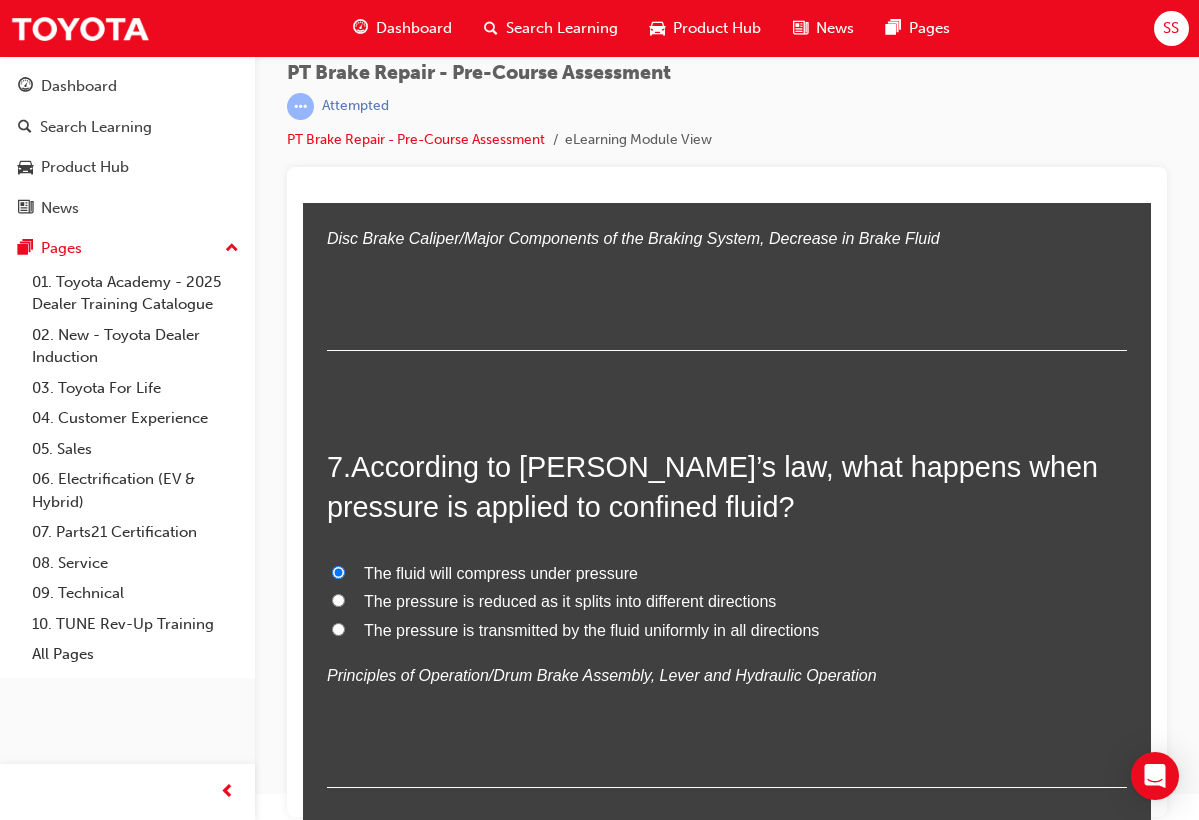 radio on "true" 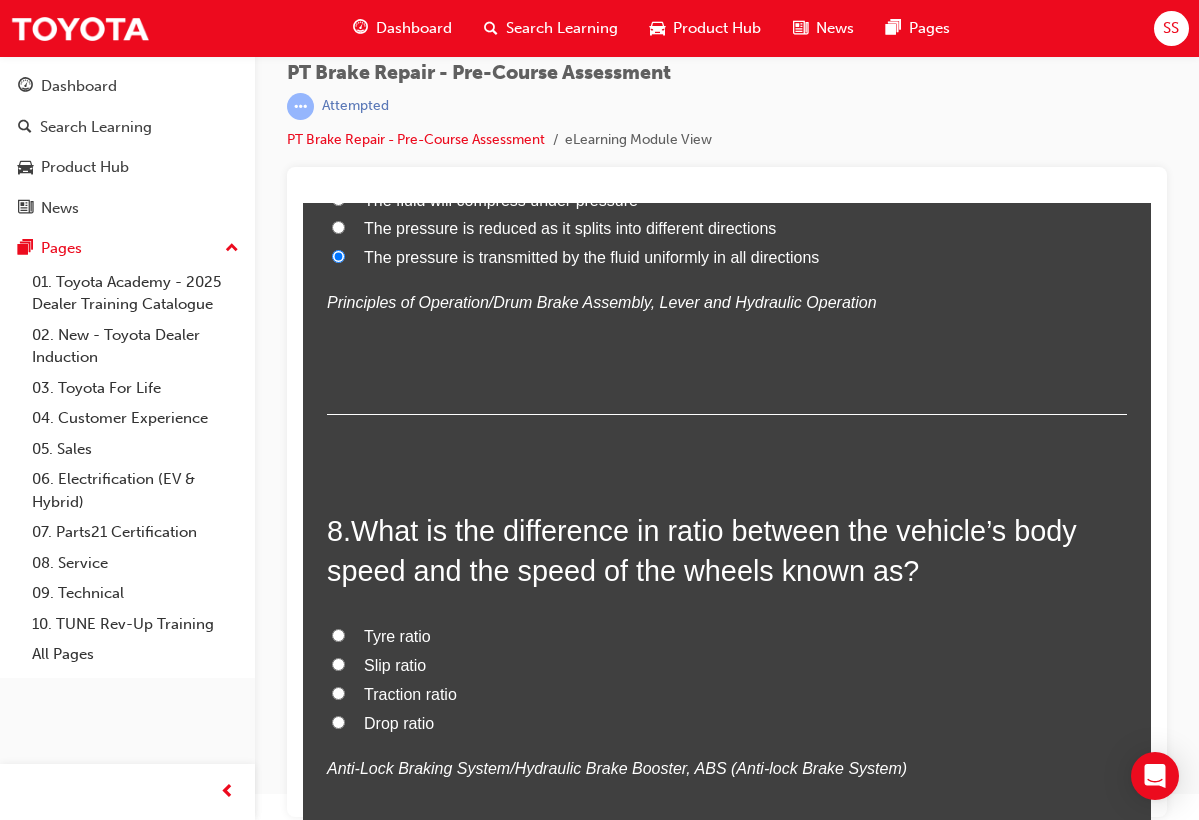 scroll, scrollTop: 2916, scrollLeft: 0, axis: vertical 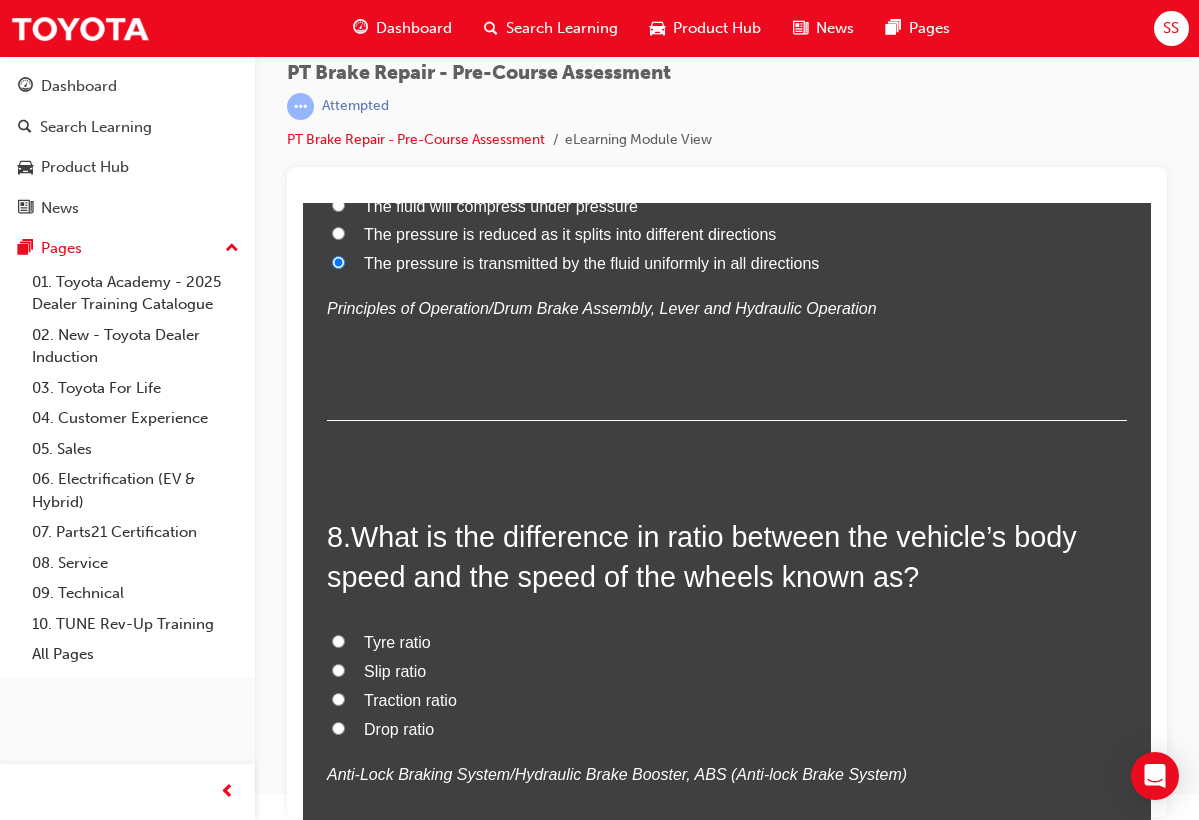 click on "Slip ratio" at bounding box center [395, 671] 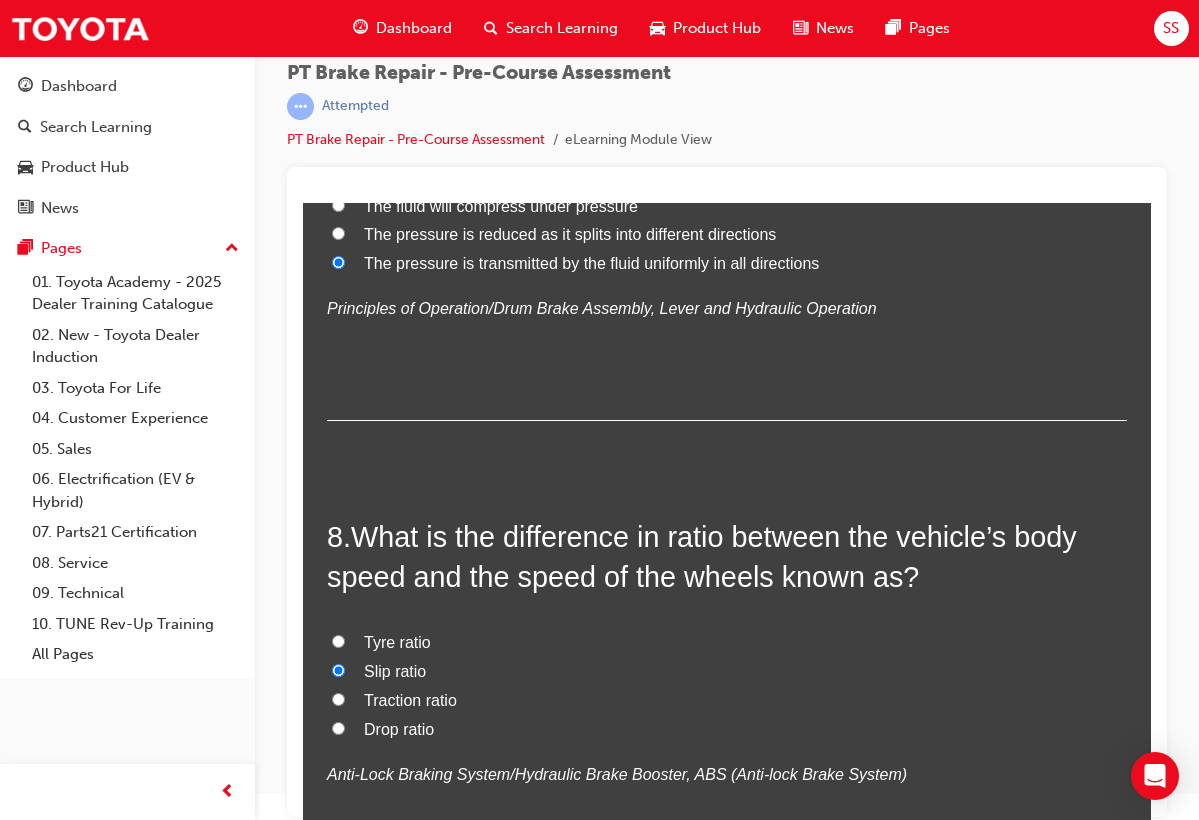 radio on "true" 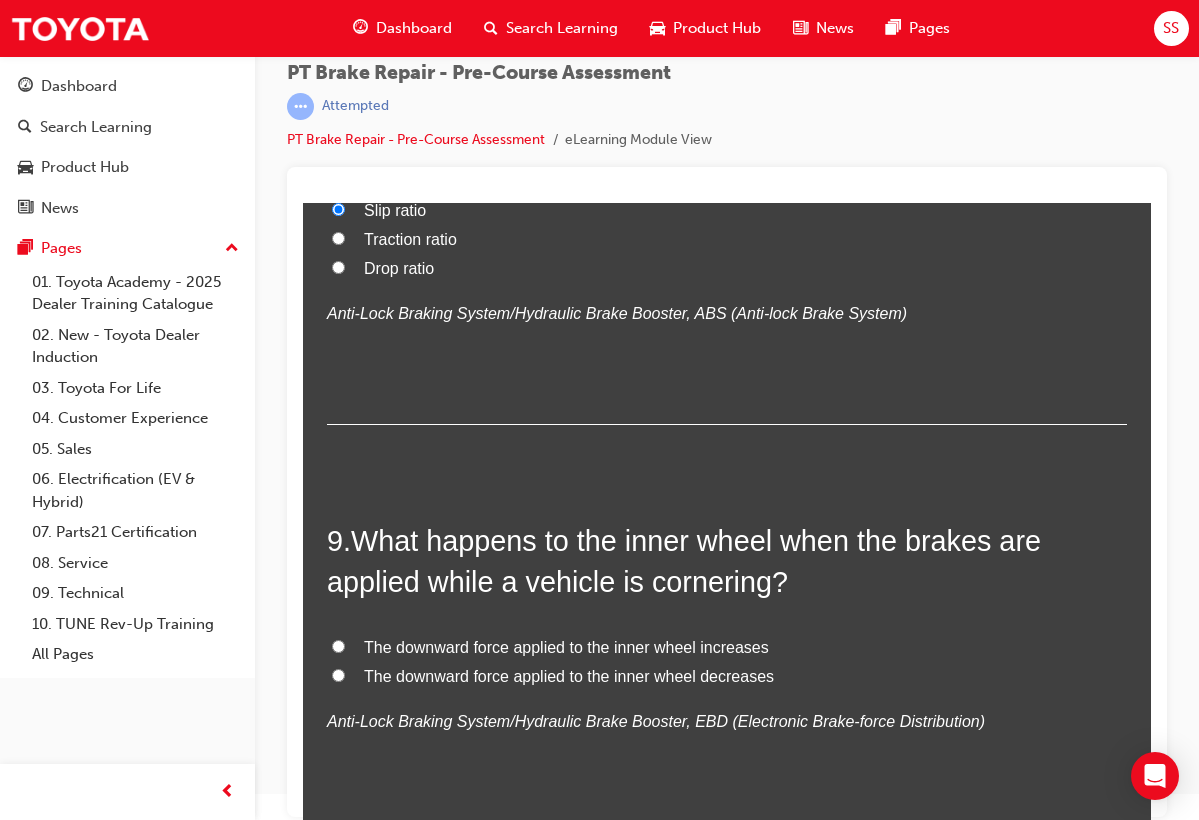 scroll, scrollTop: 3381, scrollLeft: 0, axis: vertical 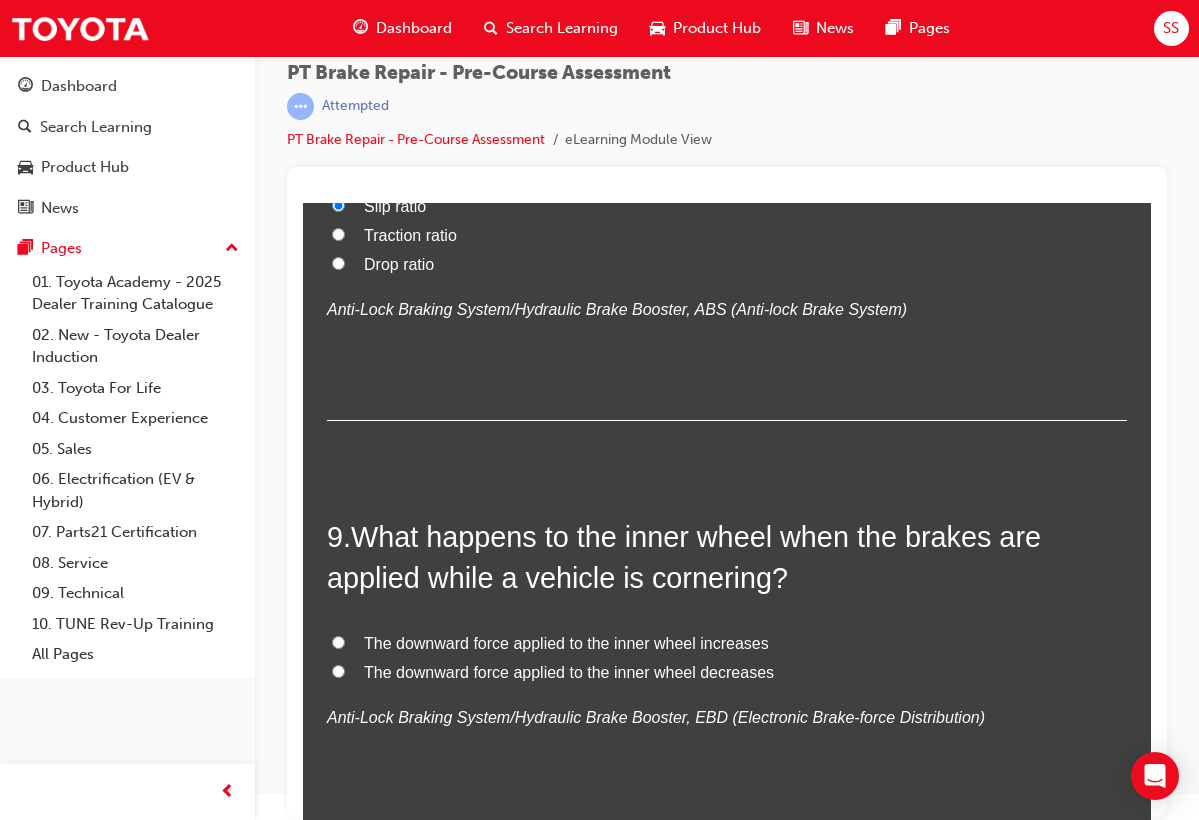 click on "The downward force applied to the inner wheel increases" at bounding box center [566, 643] 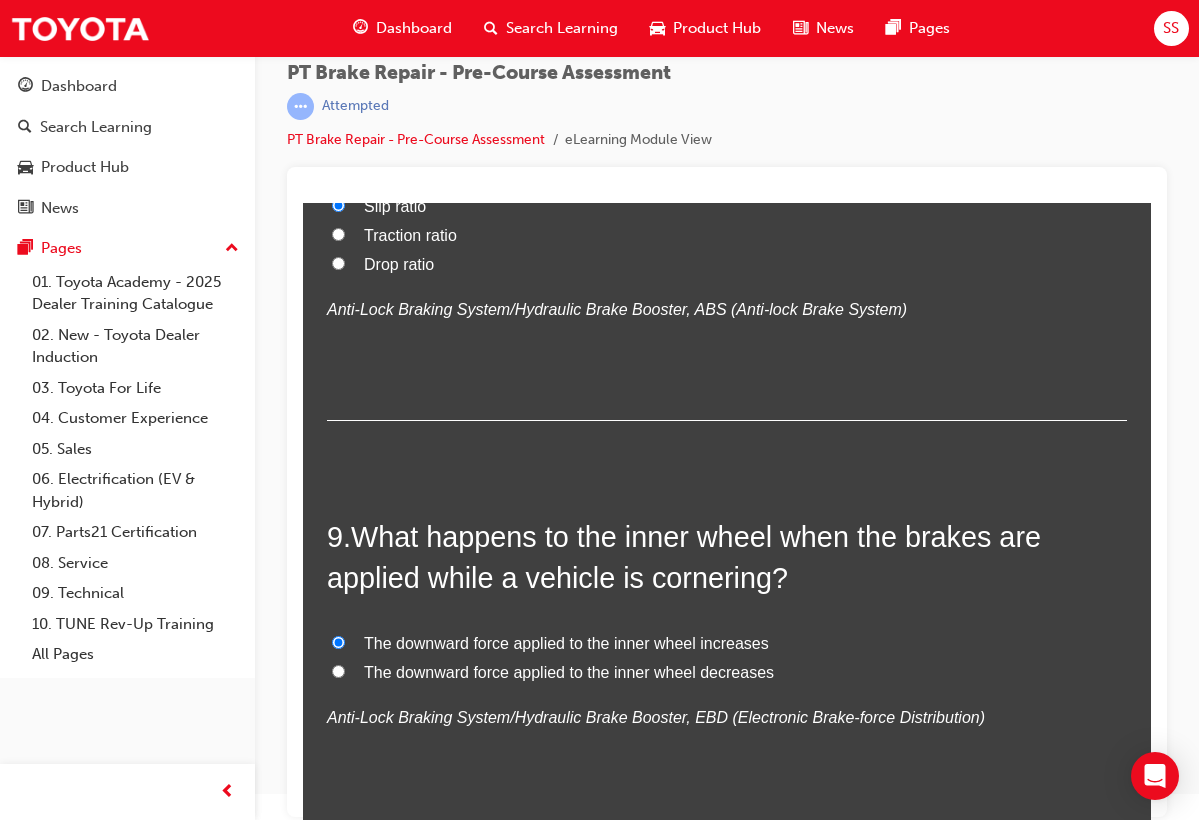 radio on "true" 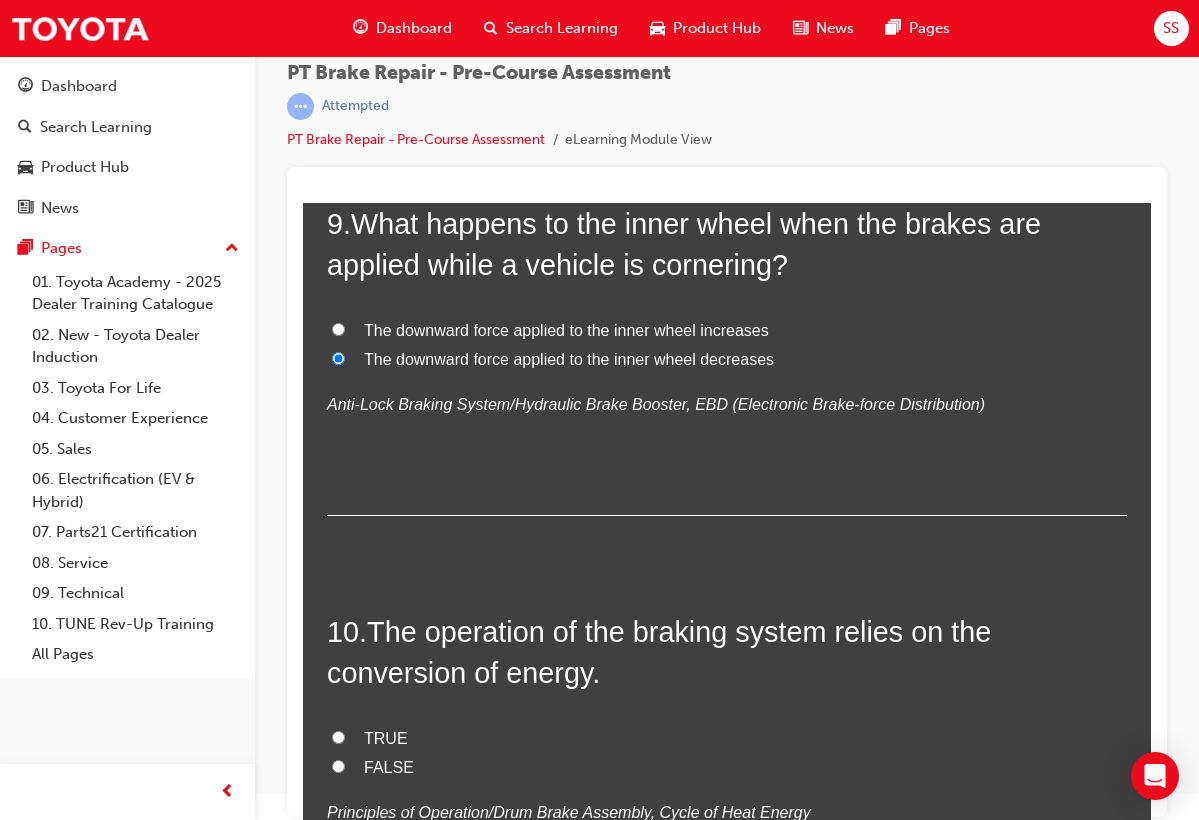scroll, scrollTop: 3734, scrollLeft: 0, axis: vertical 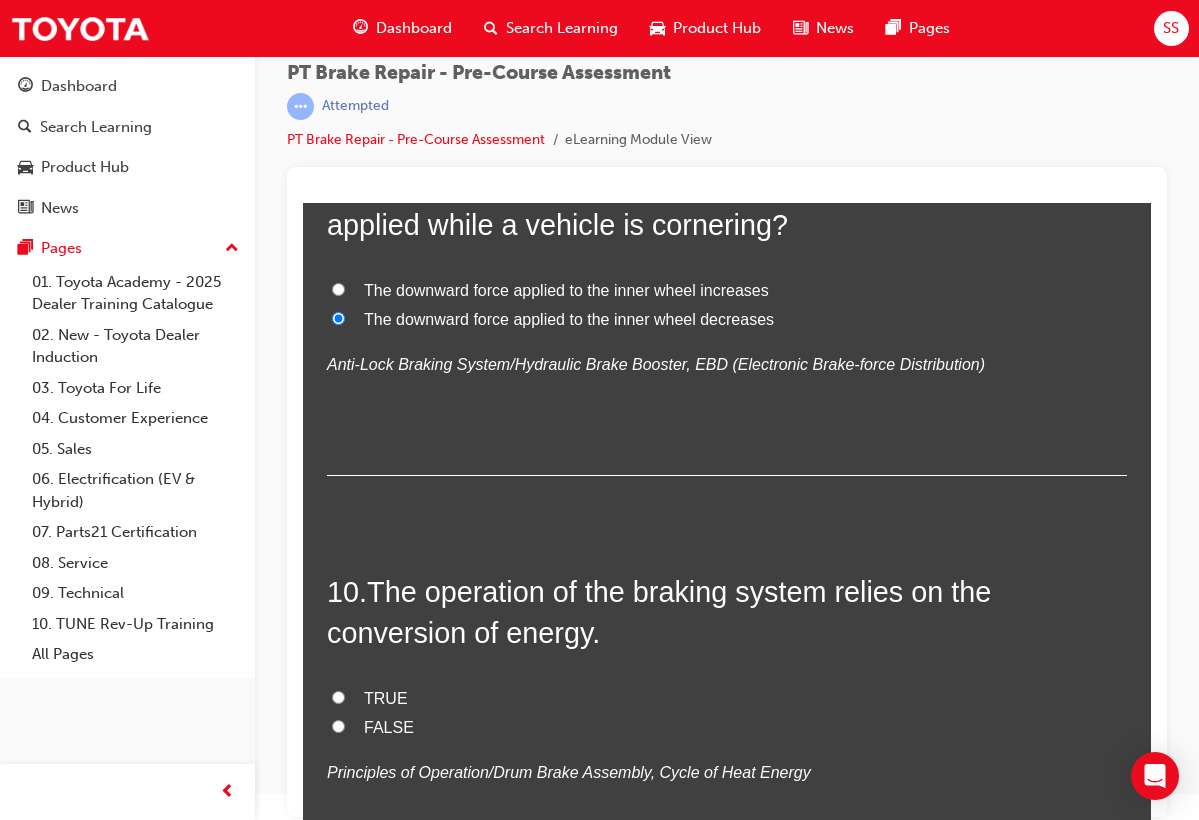 click on "FALSE" at bounding box center [389, 727] 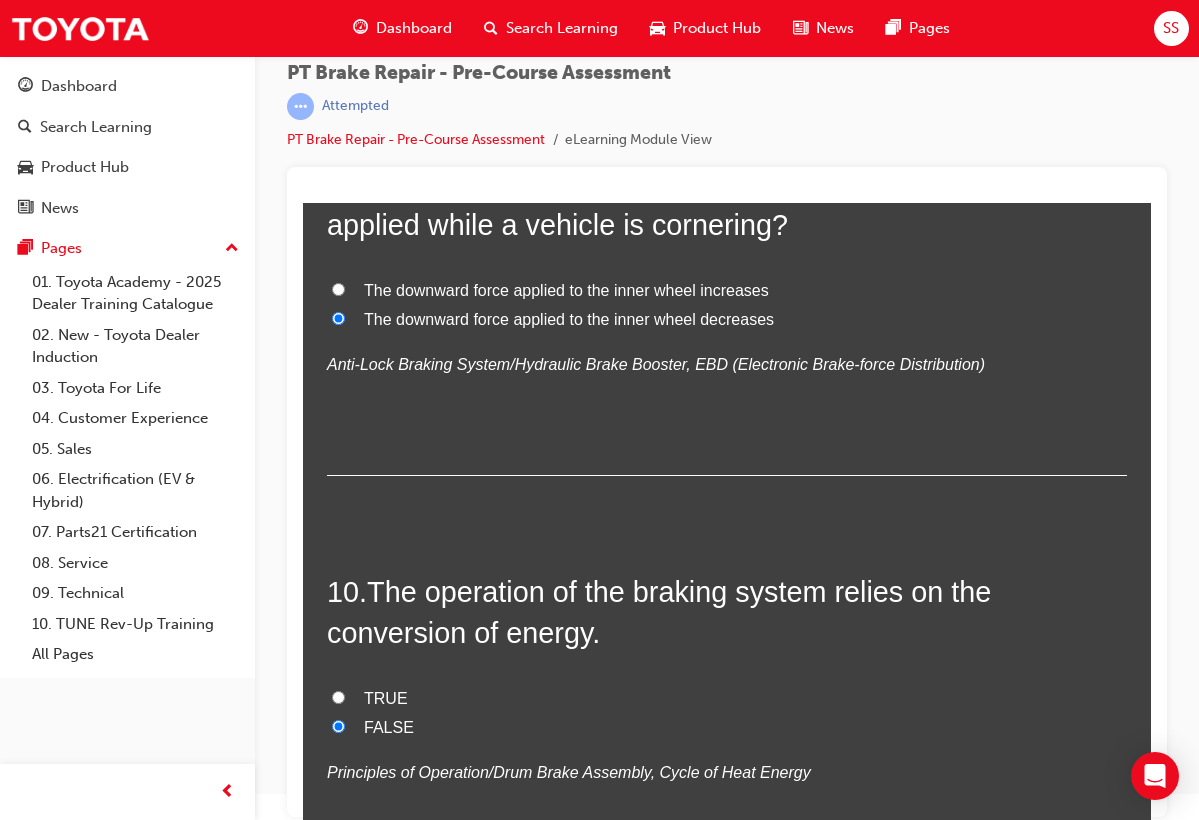 radio on "true" 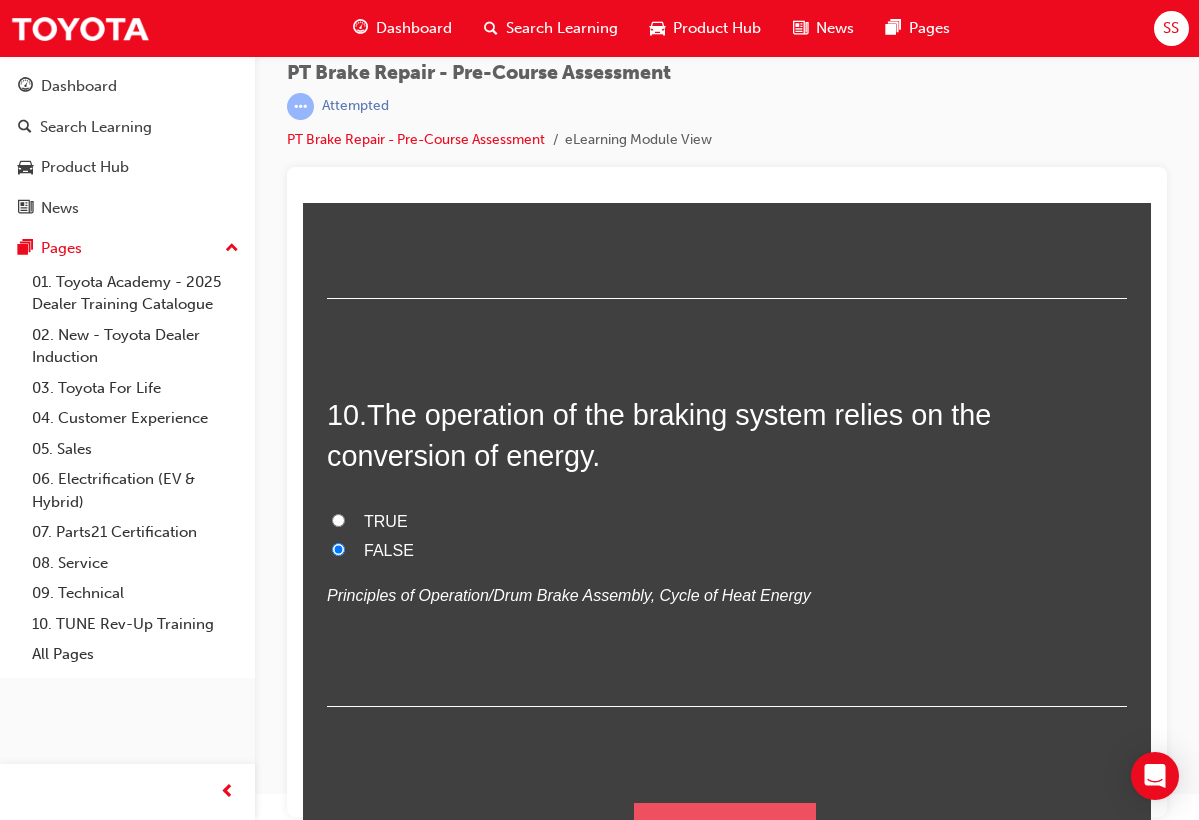 scroll, scrollTop: 3909, scrollLeft: 0, axis: vertical 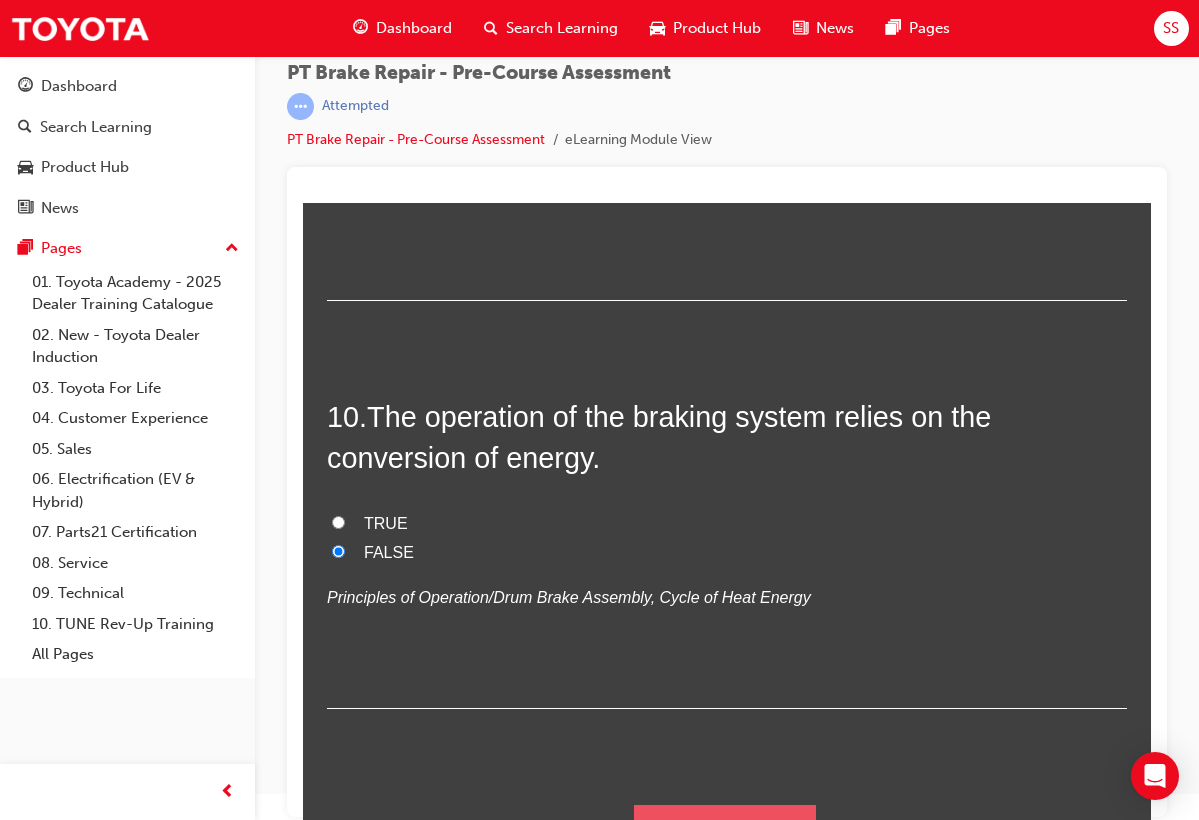 click on "Submit Answers" at bounding box center (725, 833) 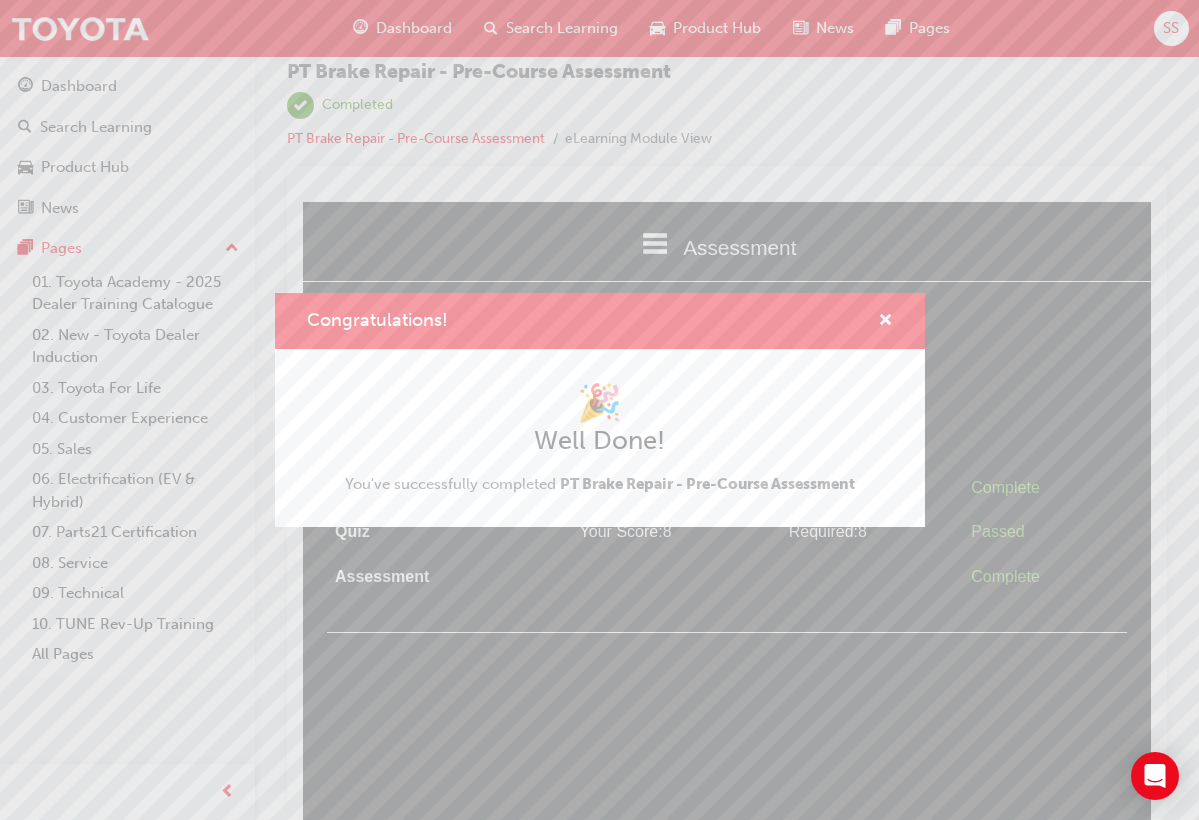 scroll, scrollTop: 26, scrollLeft: 0, axis: vertical 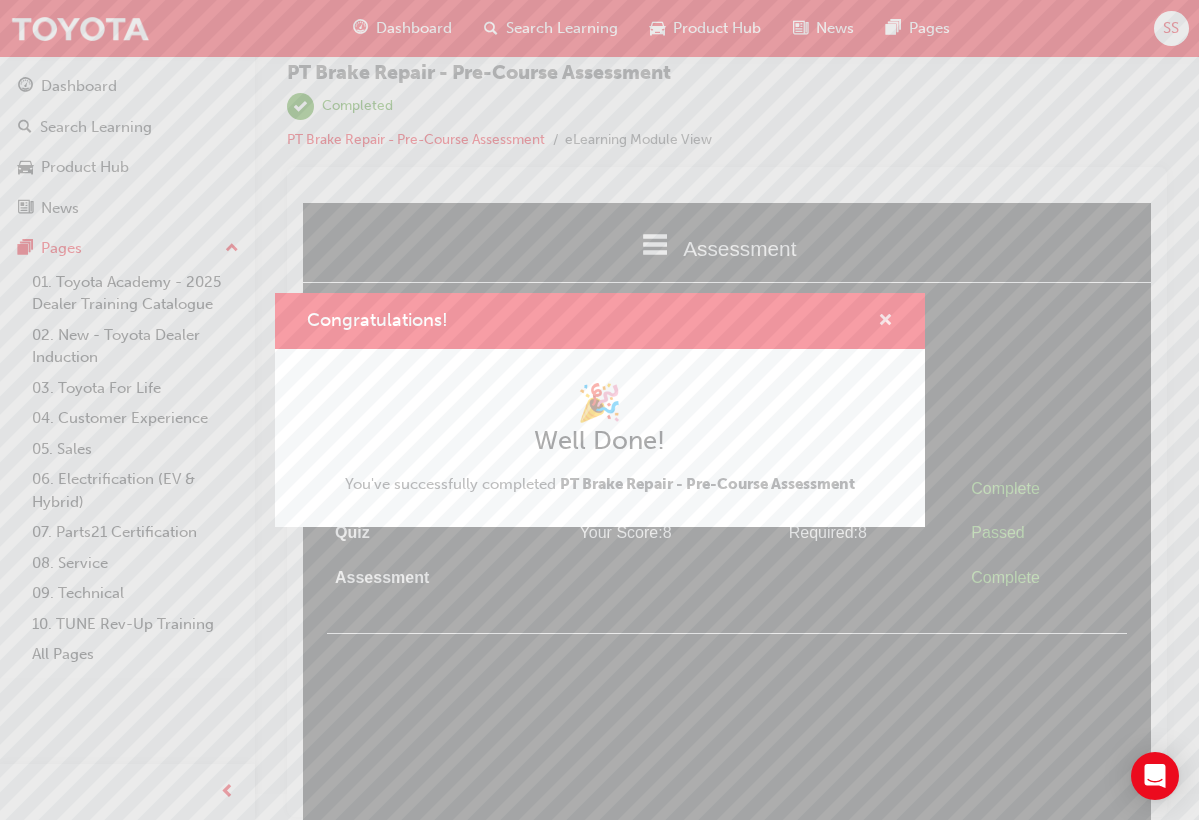click at bounding box center (885, 322) 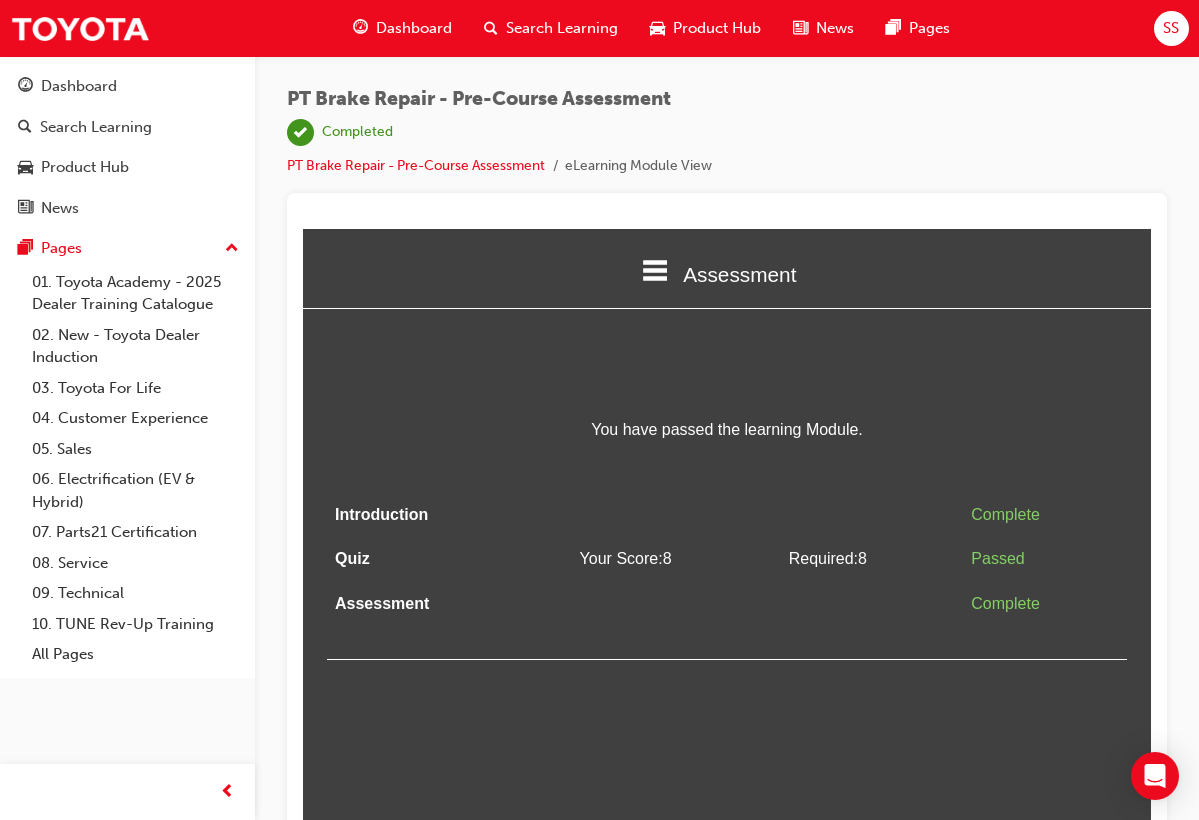 scroll, scrollTop: 0, scrollLeft: 0, axis: both 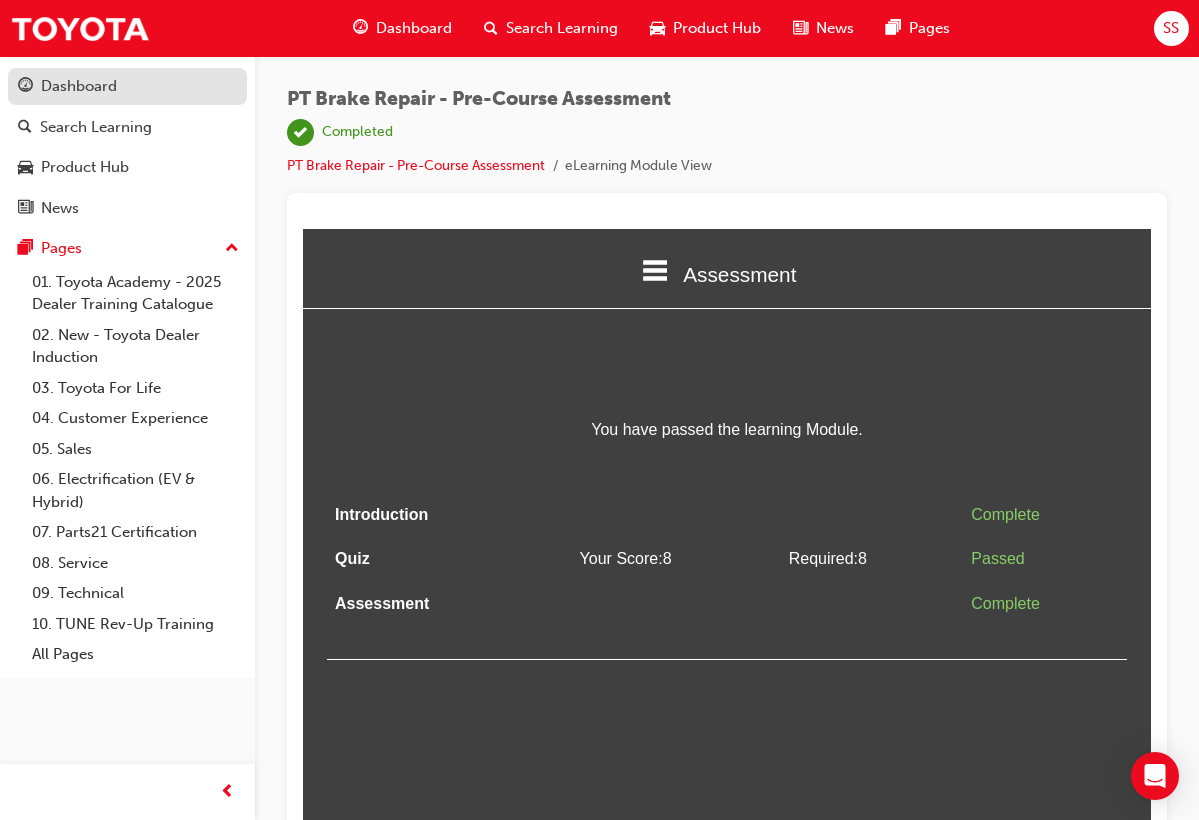 click on "Dashboard" at bounding box center [127, 86] 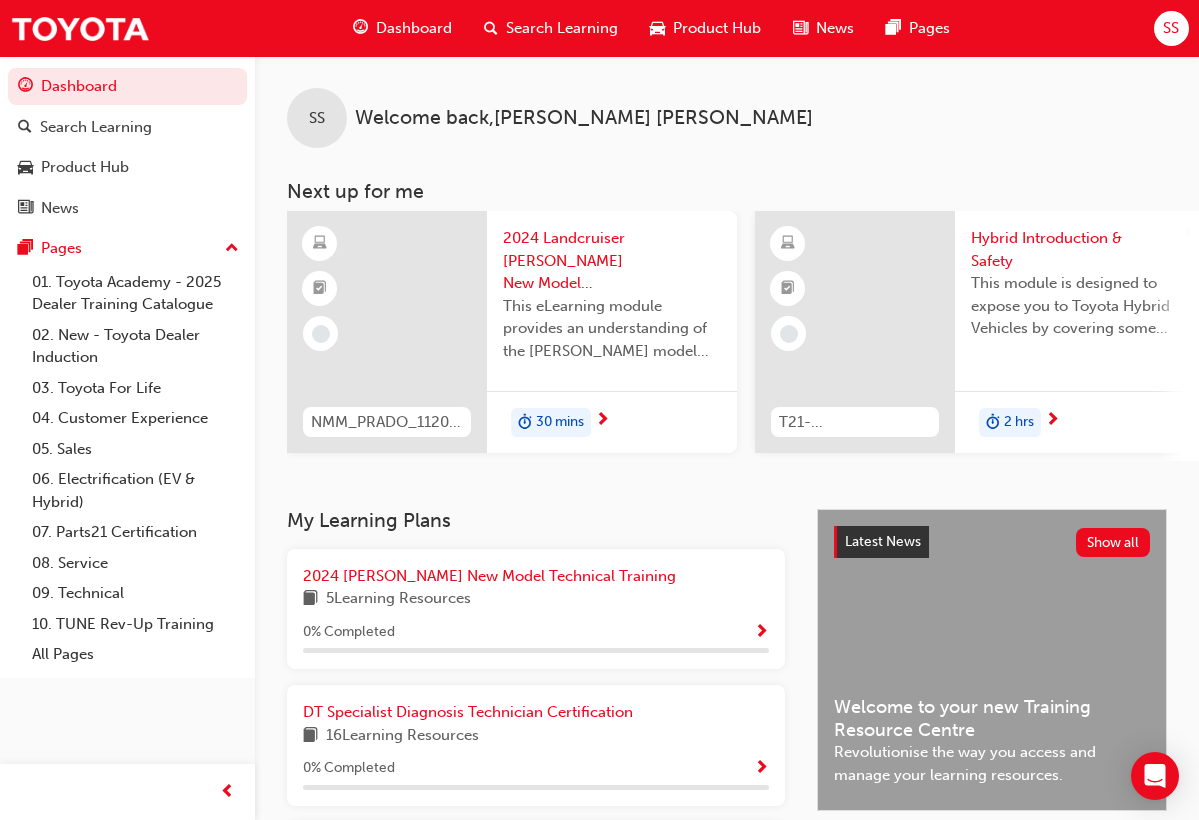 click on "SS" at bounding box center [1171, 28] 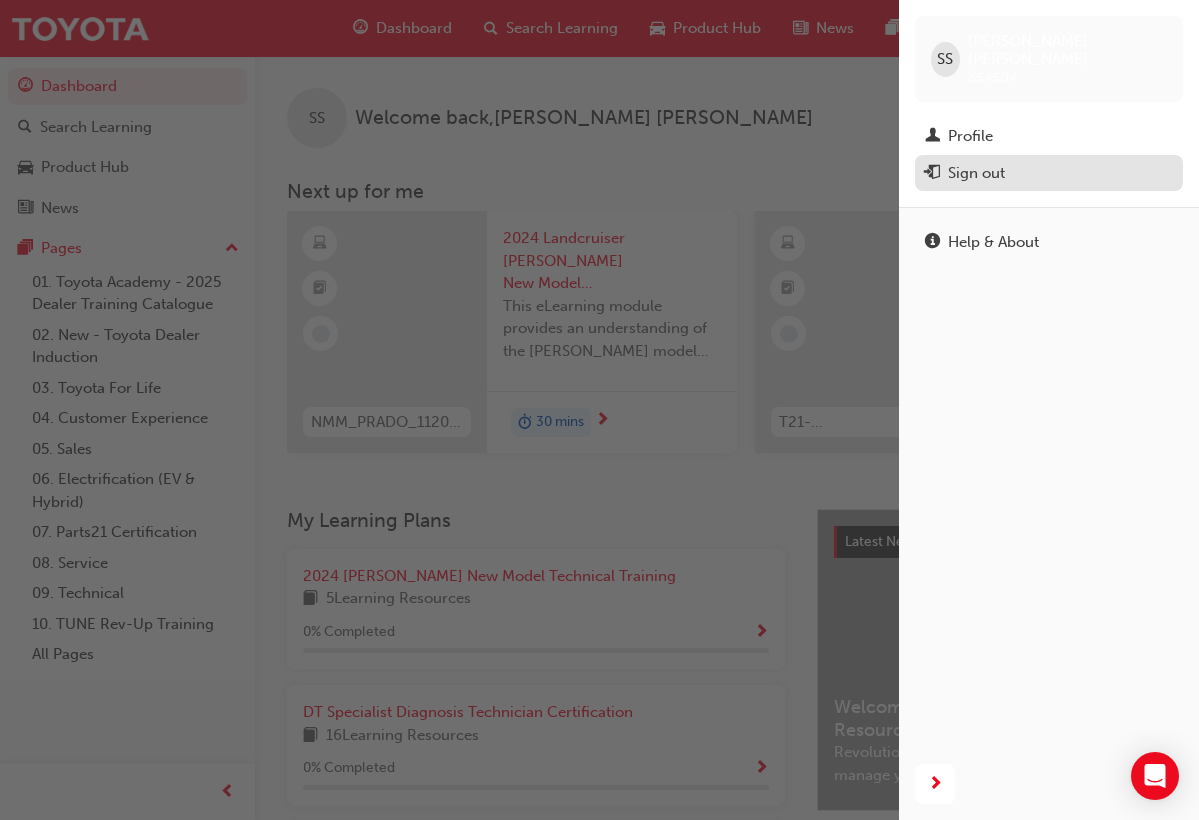 click on "Sign out" at bounding box center (1049, 173) 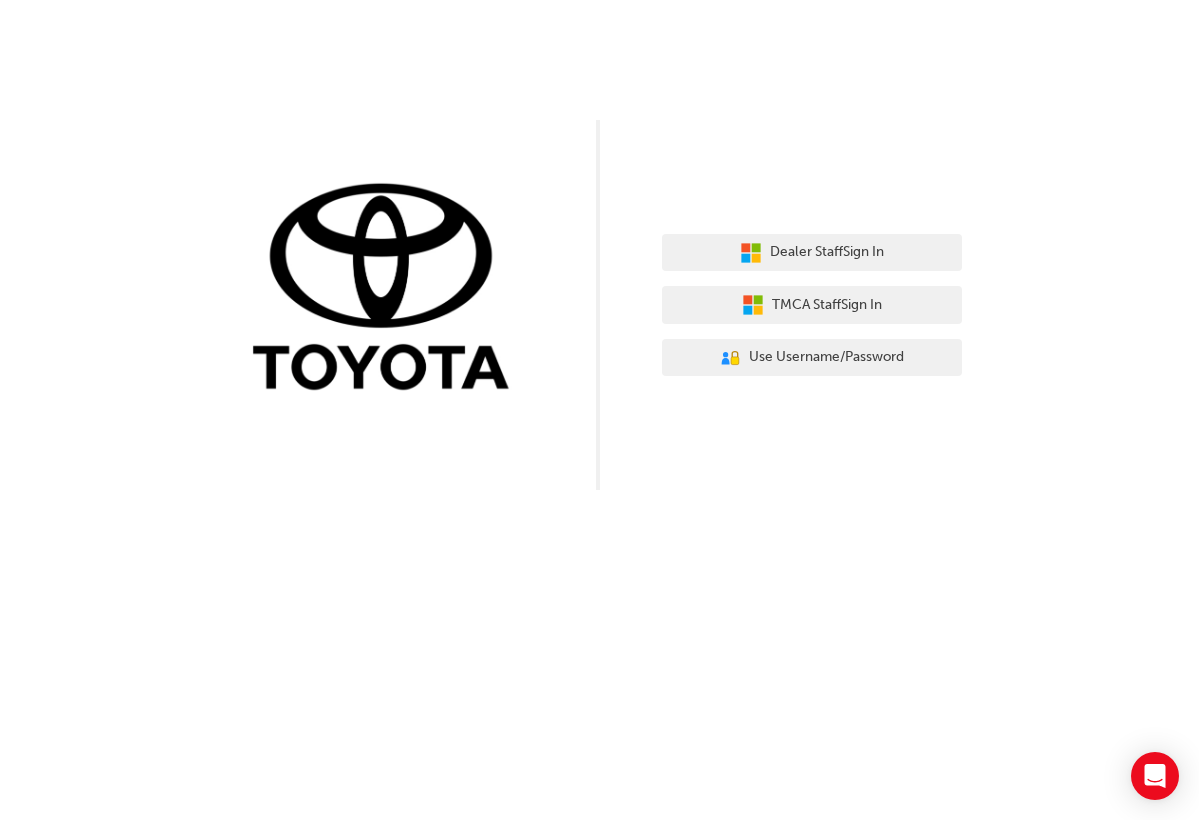 scroll, scrollTop: 0, scrollLeft: 0, axis: both 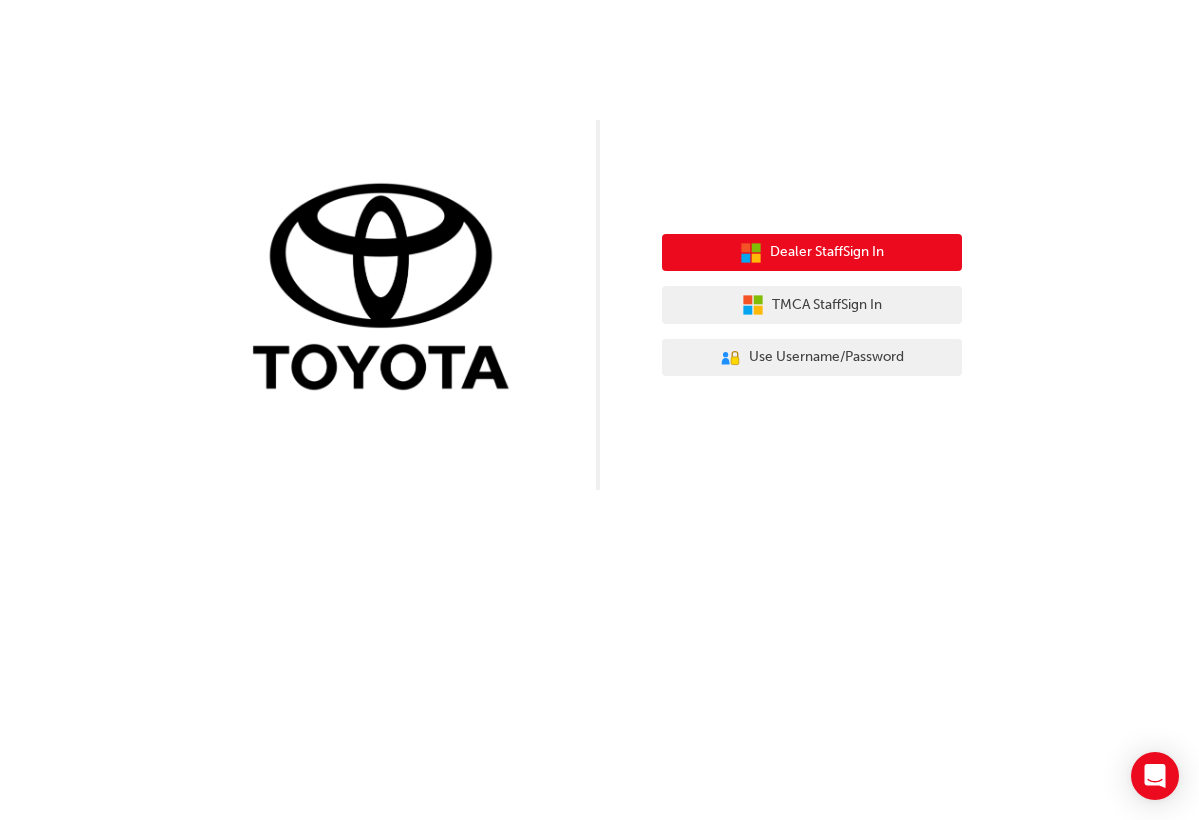 click on "Dealer Staff  Sign In" at bounding box center (812, 253) 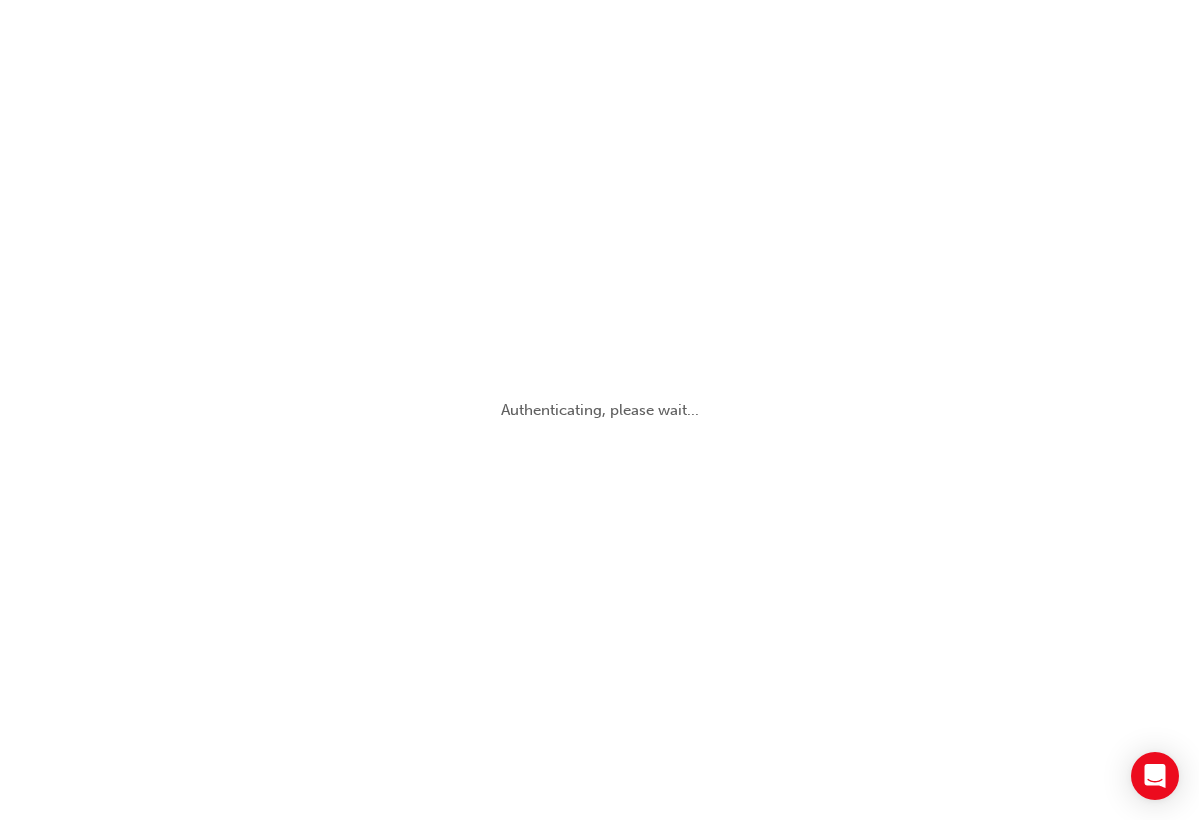 scroll, scrollTop: 0, scrollLeft: 0, axis: both 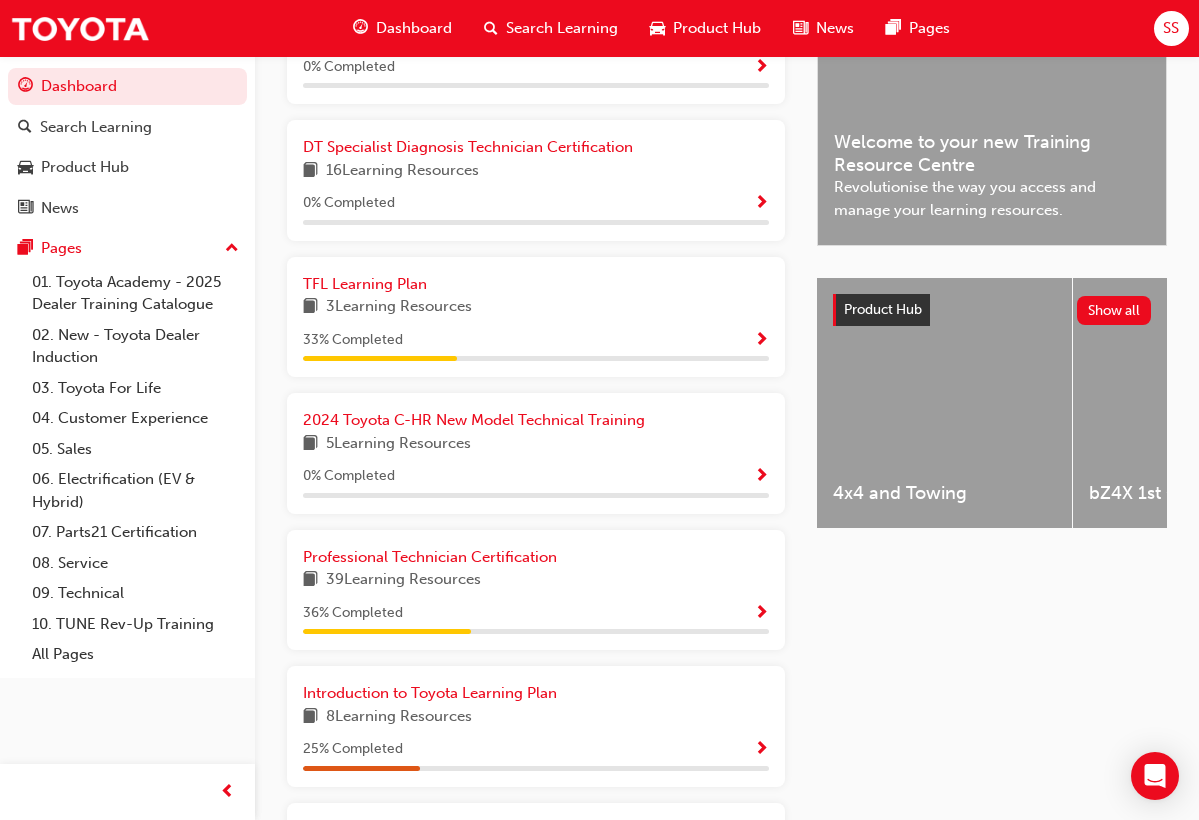 click at bounding box center [761, 614] 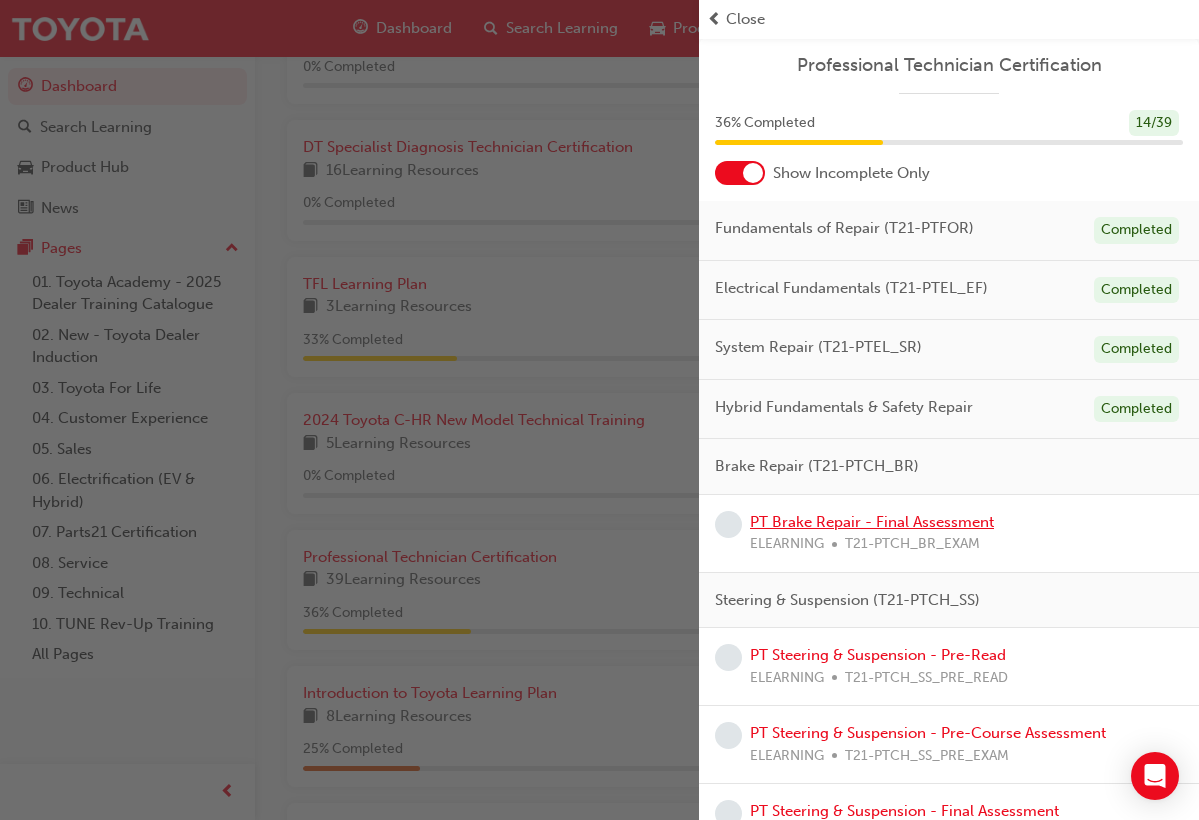 click on "PT Brake Repair - Final Assessment" at bounding box center (872, 522) 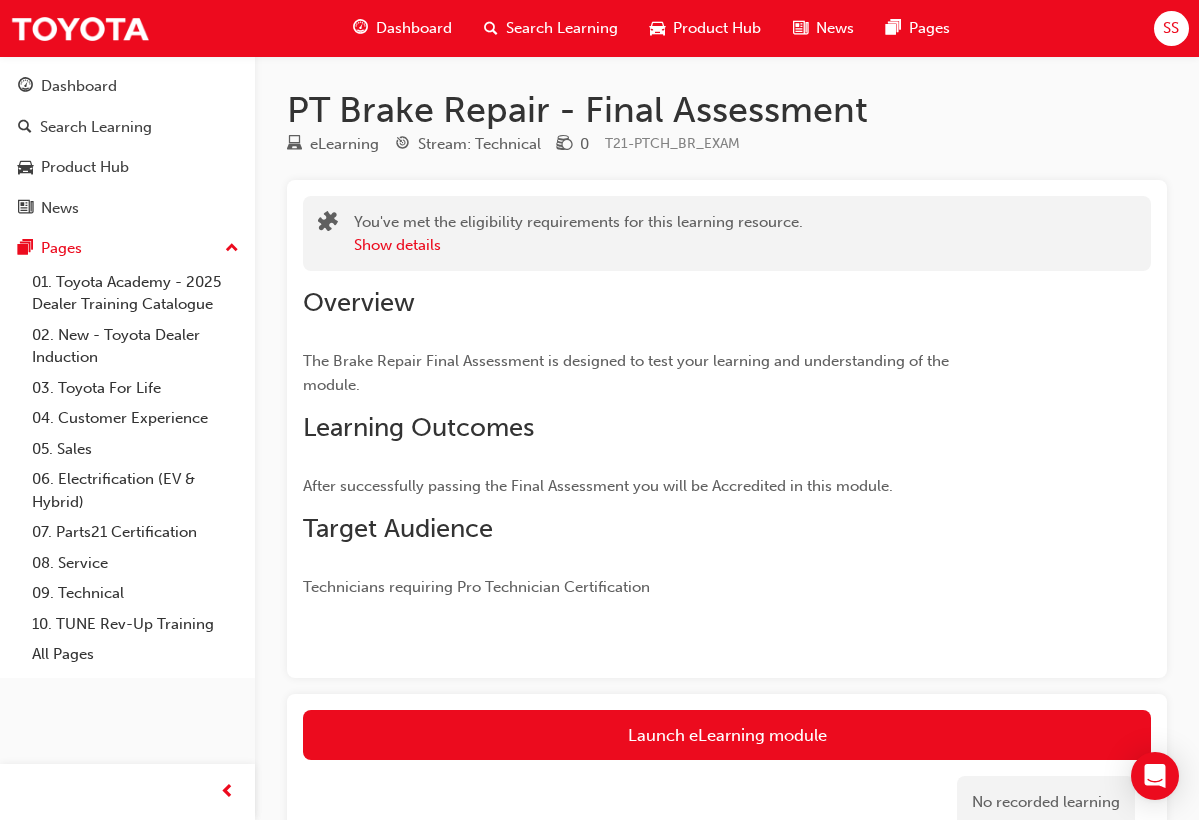 click on "You've met the eligibility requirements for this learning resource. Show details Overview The Brake Repair Final Assessment is designed to test your learning and understanding of the module. Learning Outcomes After successfully passing the Final Assessment you will be Accredited in this module. Target Audience Technicians requiring Pro Technician Certification" at bounding box center [727, 429] 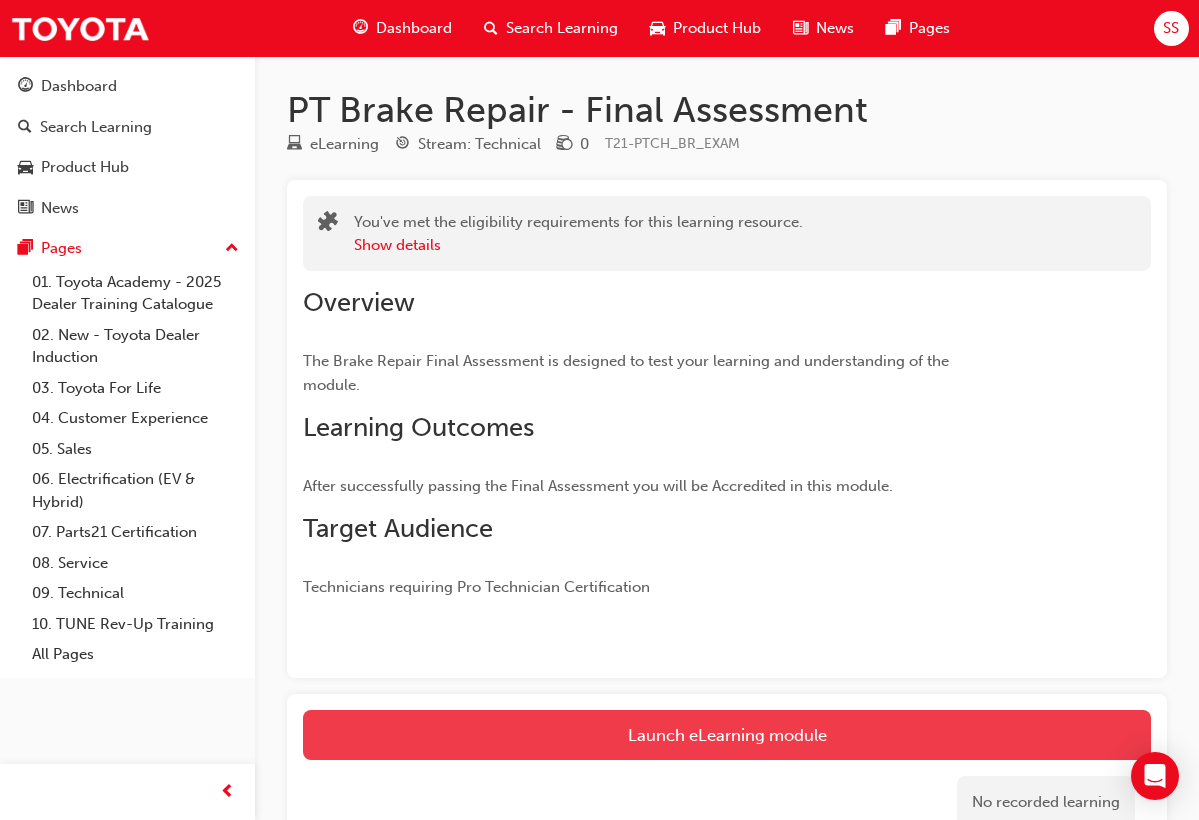 click on "Launch eLearning module" at bounding box center [727, 735] 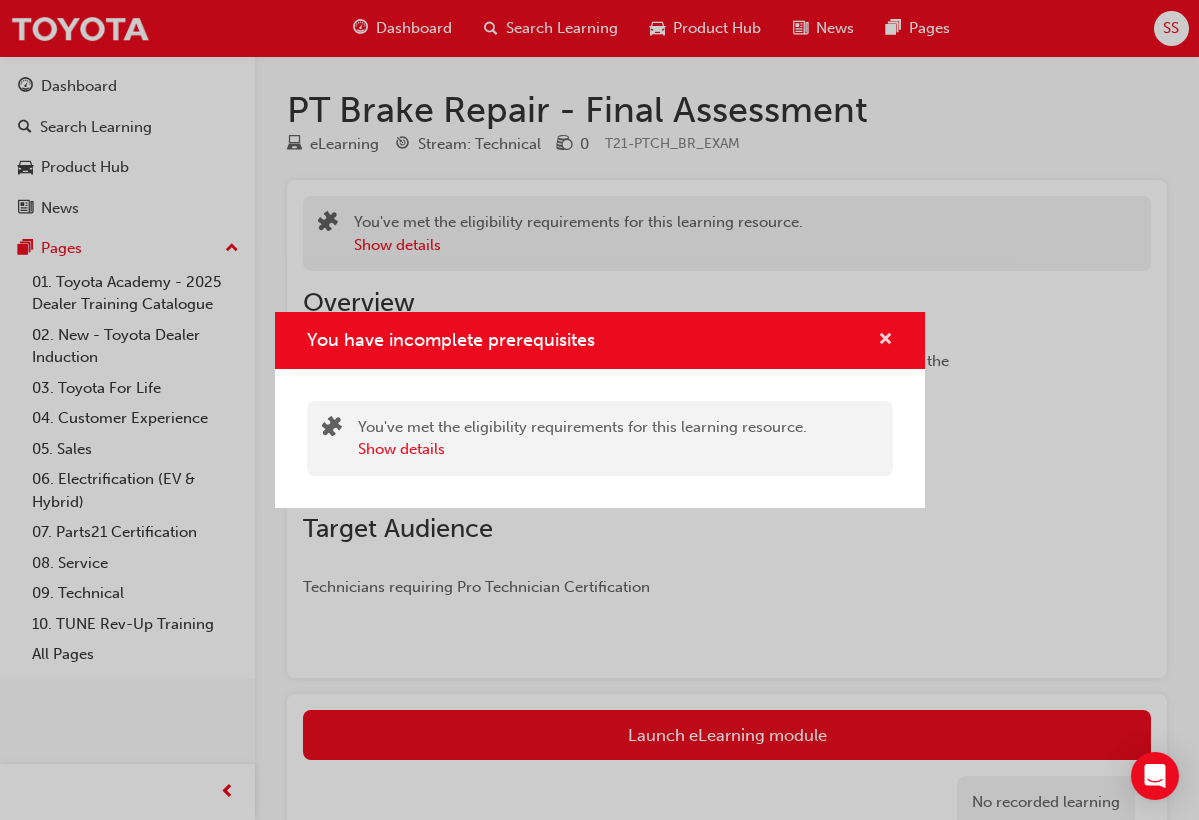 click at bounding box center [885, 341] 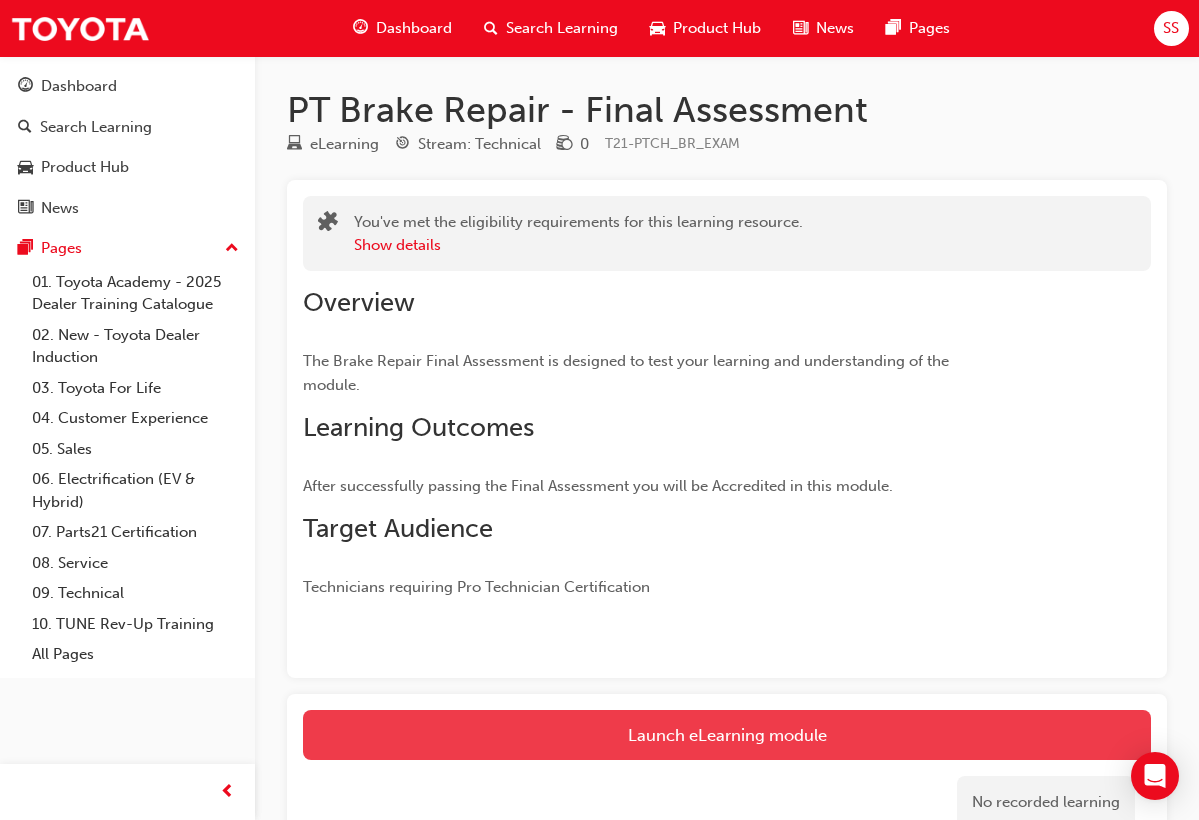 click on "Launch eLearning module" at bounding box center (727, 735) 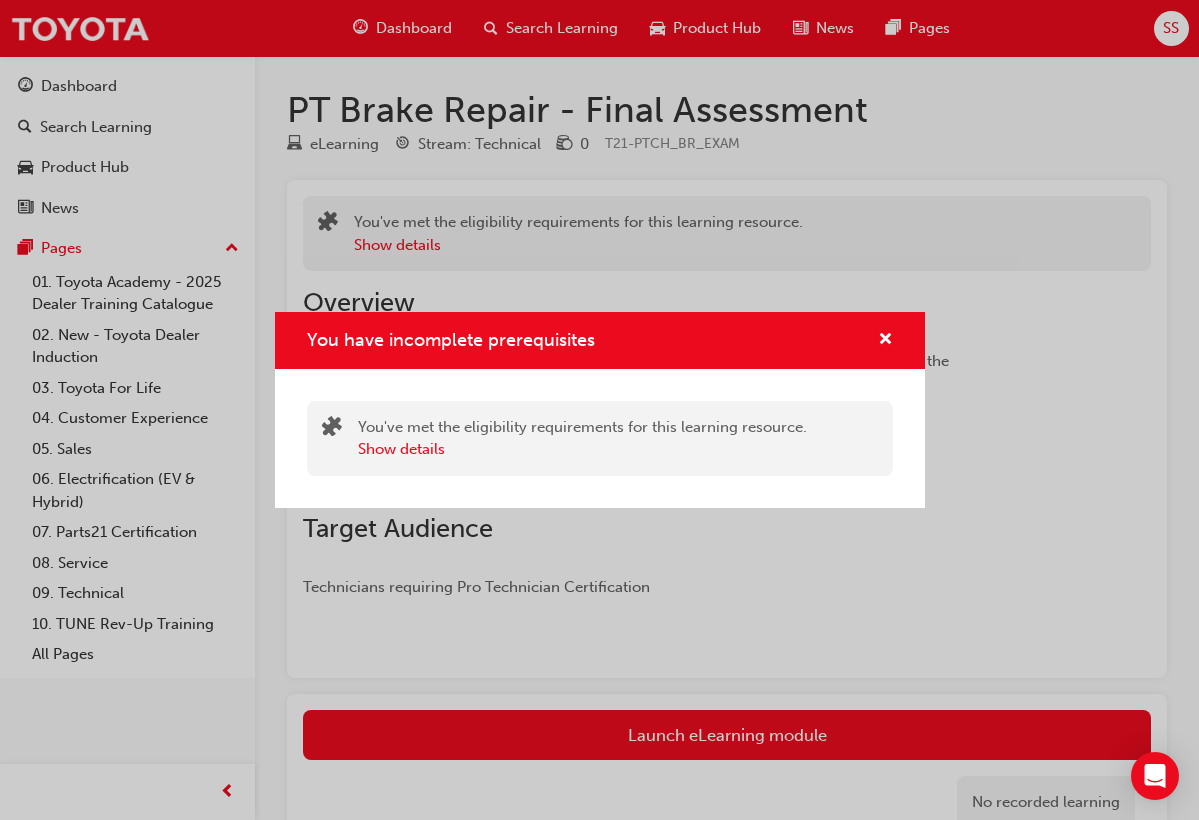 click on "You've met the eligibility requirements for this learning resource. Show details" at bounding box center [600, 438] 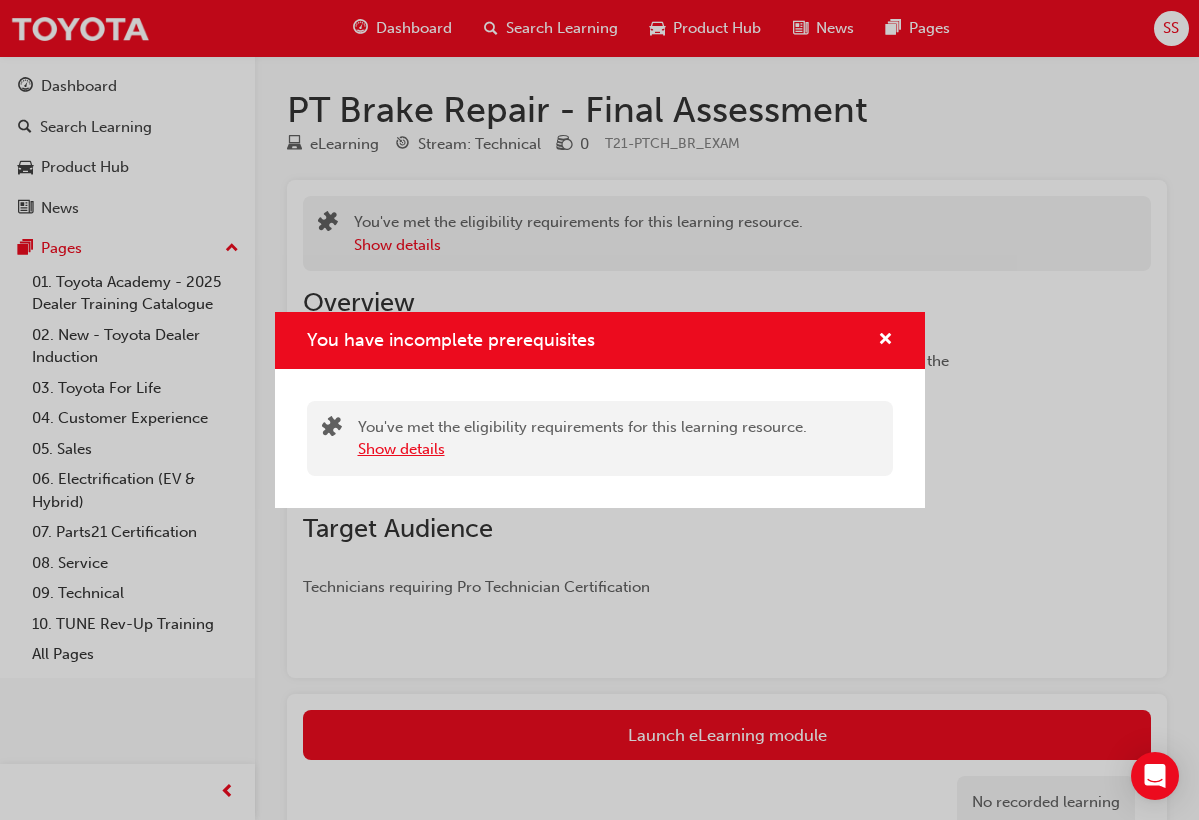 click on "Show details" at bounding box center (401, 449) 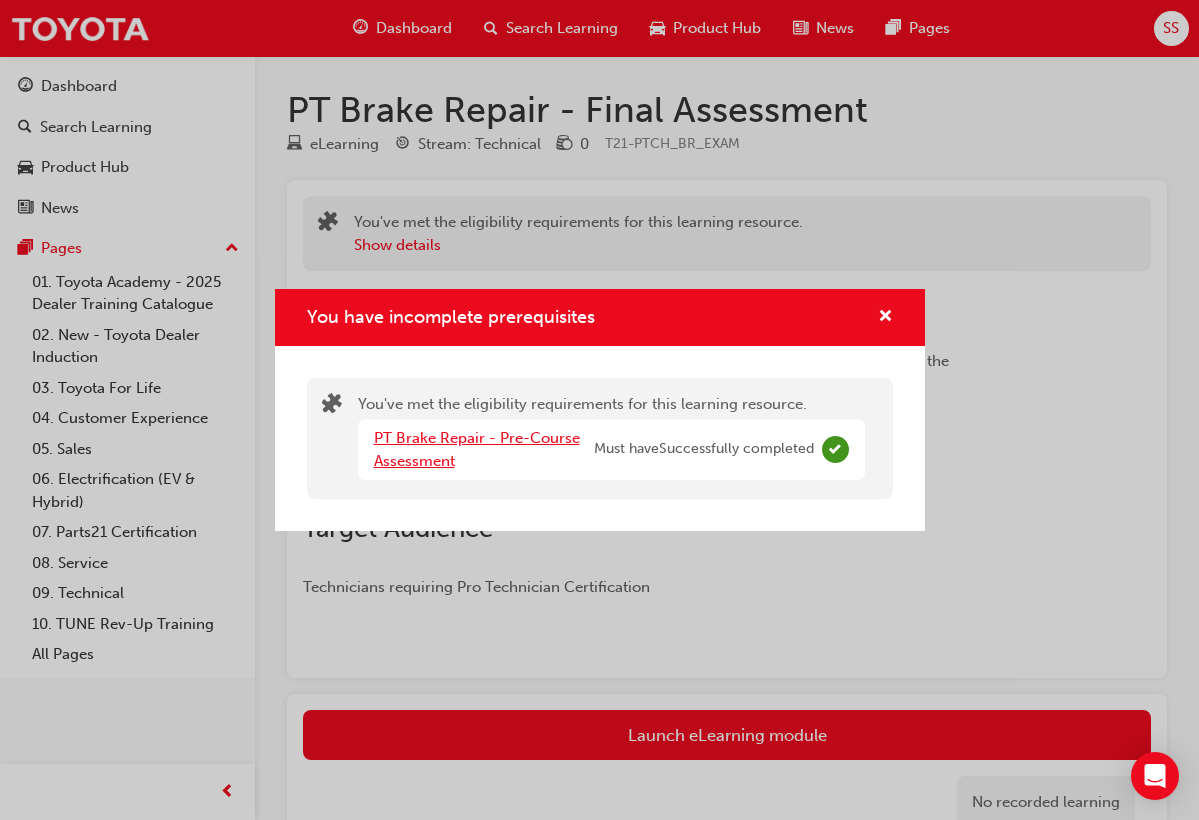 click on "PT Brake Repair - Pre-Course Assessment" at bounding box center [477, 449] 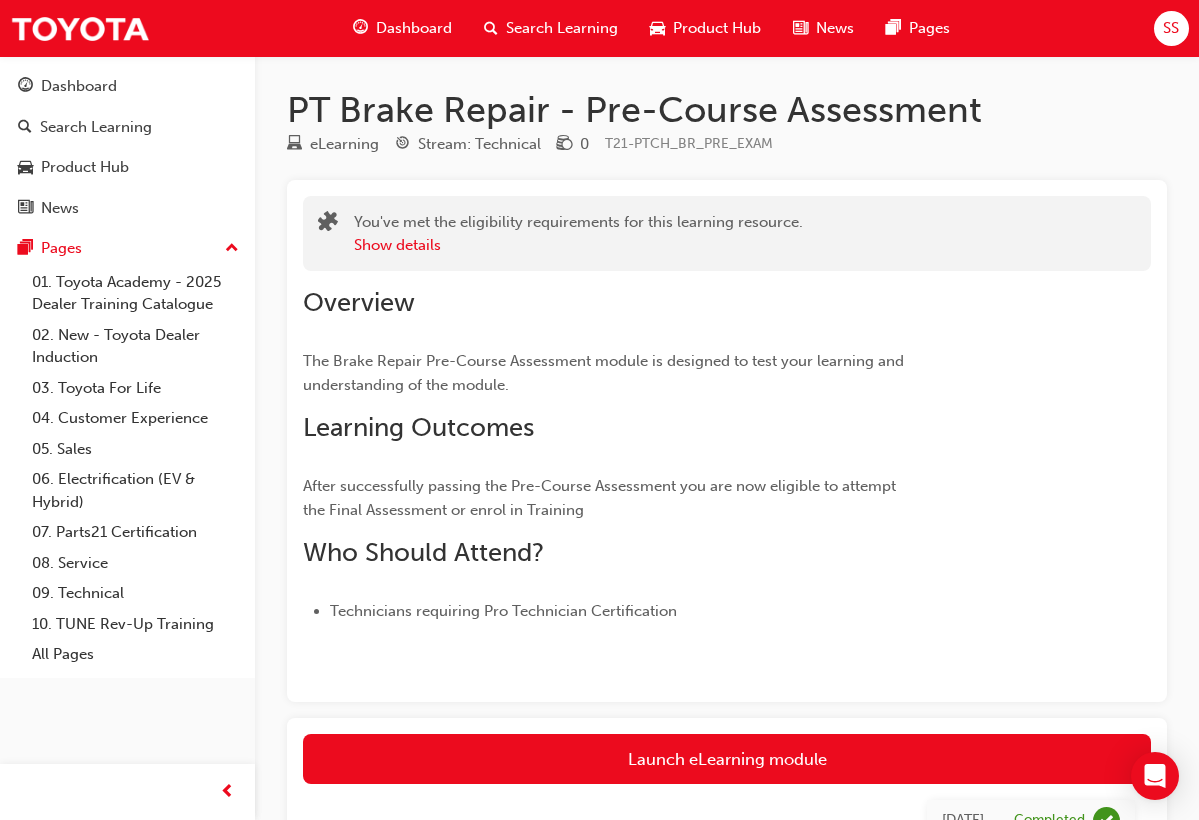 click on "SS" at bounding box center [1171, 28] 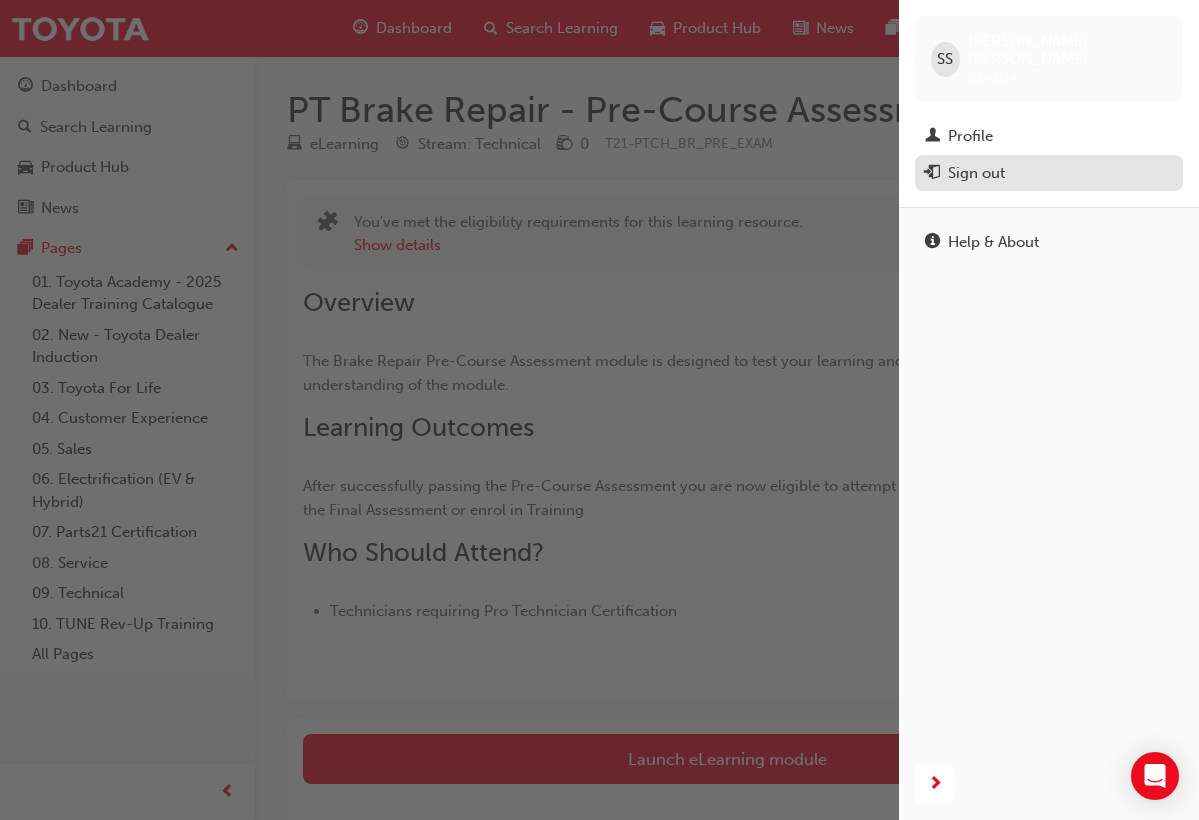 click on "Sign out" at bounding box center [1049, 173] 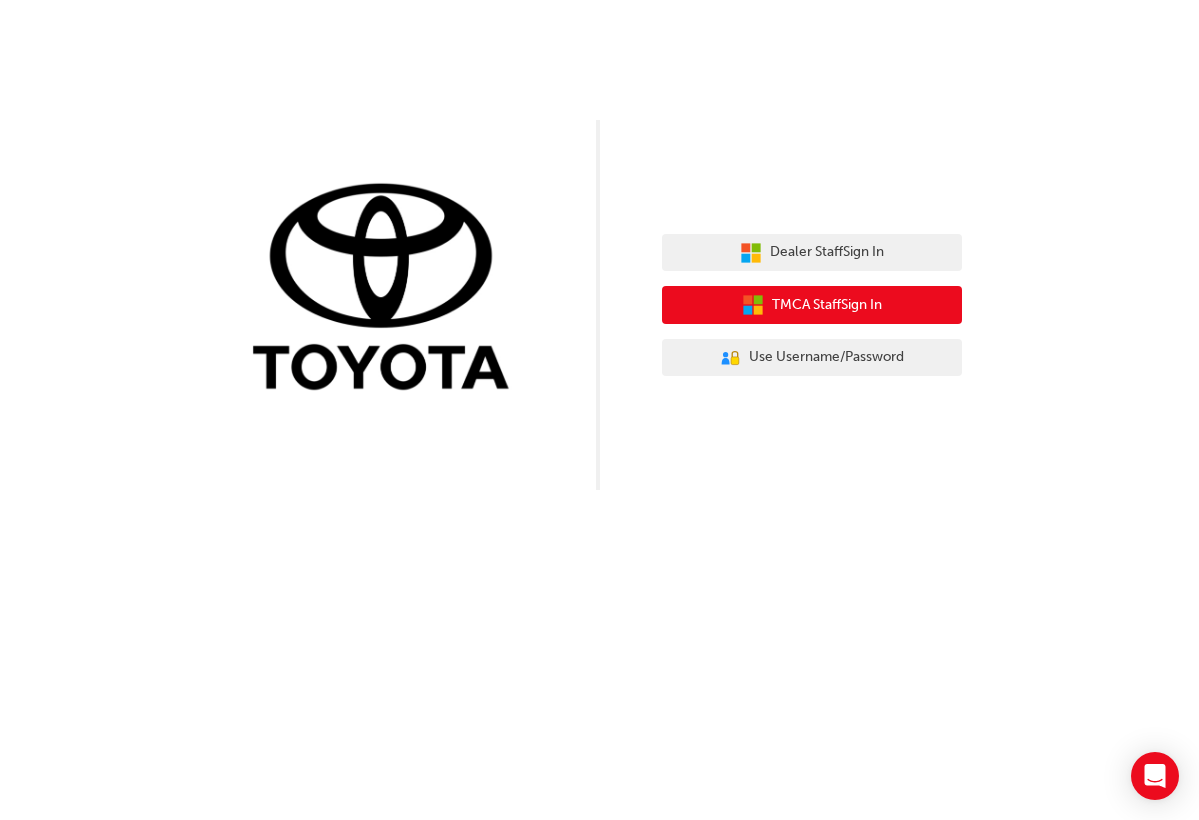 scroll, scrollTop: 0, scrollLeft: 0, axis: both 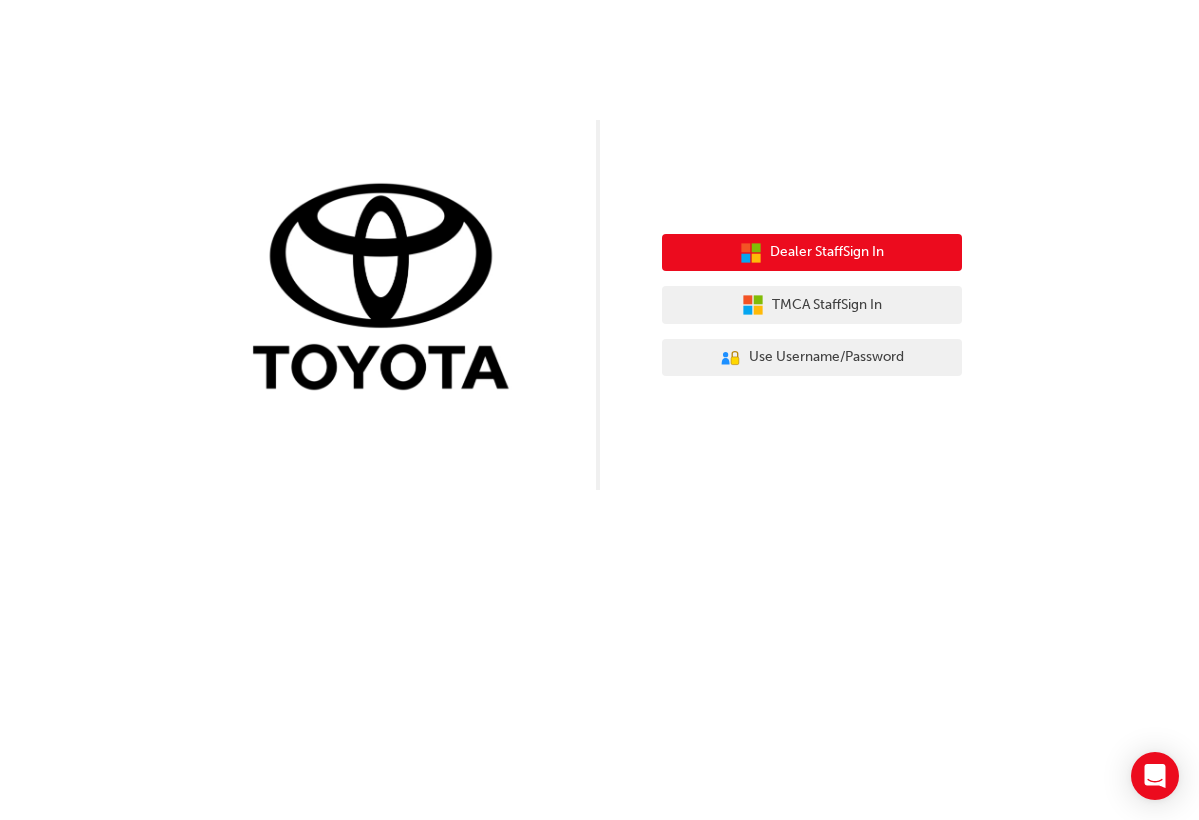 click on "Dealer Staff  Sign In" at bounding box center (827, 252) 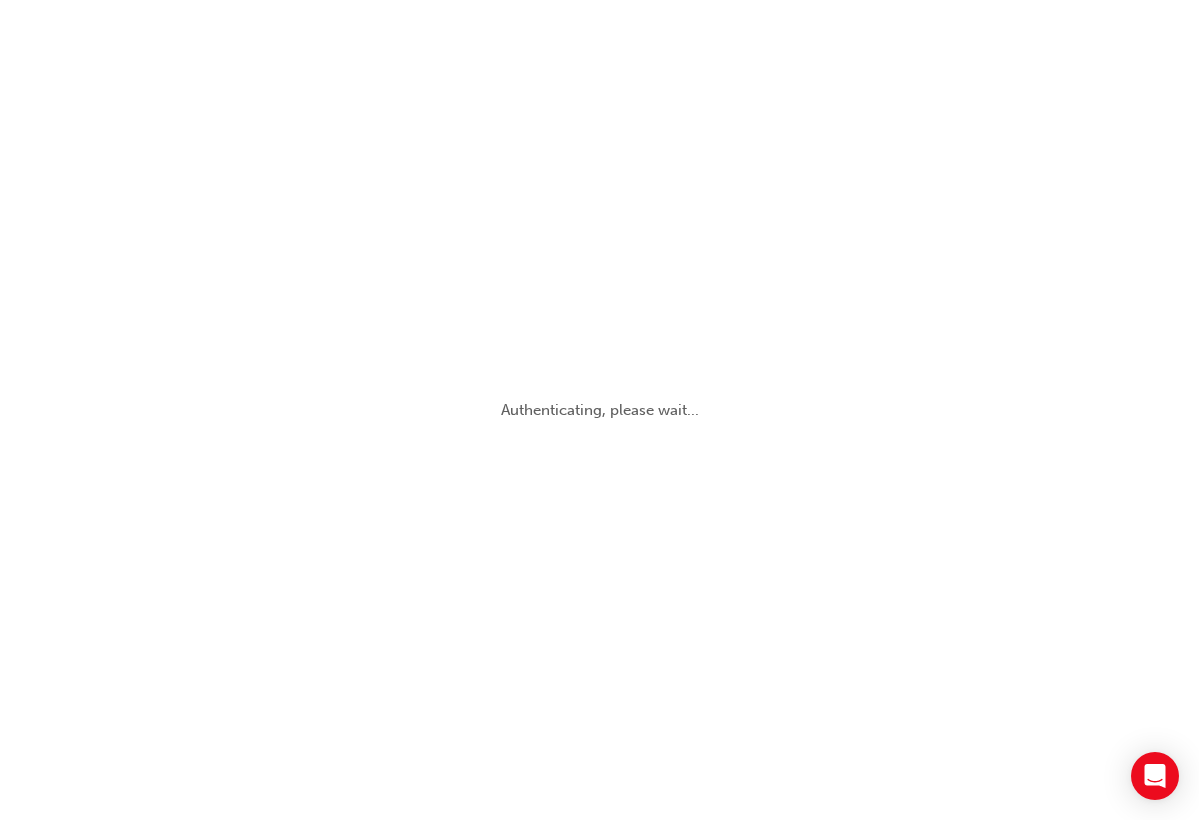 scroll, scrollTop: 0, scrollLeft: 0, axis: both 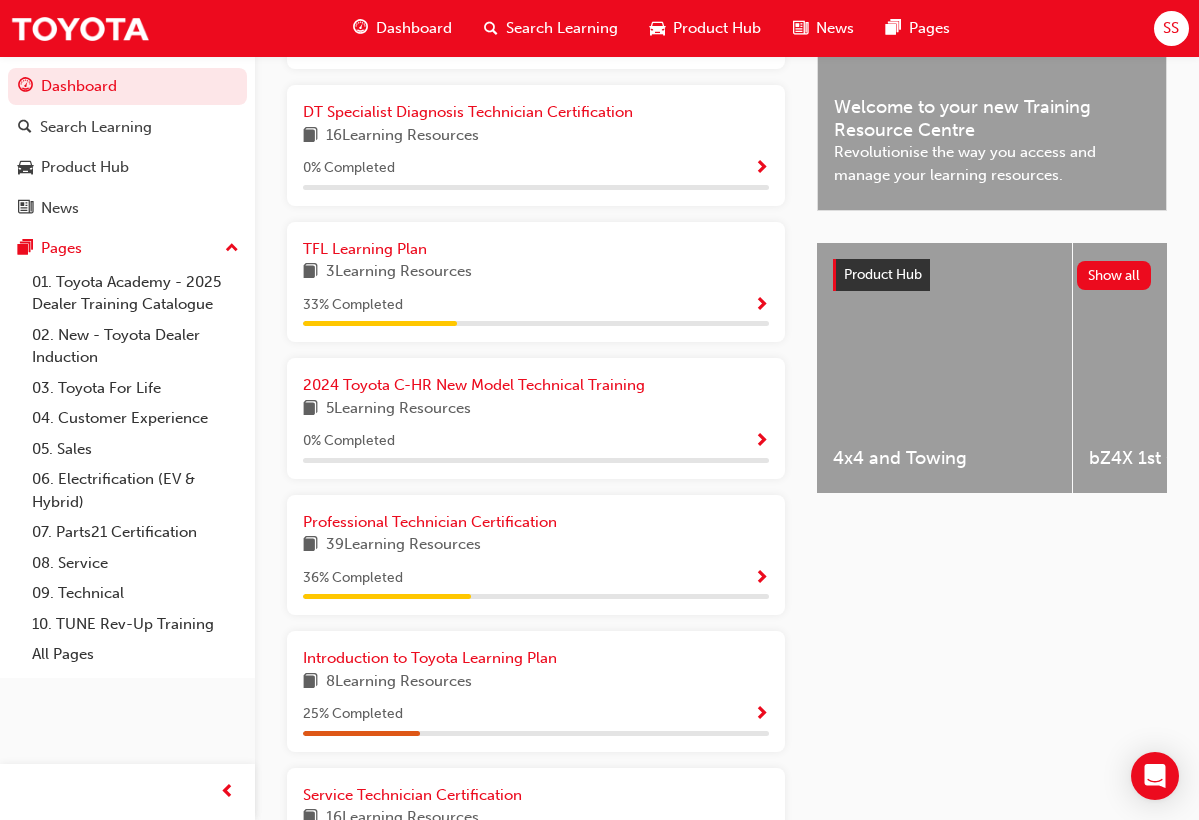 click at bounding box center (761, 579) 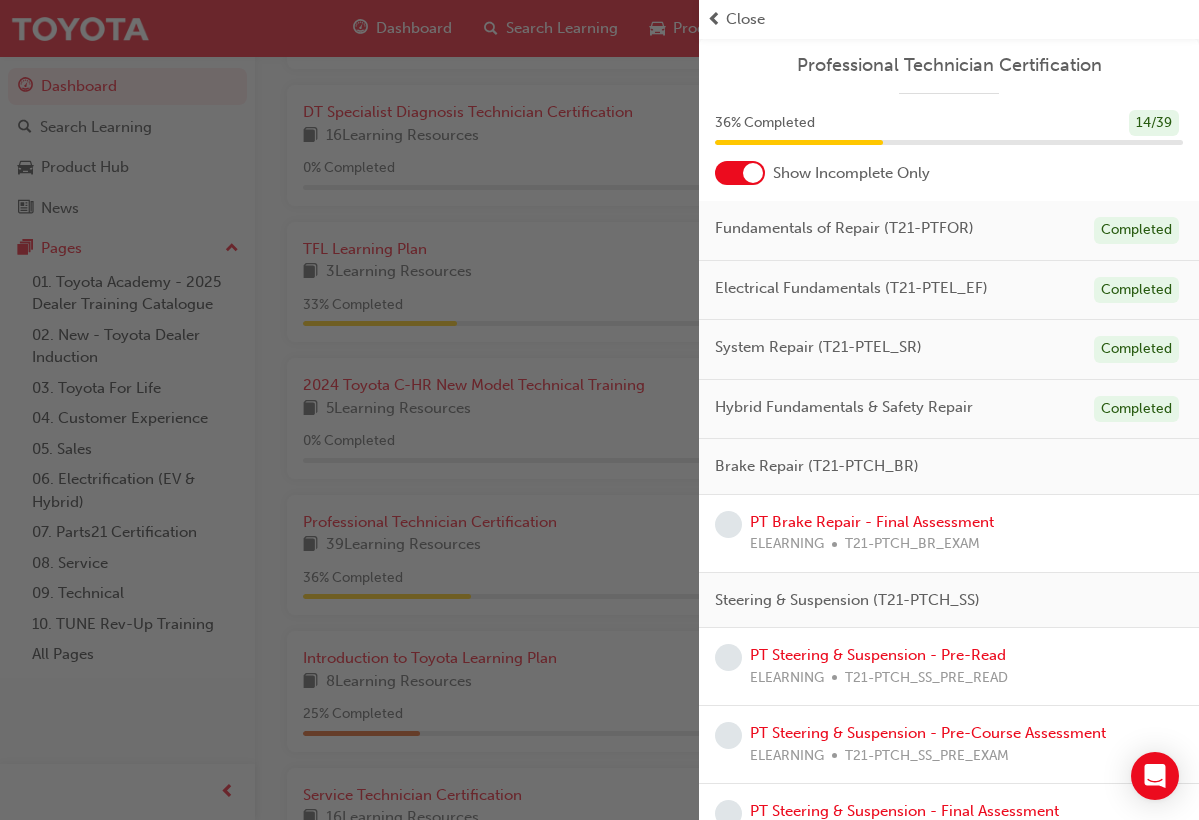 click on "PT Brake Repair - Final Assessment ELEARNING T21-PTCH_BR_EXAM" at bounding box center (872, 533) 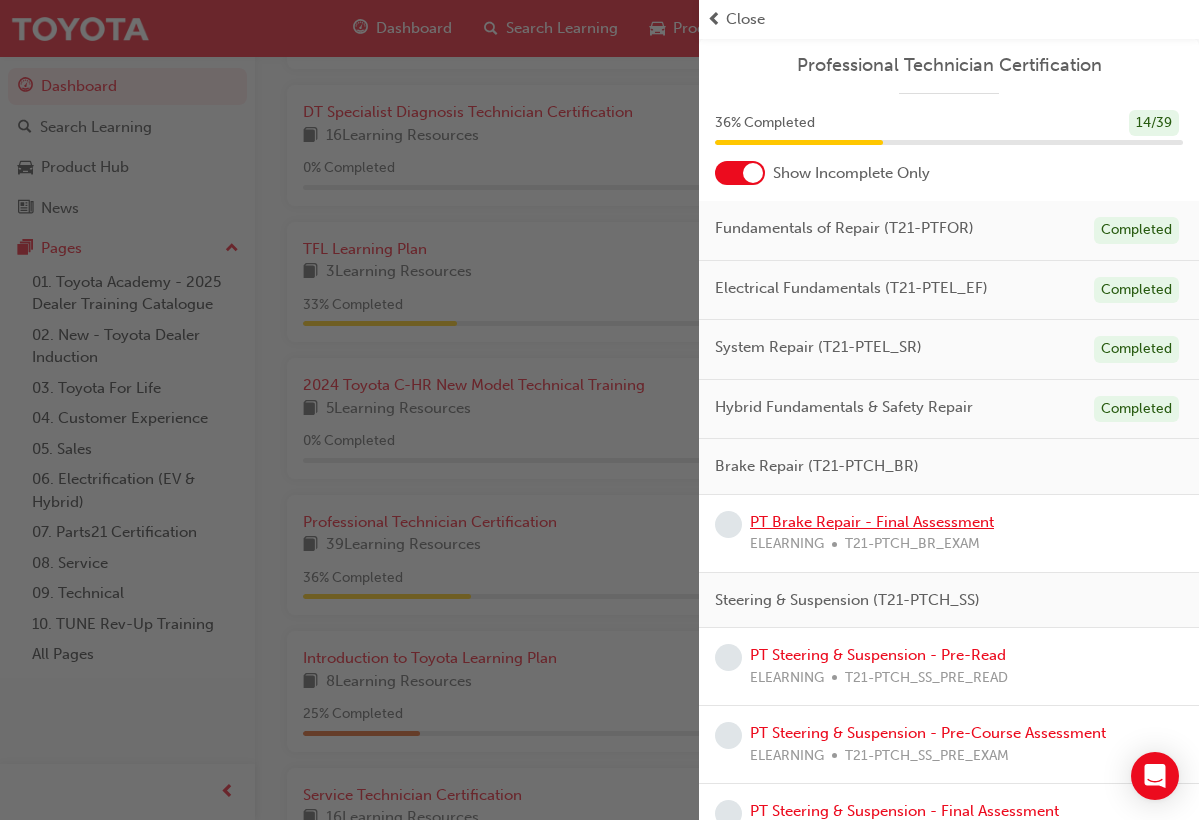 click on "PT Brake Repair - Final Assessment" at bounding box center [872, 522] 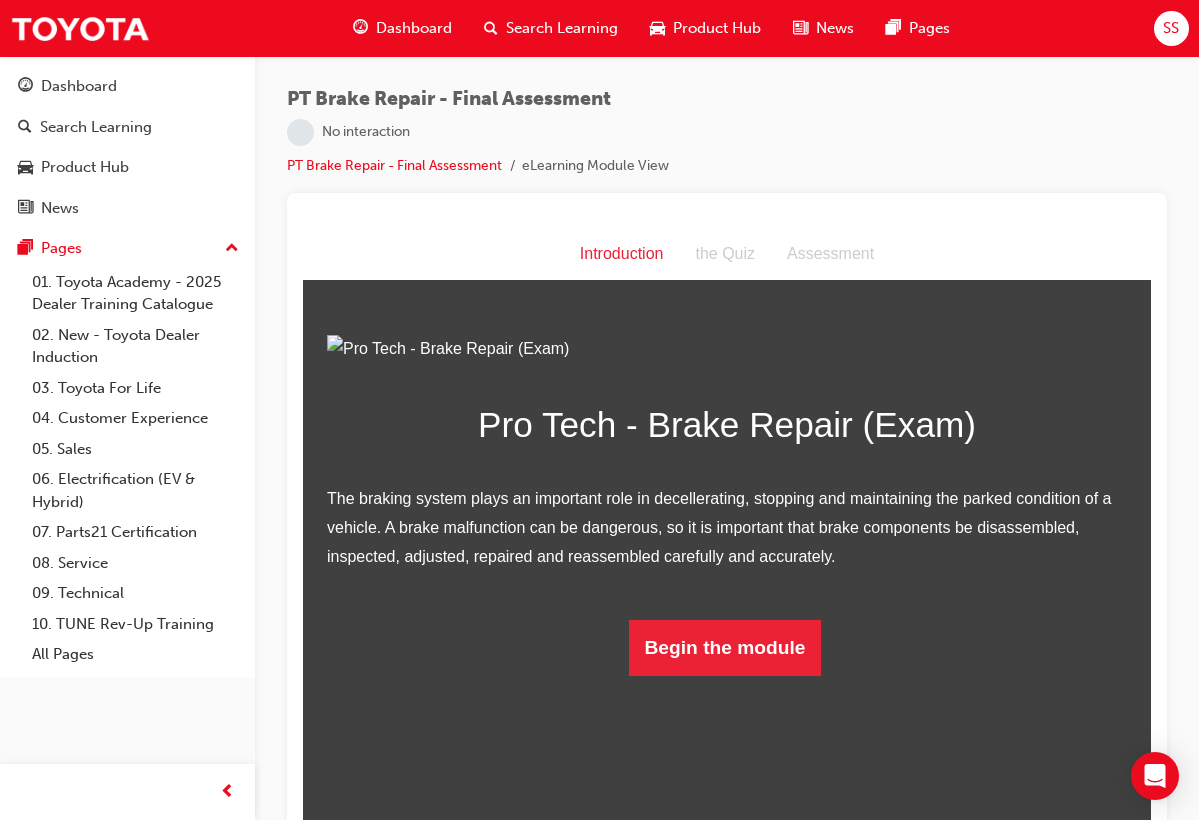 scroll, scrollTop: 45, scrollLeft: 0, axis: vertical 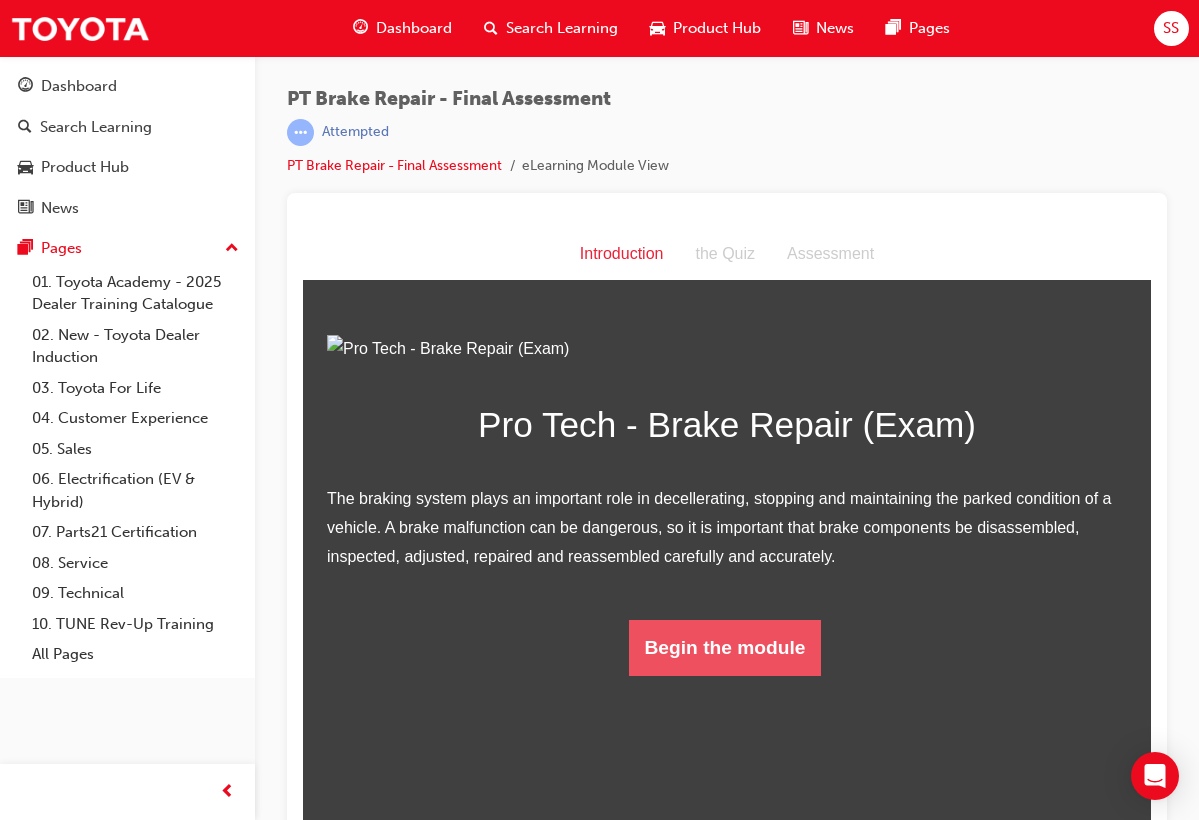 click on "Begin the module" at bounding box center [725, 648] 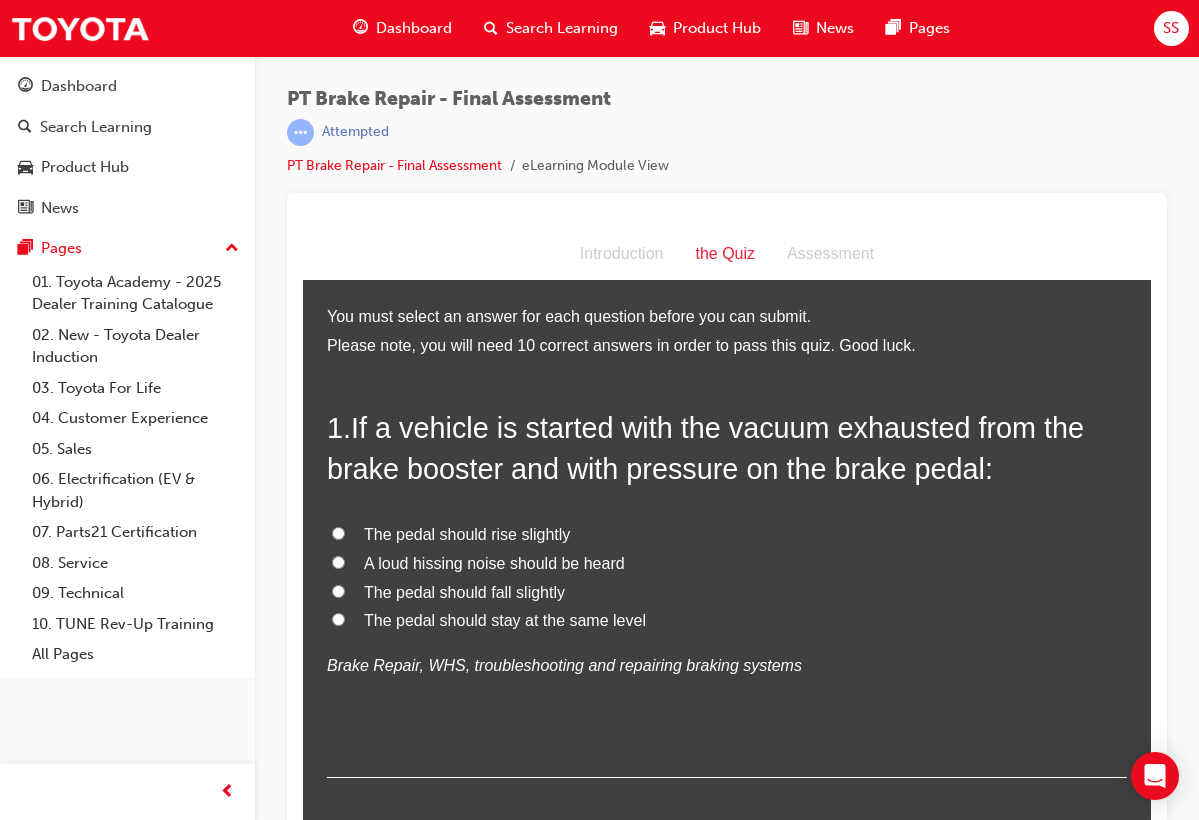 scroll, scrollTop: 0, scrollLeft: 0, axis: both 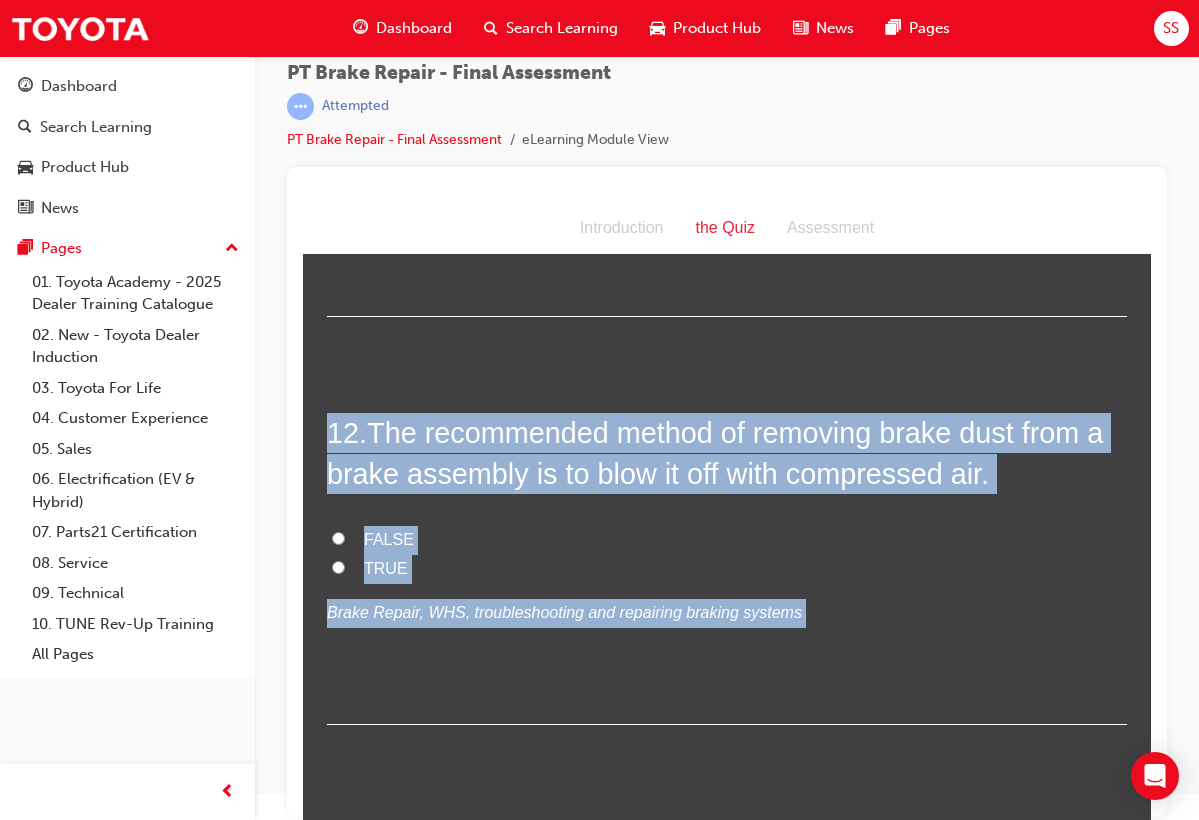 drag, startPoint x: 327, startPoint y: 391, endPoint x: 543, endPoint y: 820, distance: 480.30927 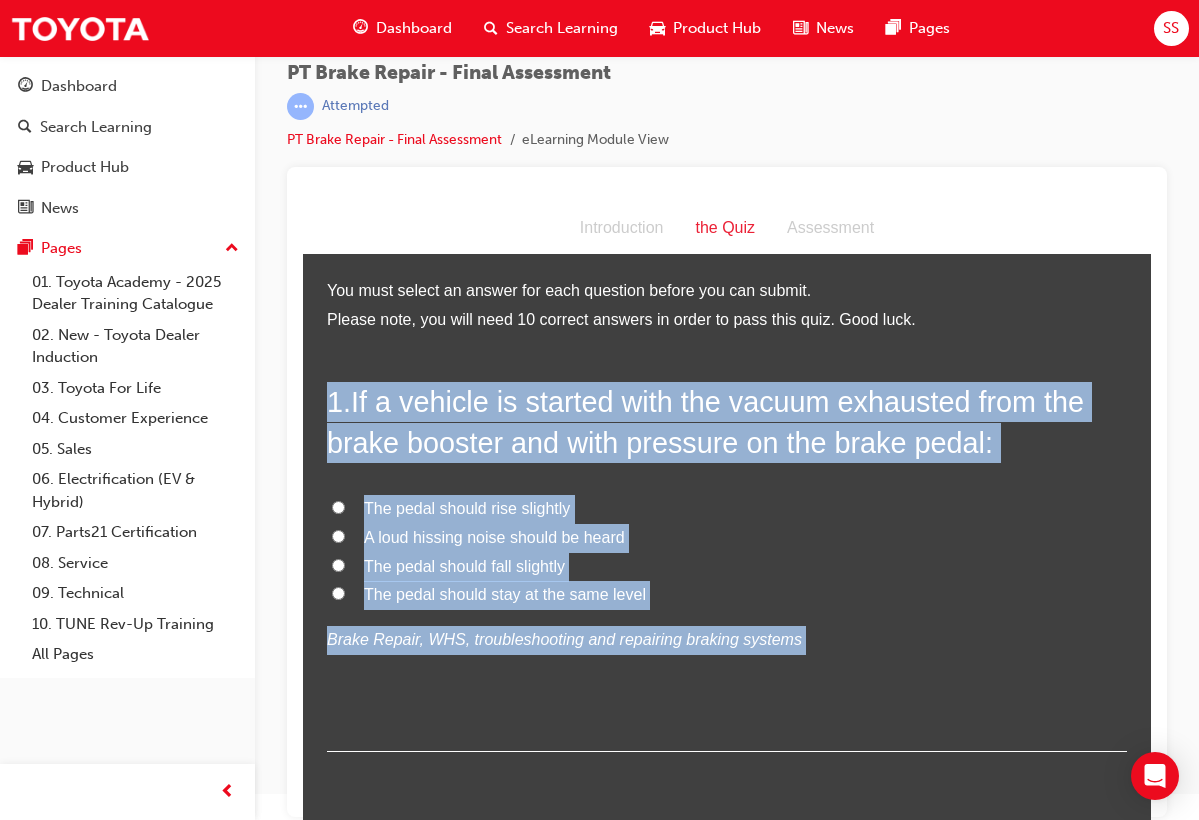 scroll, scrollTop: 0, scrollLeft: 0, axis: both 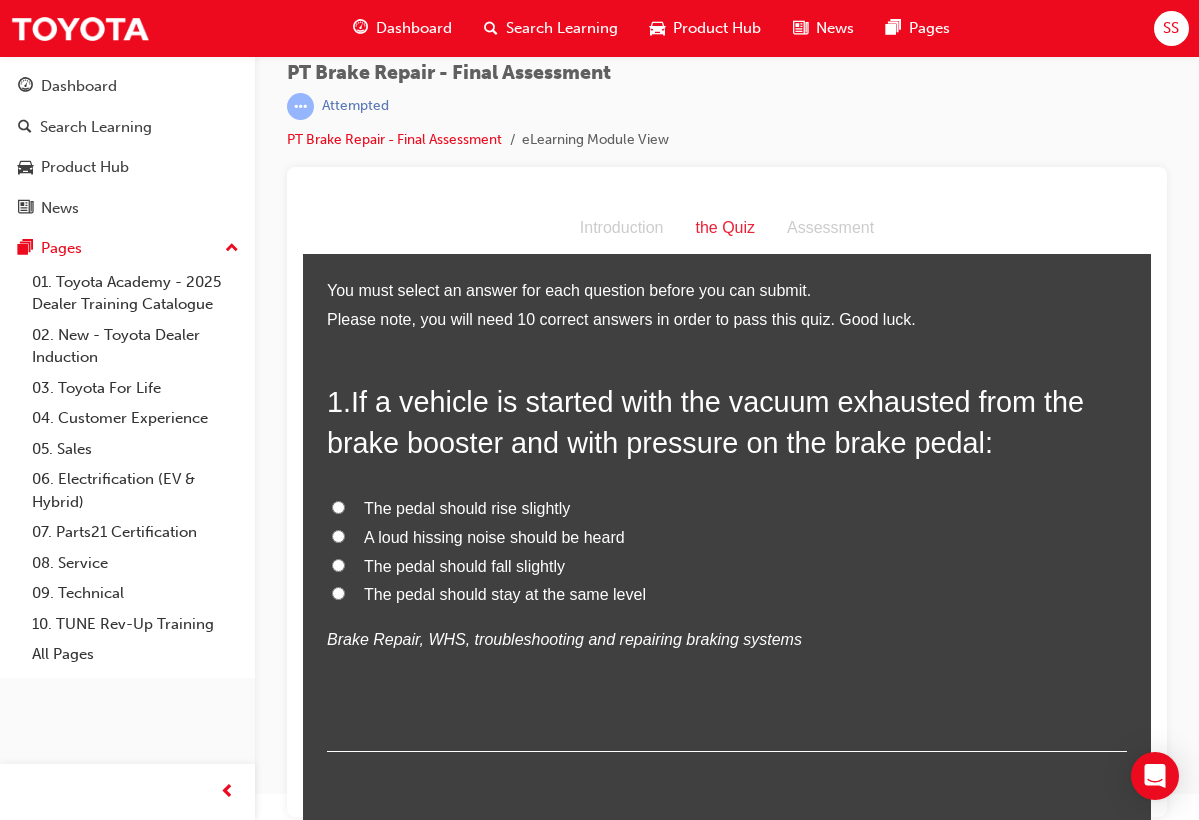 click on "Brake Repair, WHS, troubleshooting and repairing braking systems" at bounding box center (727, 640) 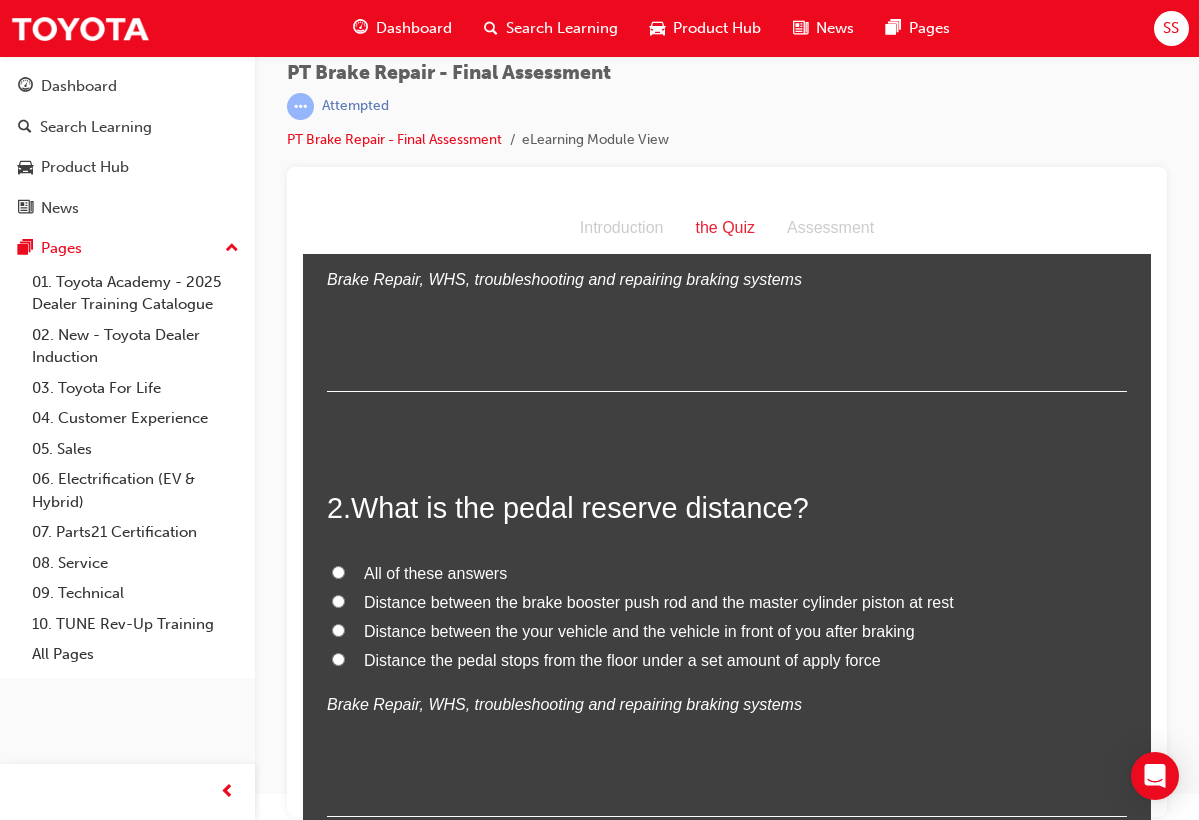 scroll, scrollTop: 399, scrollLeft: 0, axis: vertical 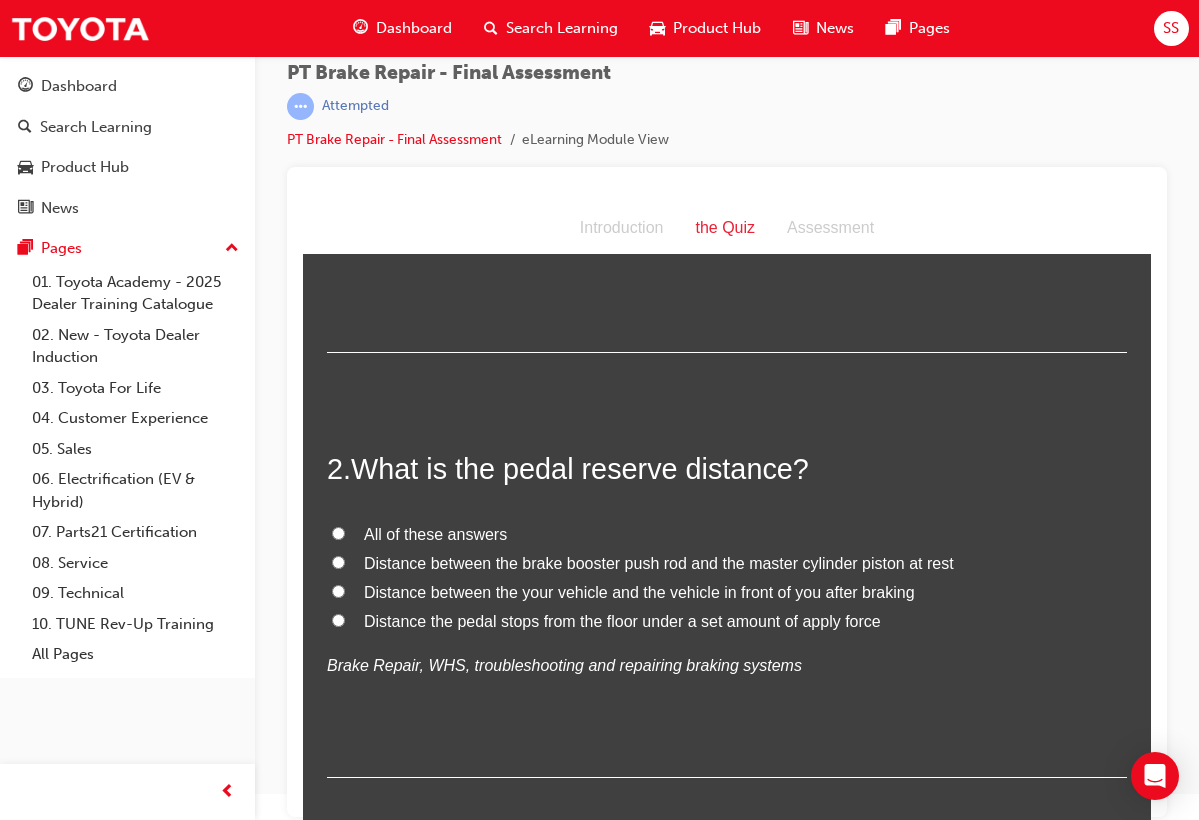 click on "Distance the pedal stops from the floor under a set amount of apply force" at bounding box center [622, 621] 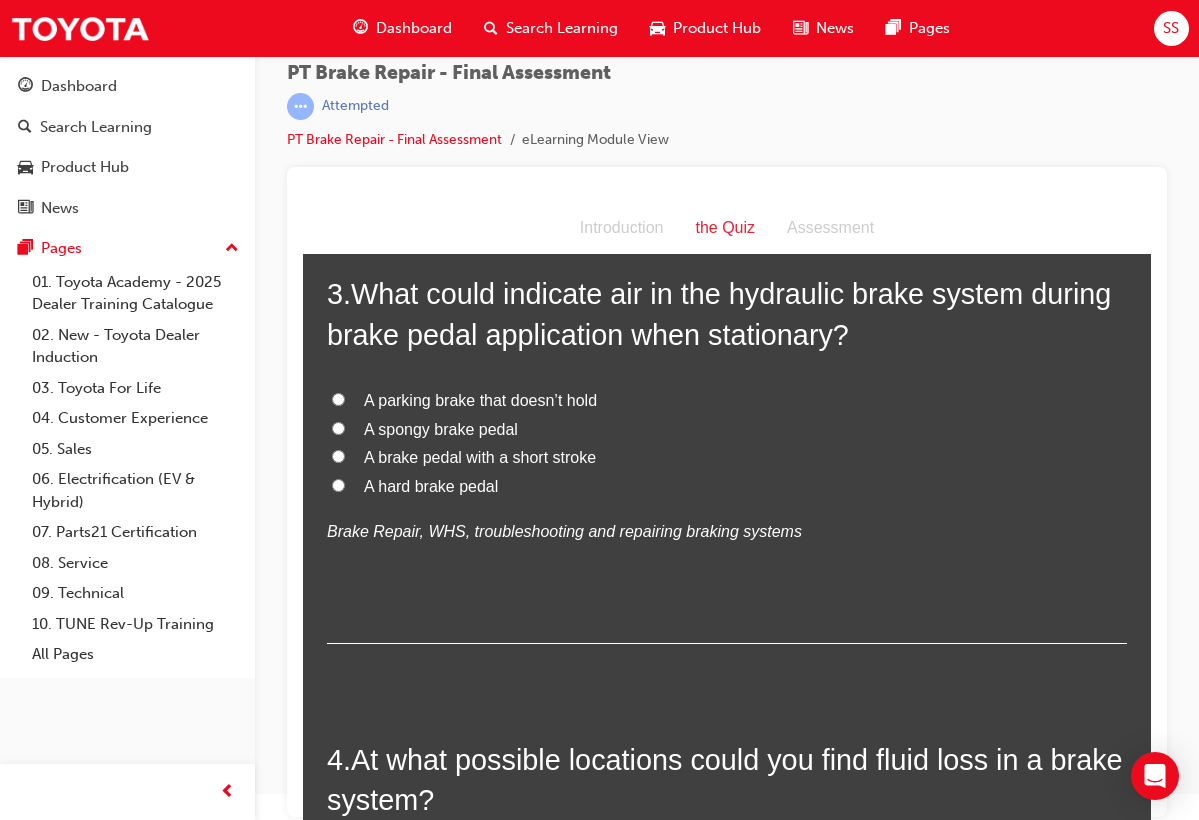 scroll, scrollTop: 1000, scrollLeft: 0, axis: vertical 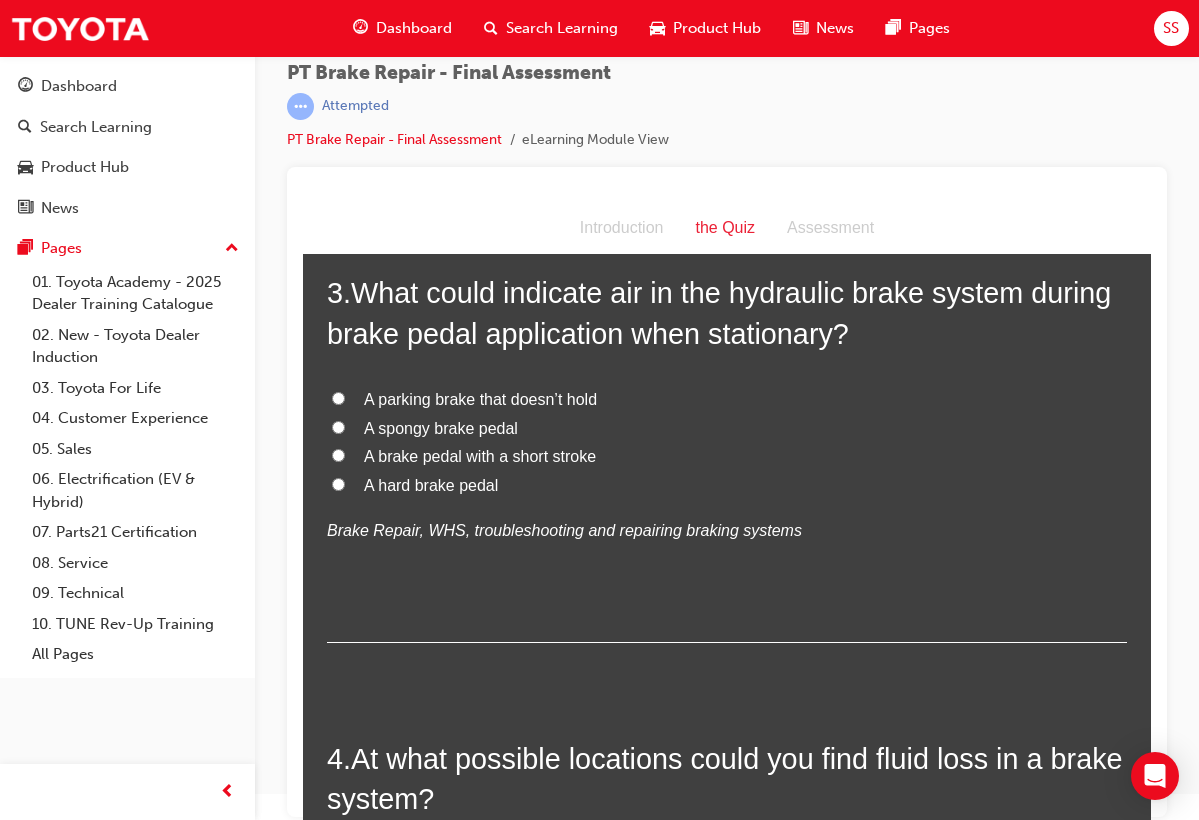 click on "A spongy brake pedal" at bounding box center [441, 428] 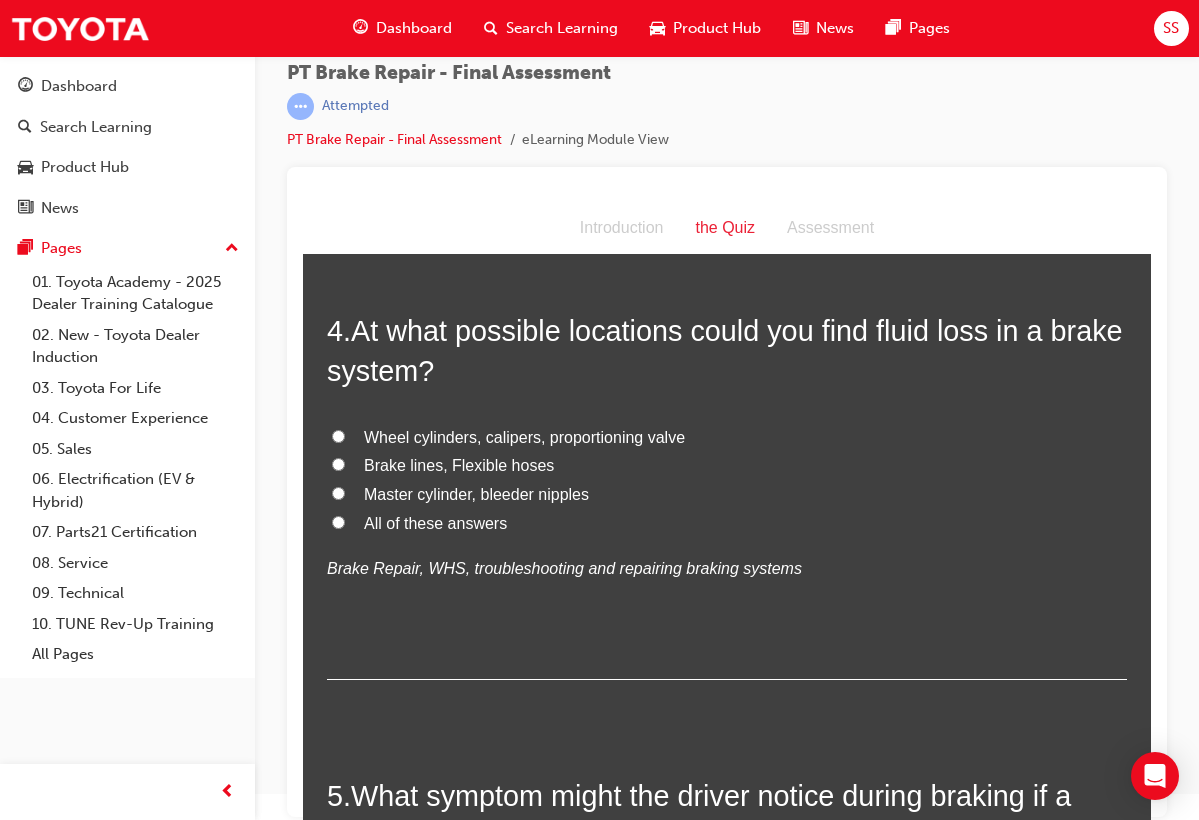 scroll, scrollTop: 1425, scrollLeft: 0, axis: vertical 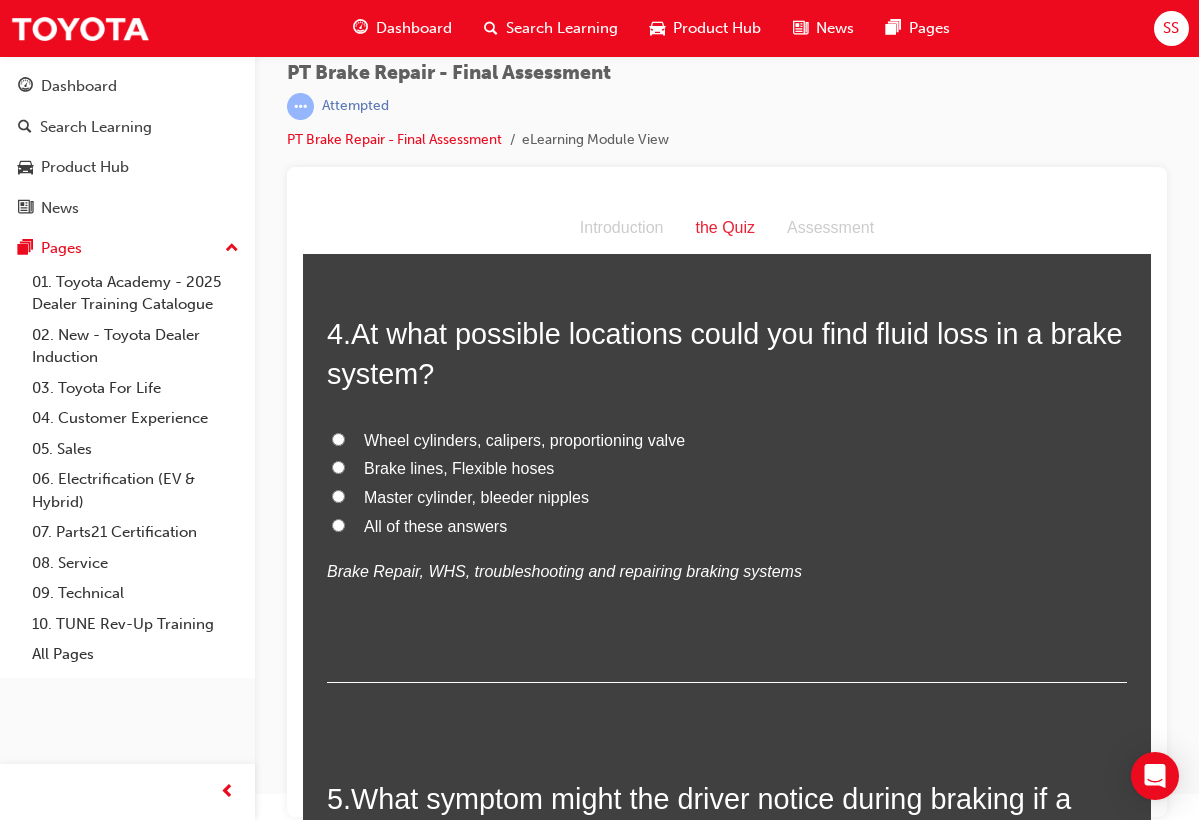 click on "All of these answers" at bounding box center [435, 526] 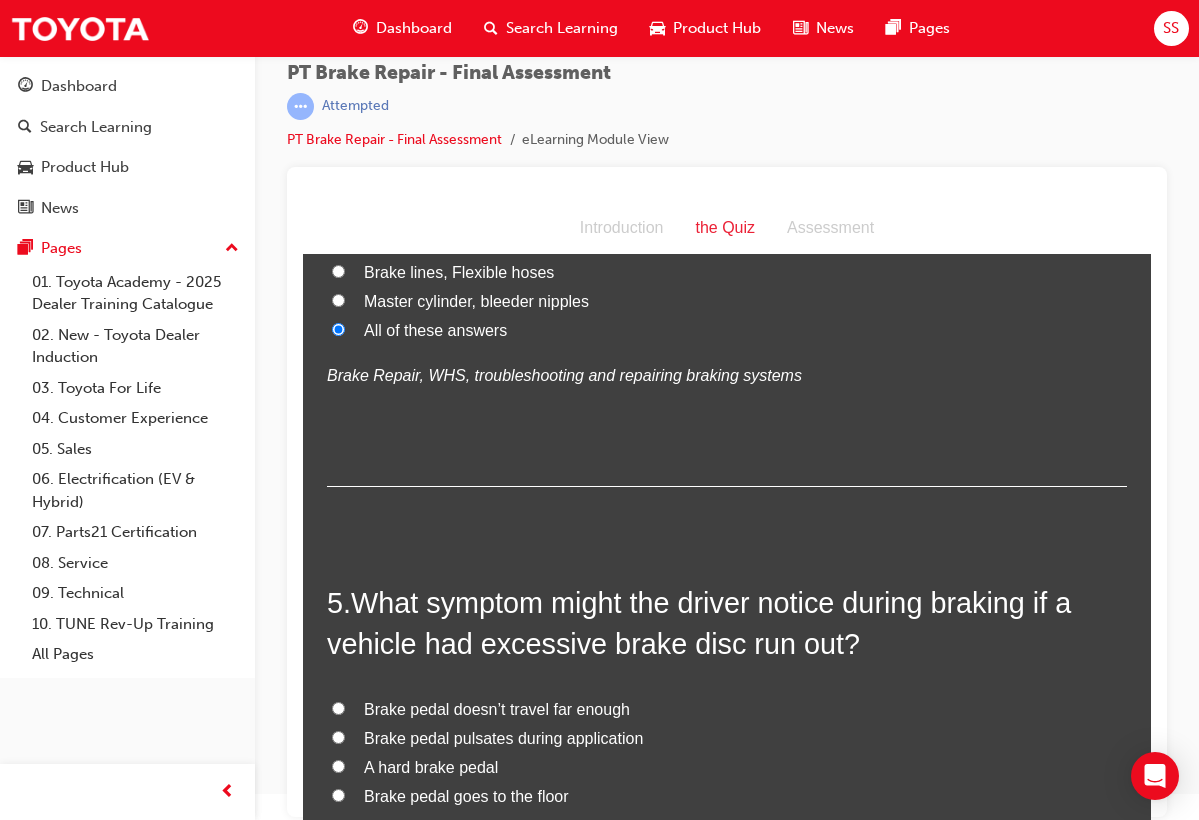 scroll, scrollTop: 1709, scrollLeft: 0, axis: vertical 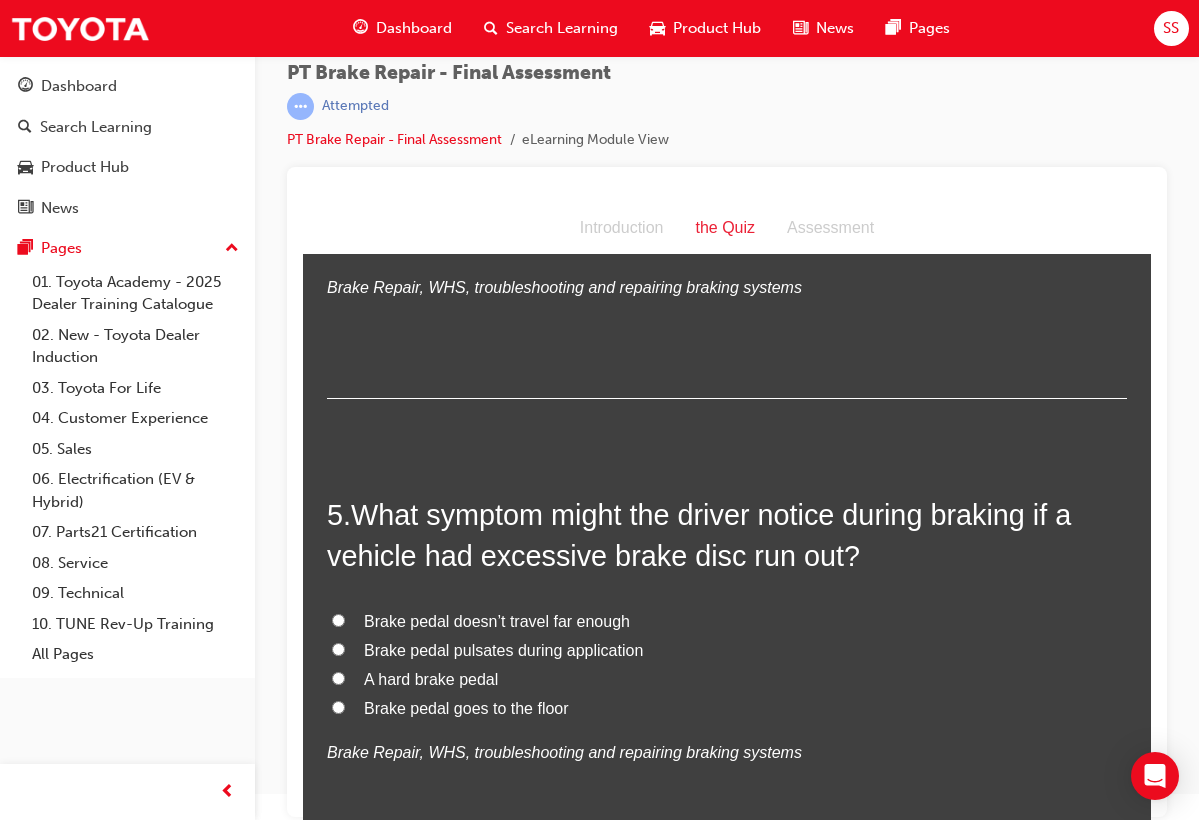 click on "Brake pedal pulsates during application" at bounding box center (503, 650) 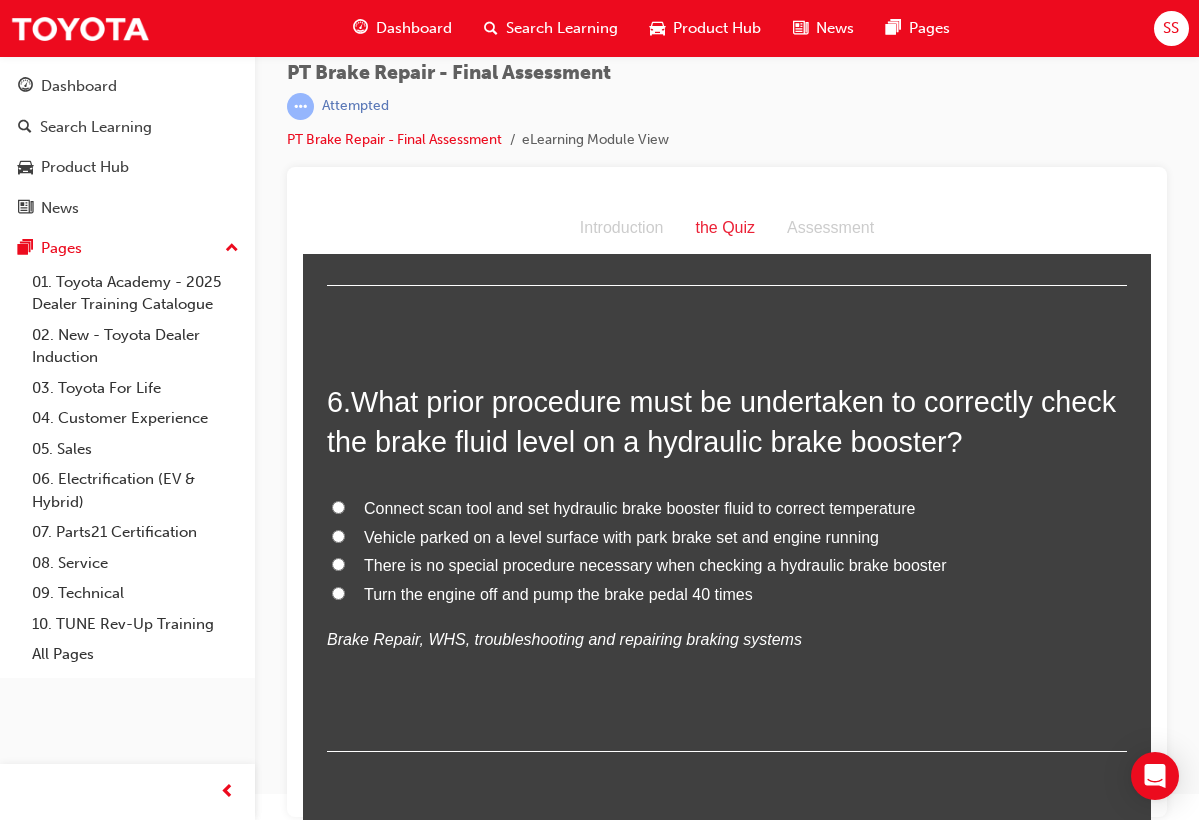 scroll, scrollTop: 2299, scrollLeft: 0, axis: vertical 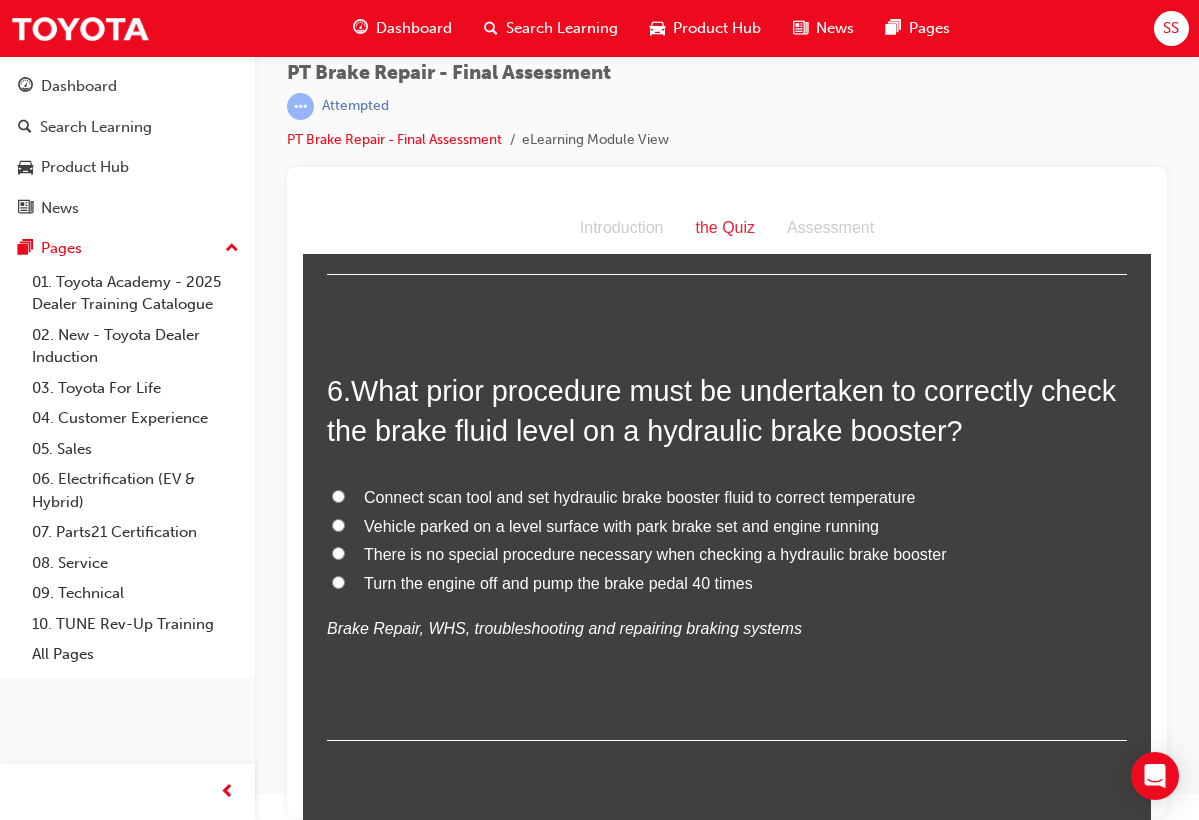 click on "Vehicle parked on a level surface with park brake set and engine running" at bounding box center [621, 526] 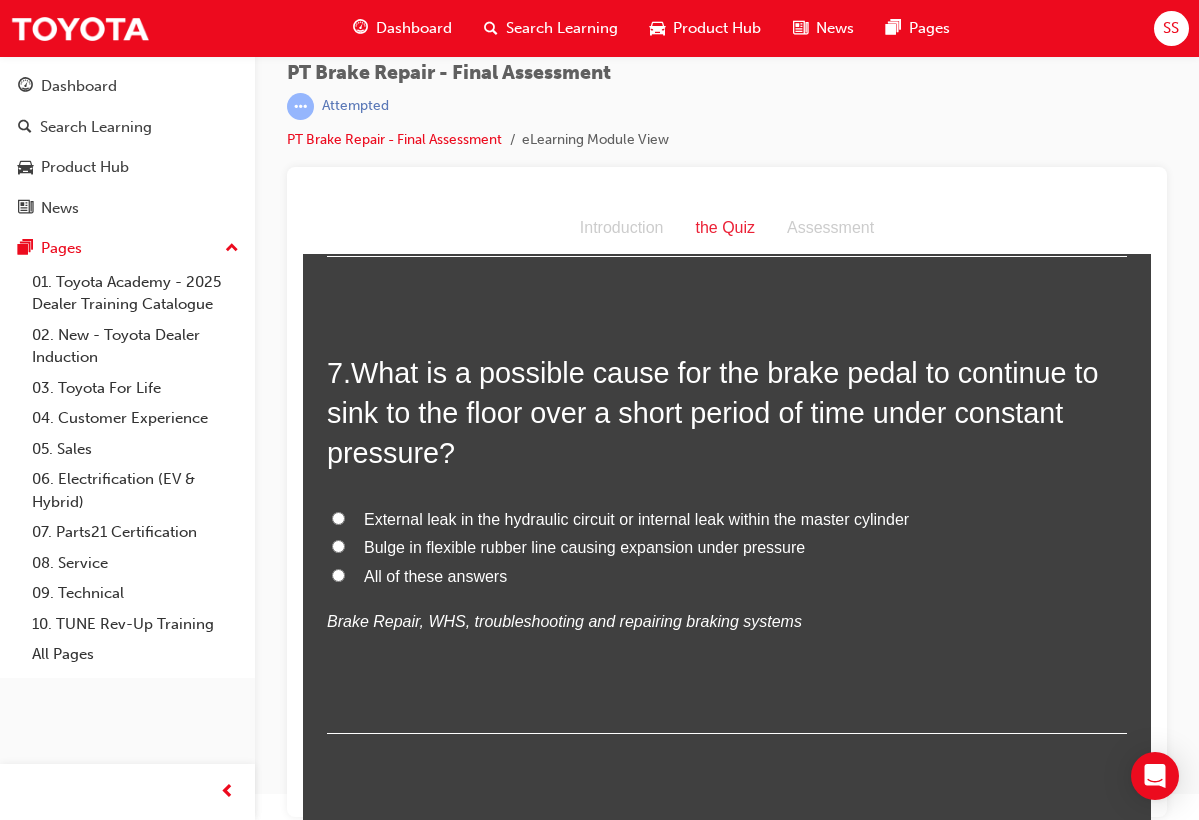 scroll, scrollTop: 2815, scrollLeft: 0, axis: vertical 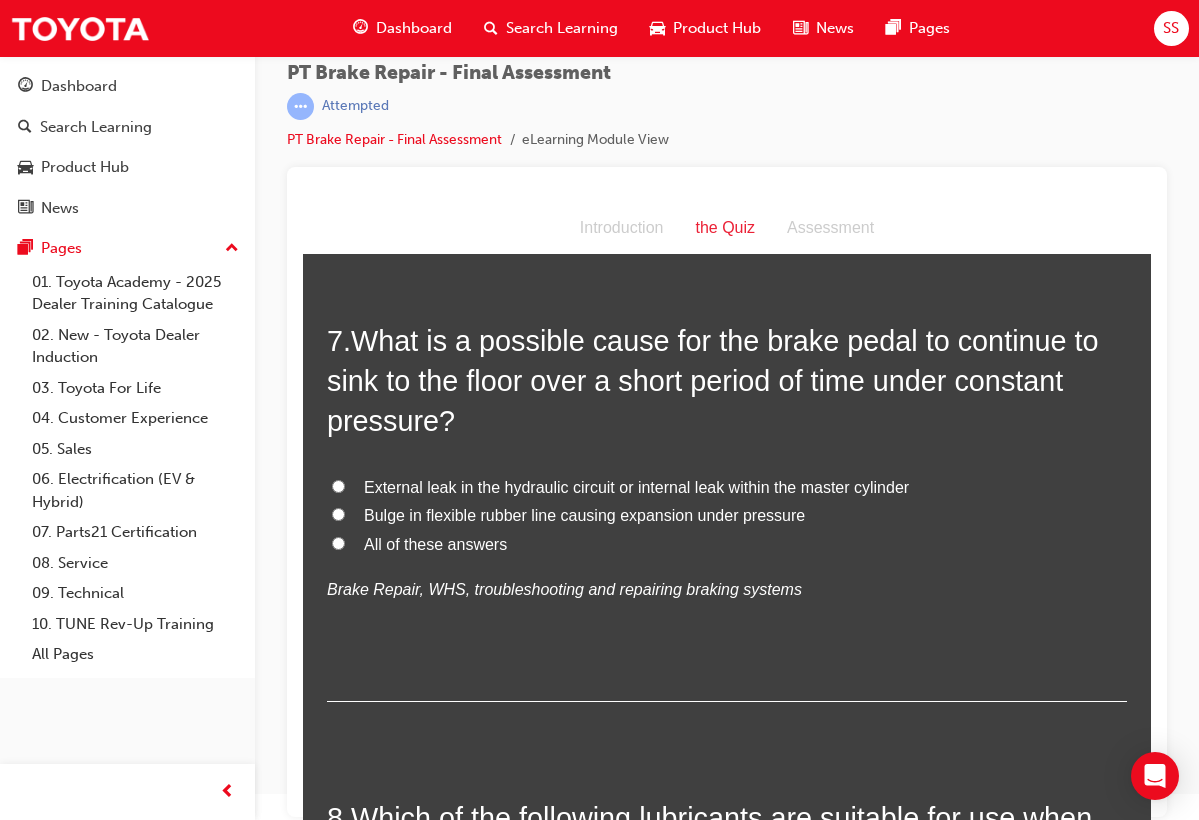 click on "External leak in the hydraulic circuit or internal leak within the master cylinder" at bounding box center [636, 487] 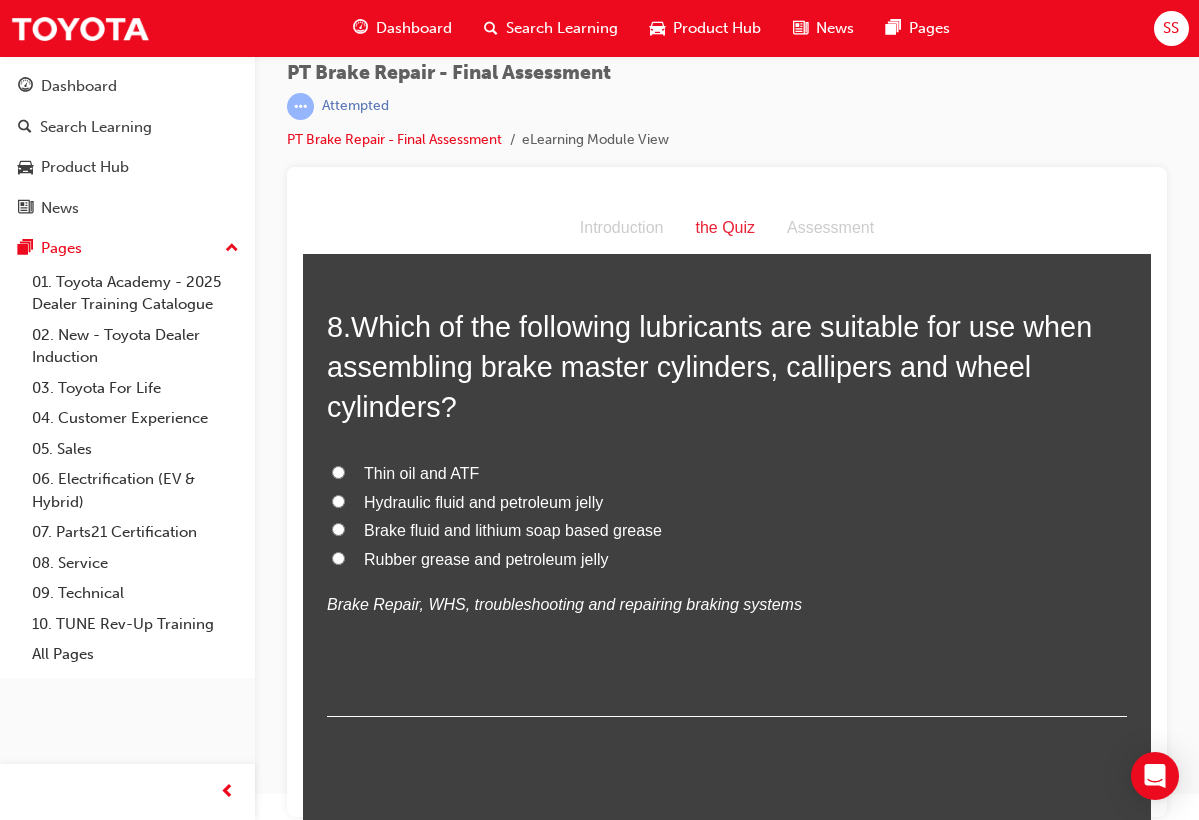 scroll, scrollTop: 3301, scrollLeft: 0, axis: vertical 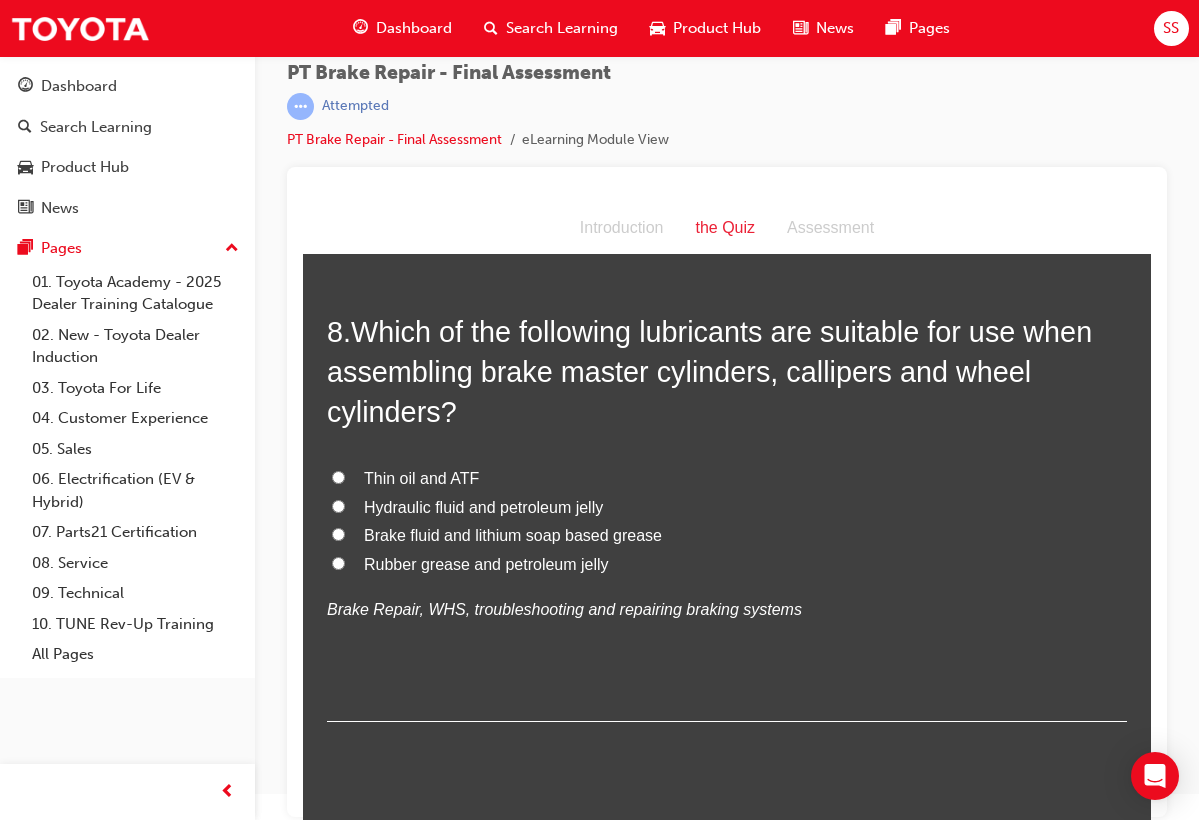 click on "Brake fluid and lithium soap based grease" at bounding box center (513, 535) 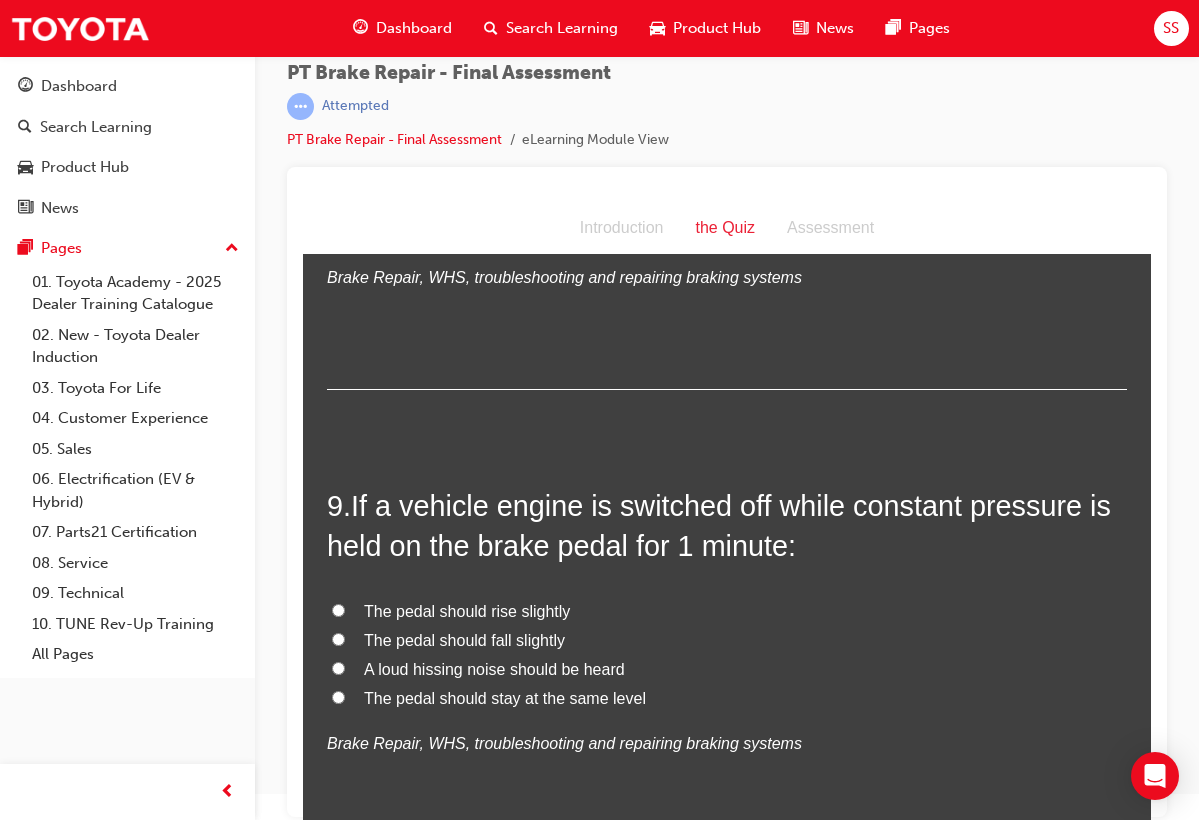 scroll, scrollTop: 3670, scrollLeft: 0, axis: vertical 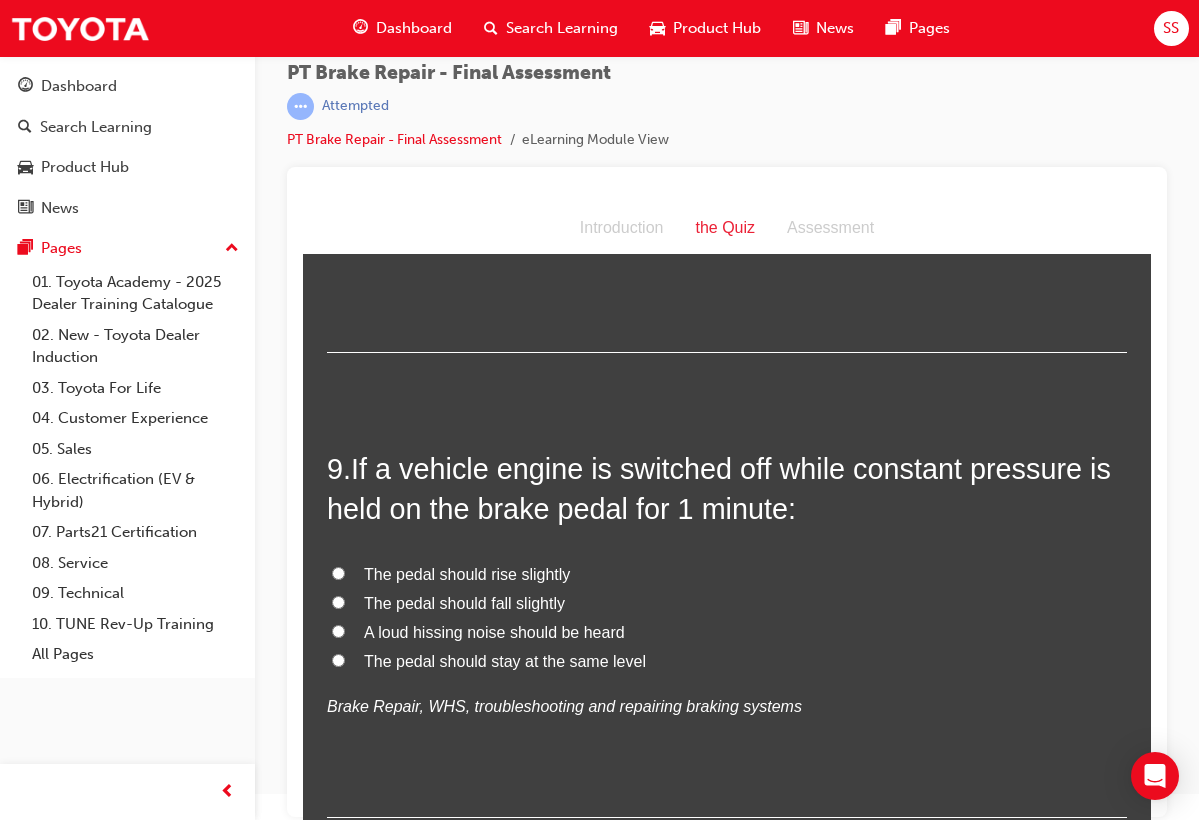 click on "The pedal should stay at the same level" at bounding box center (505, 661) 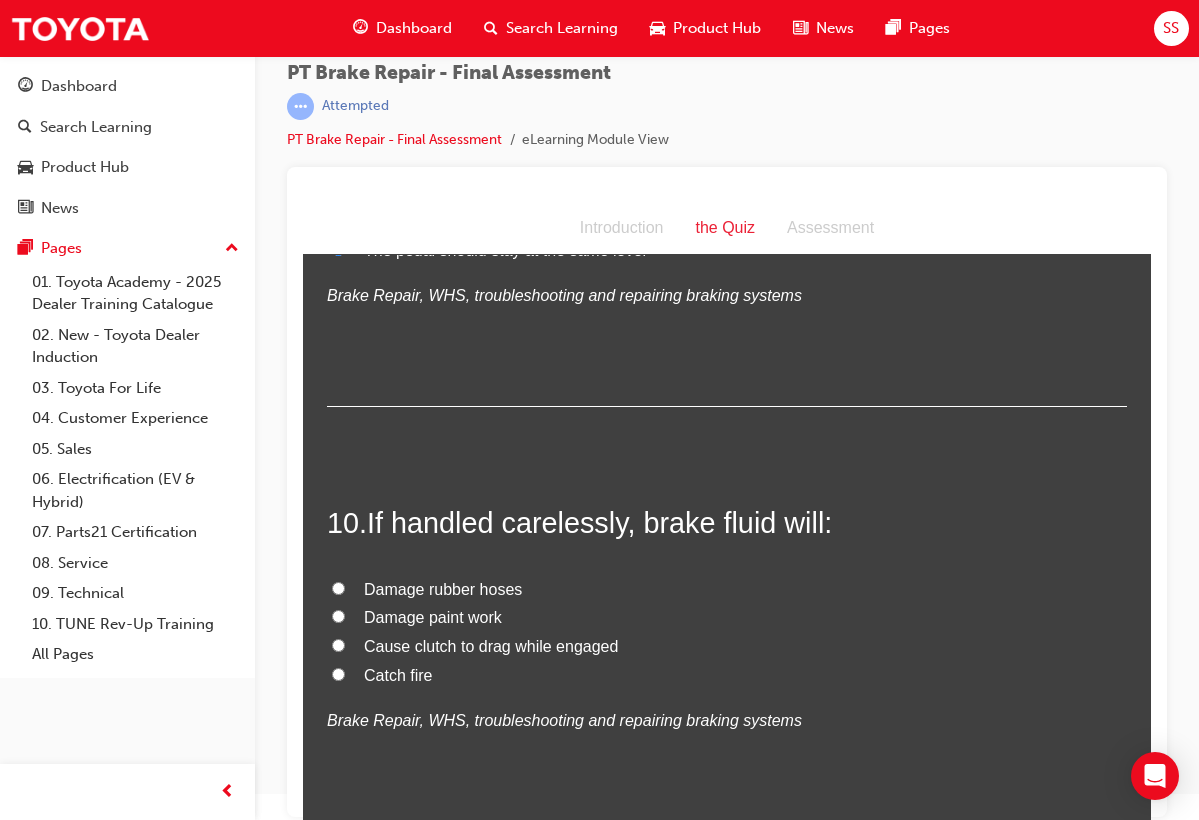 scroll, scrollTop: 4099, scrollLeft: 0, axis: vertical 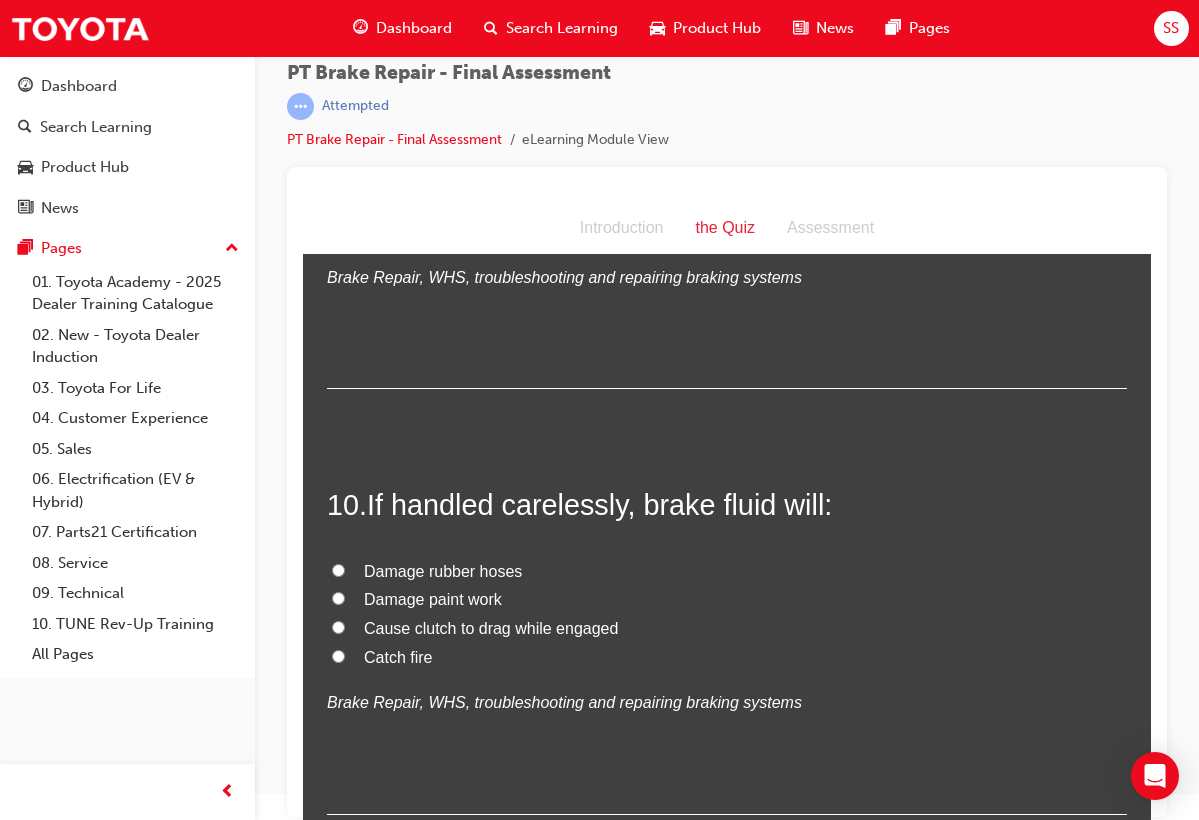 click on "Damage paint work" at bounding box center (433, 599) 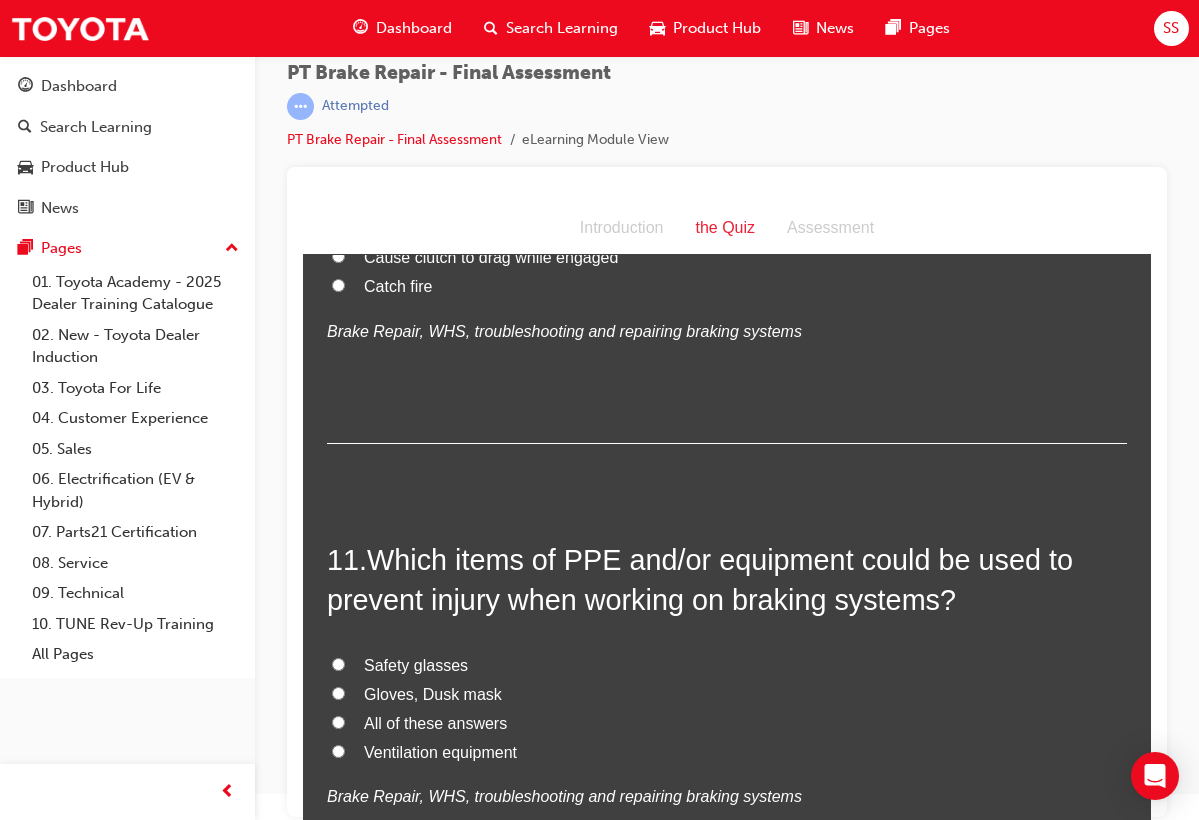 scroll, scrollTop: 4483, scrollLeft: 0, axis: vertical 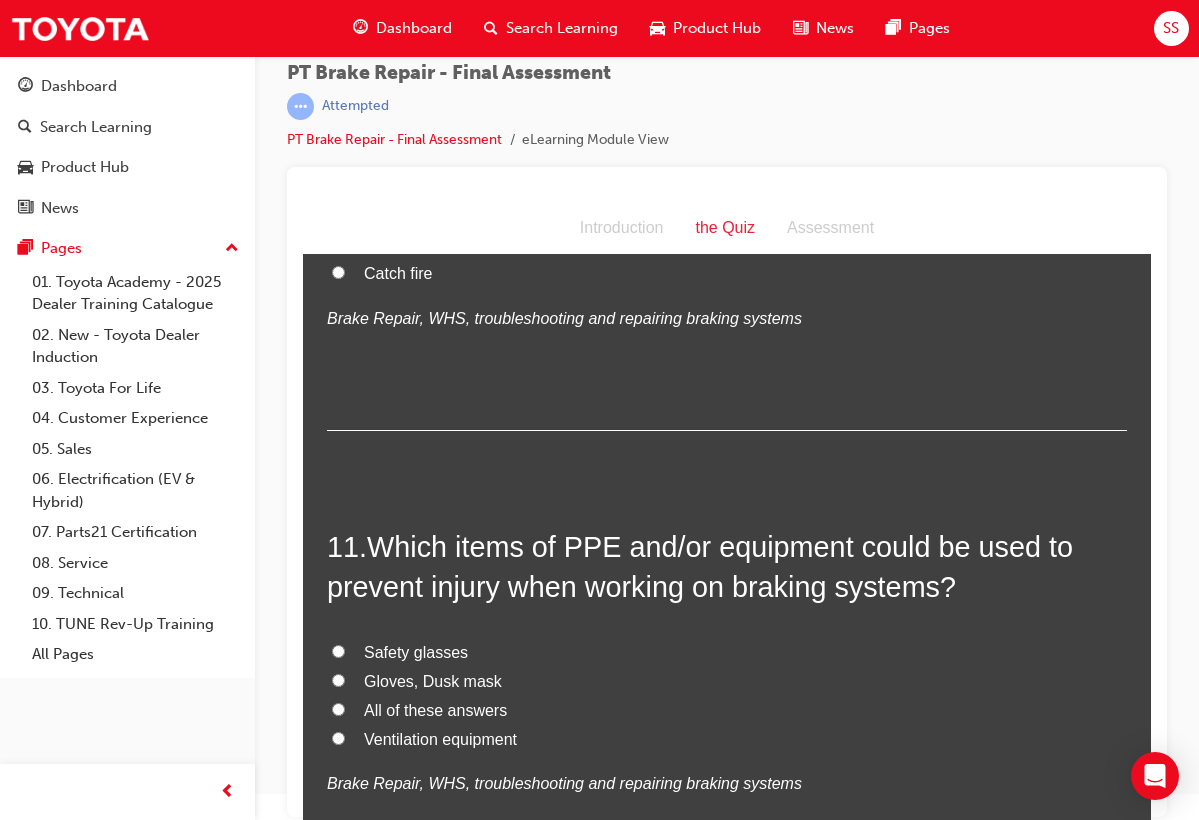 click on "Gloves, Dusk mask" at bounding box center [727, 682] 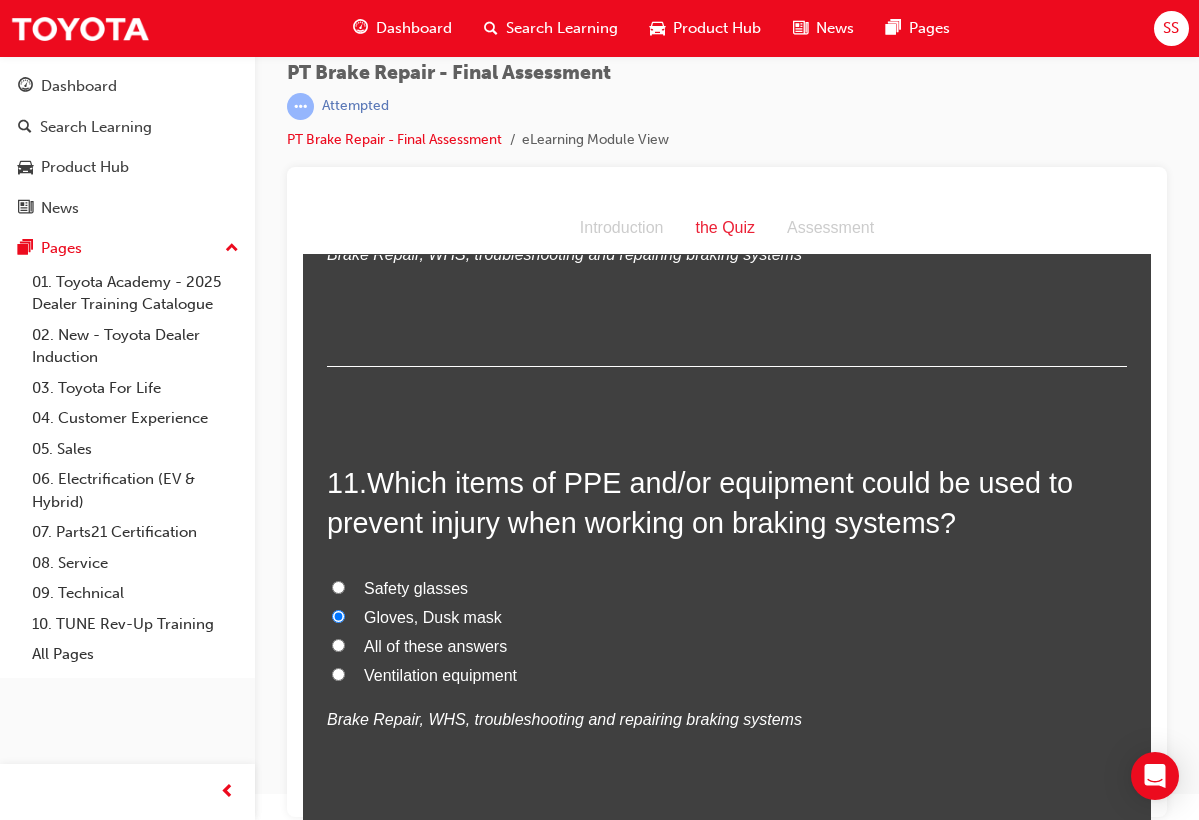 click on "All of these answers" at bounding box center (435, 646) 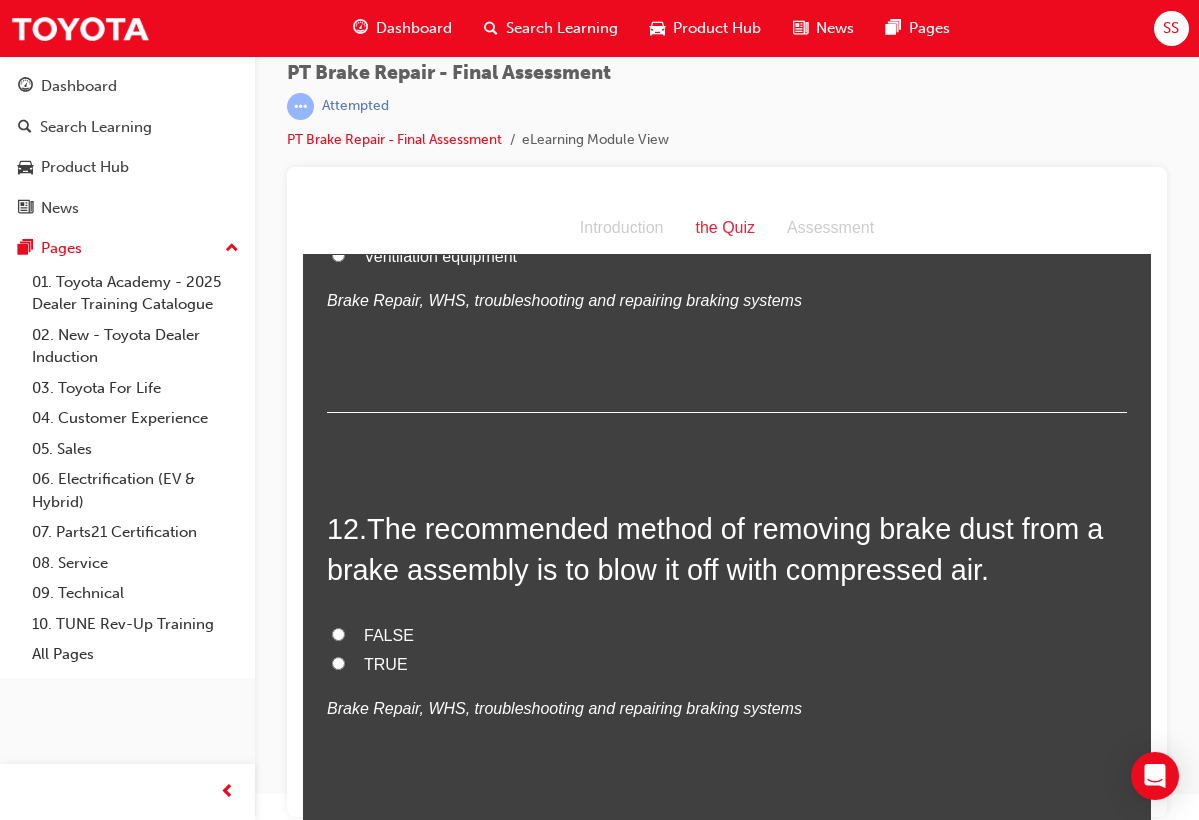 scroll, scrollTop: 4981, scrollLeft: 0, axis: vertical 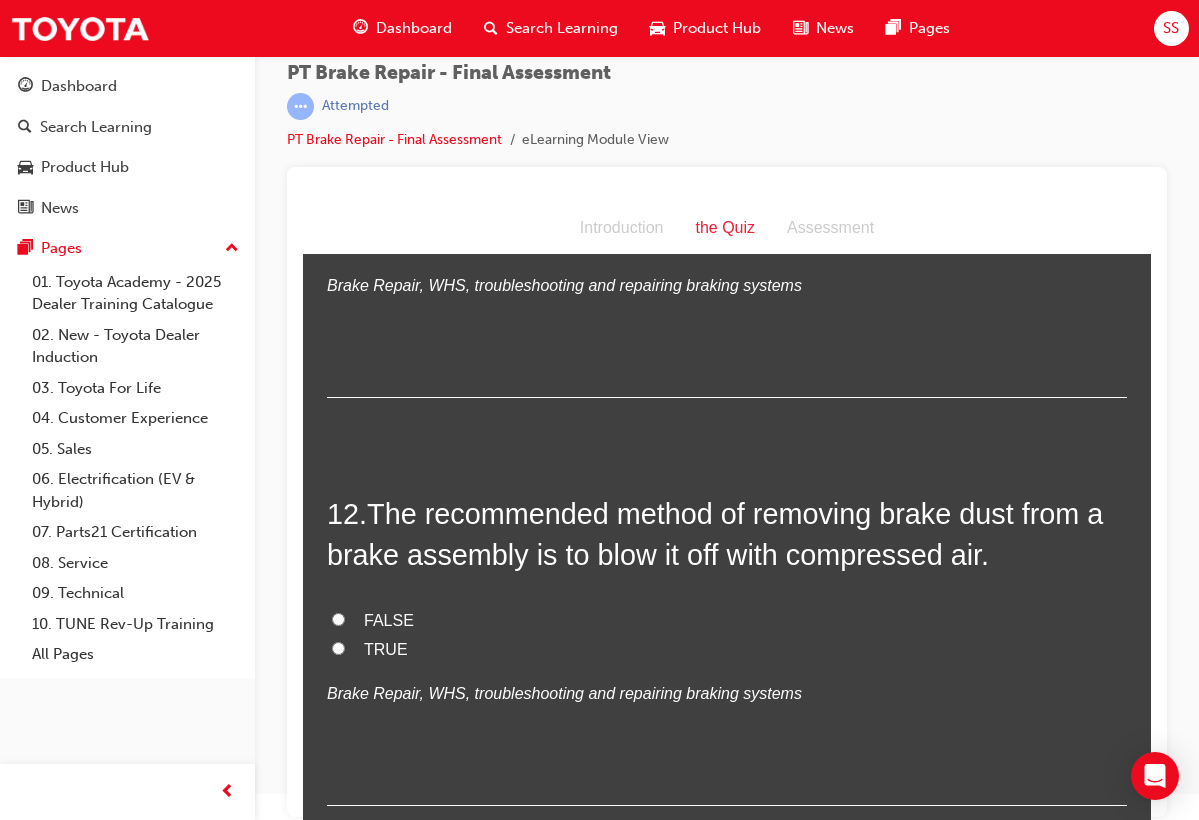 click on "FALSE" at bounding box center [389, 620] 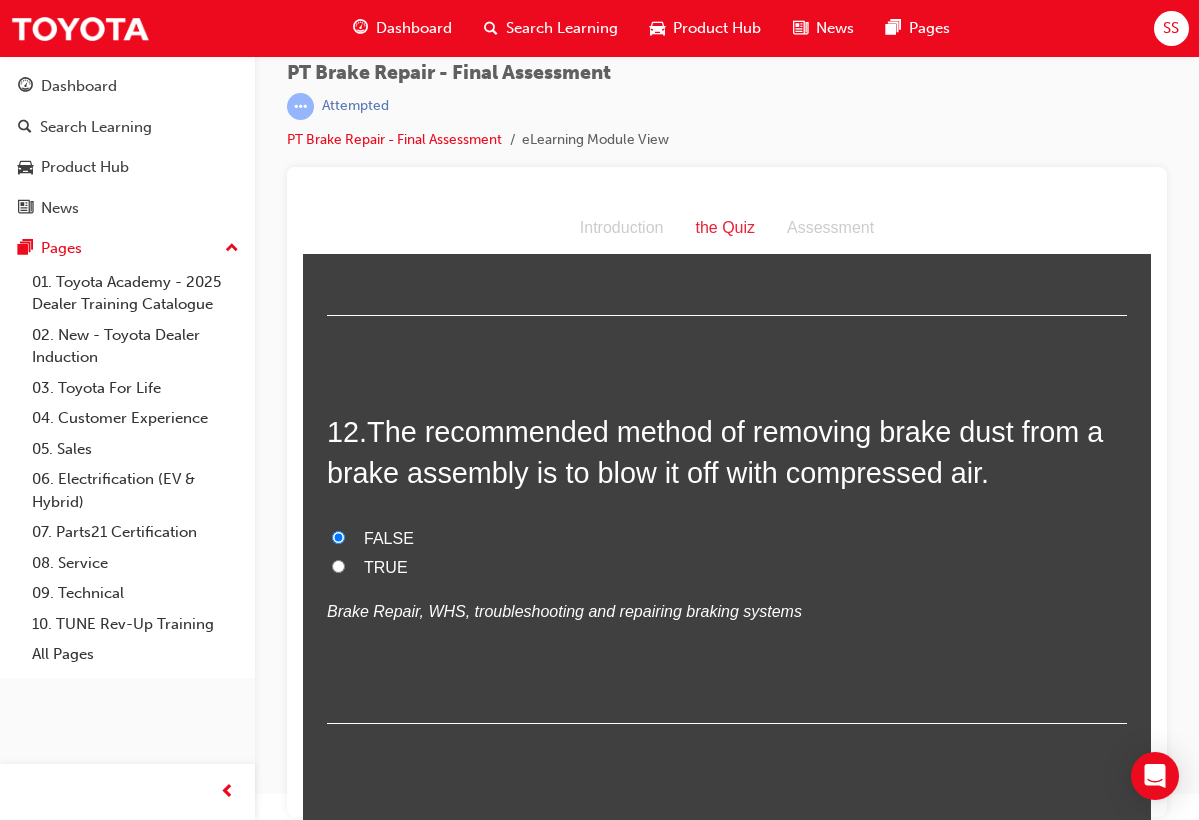 scroll, scrollTop: 5062, scrollLeft: 0, axis: vertical 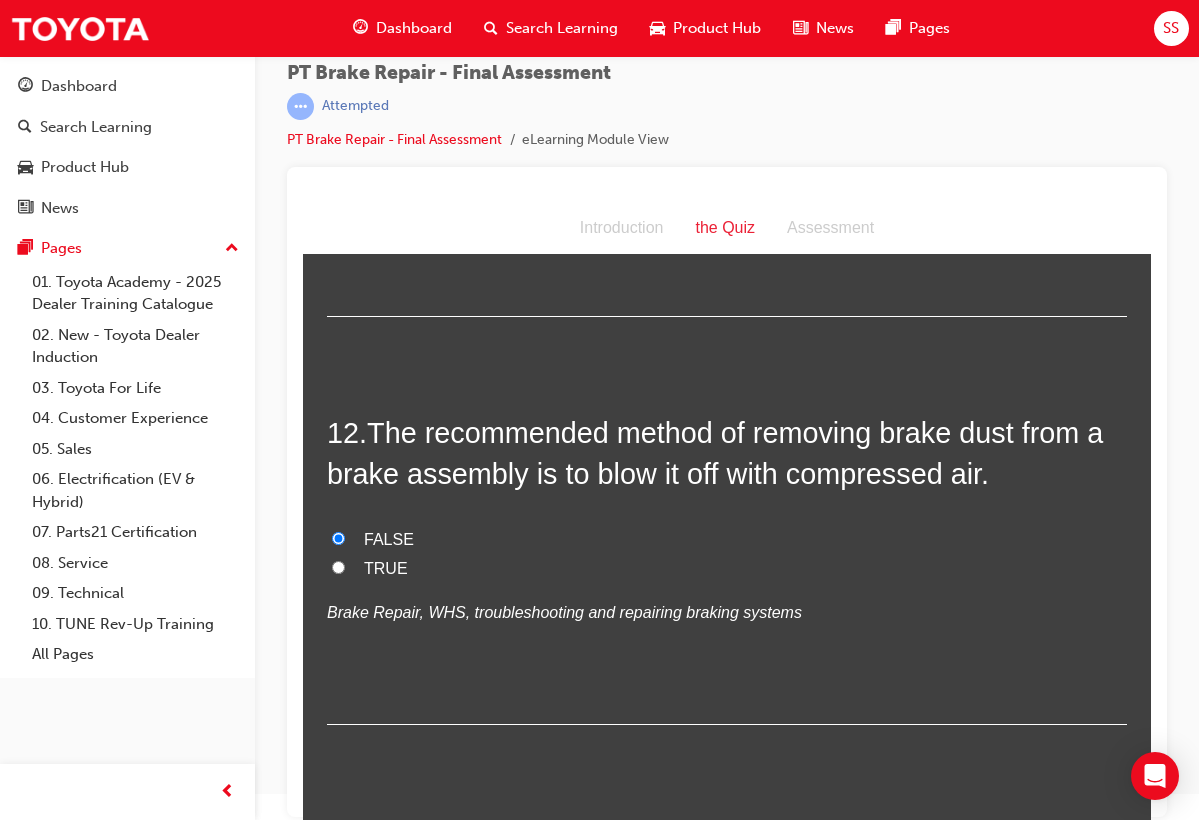 click on "Submit Answers" at bounding box center [725, 849] 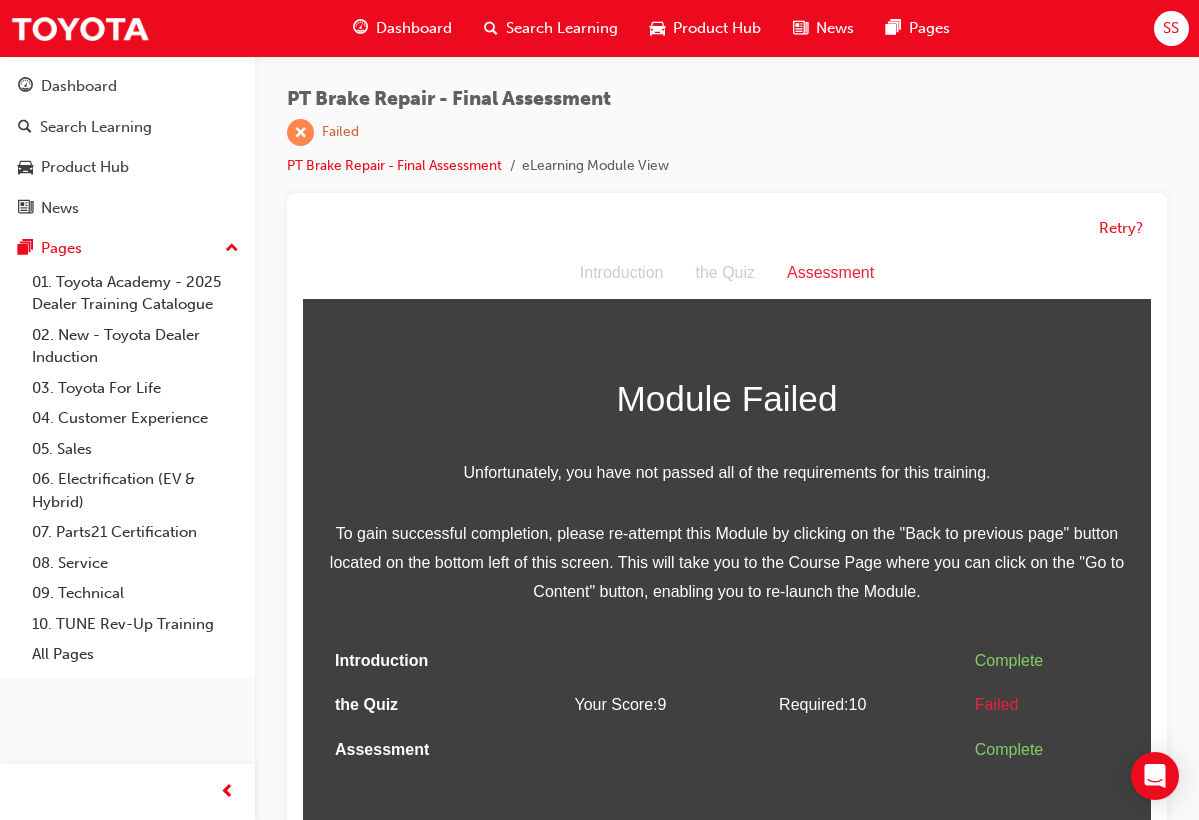scroll, scrollTop: 0, scrollLeft: 0, axis: both 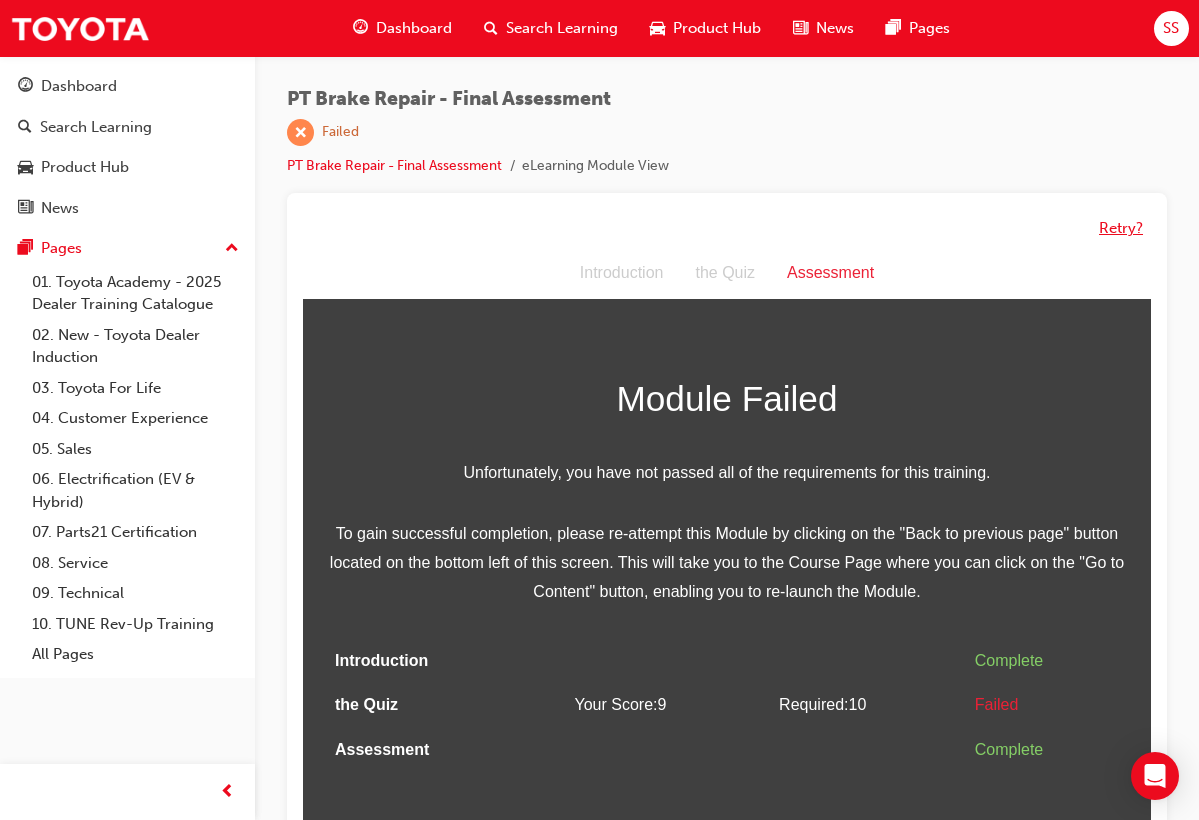 click on "Retry?" at bounding box center [1121, 228] 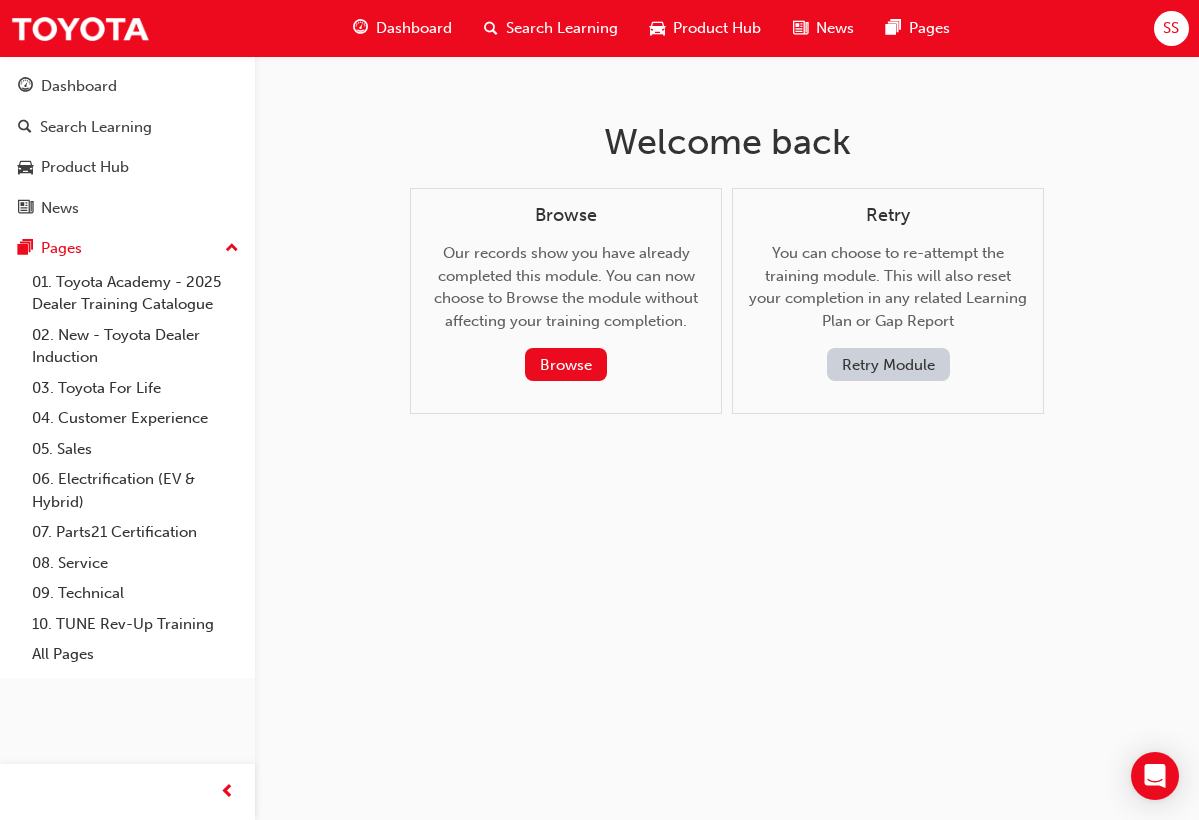 click on "Retry Module" at bounding box center [888, 364] 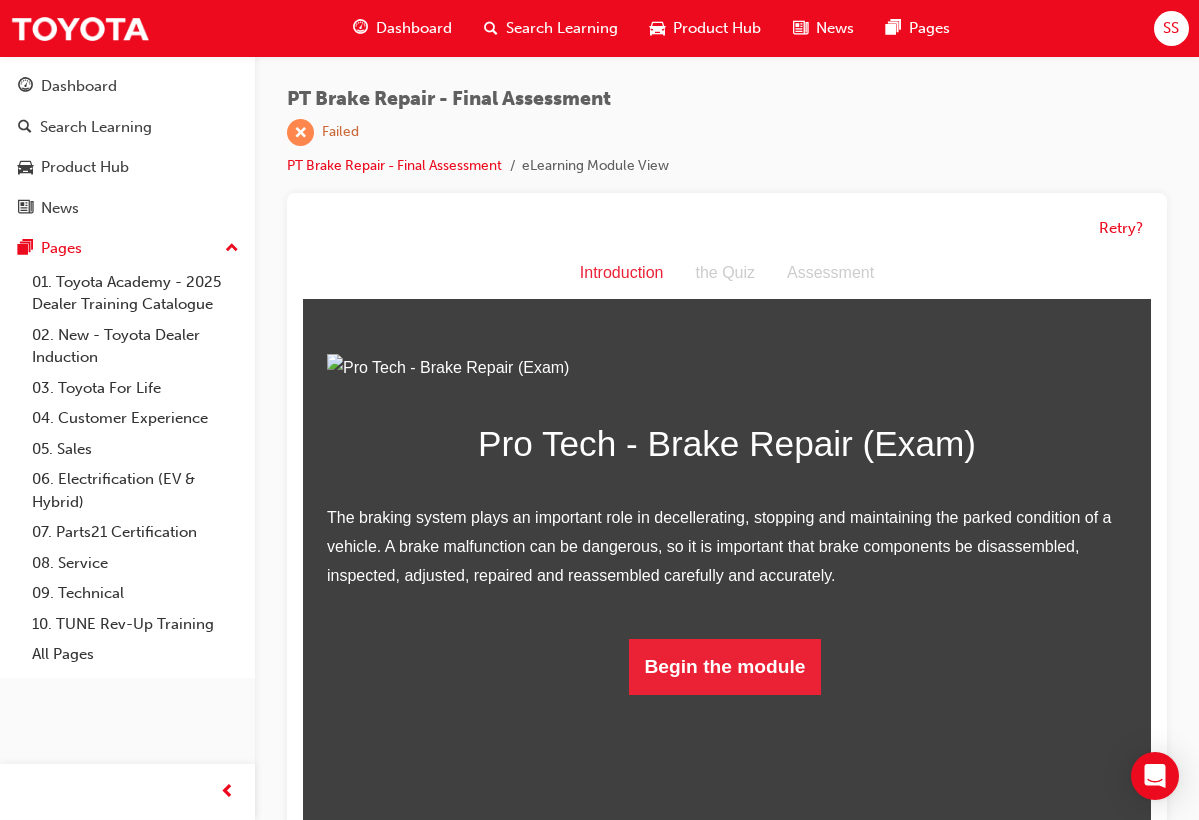 scroll, scrollTop: 45, scrollLeft: 0, axis: vertical 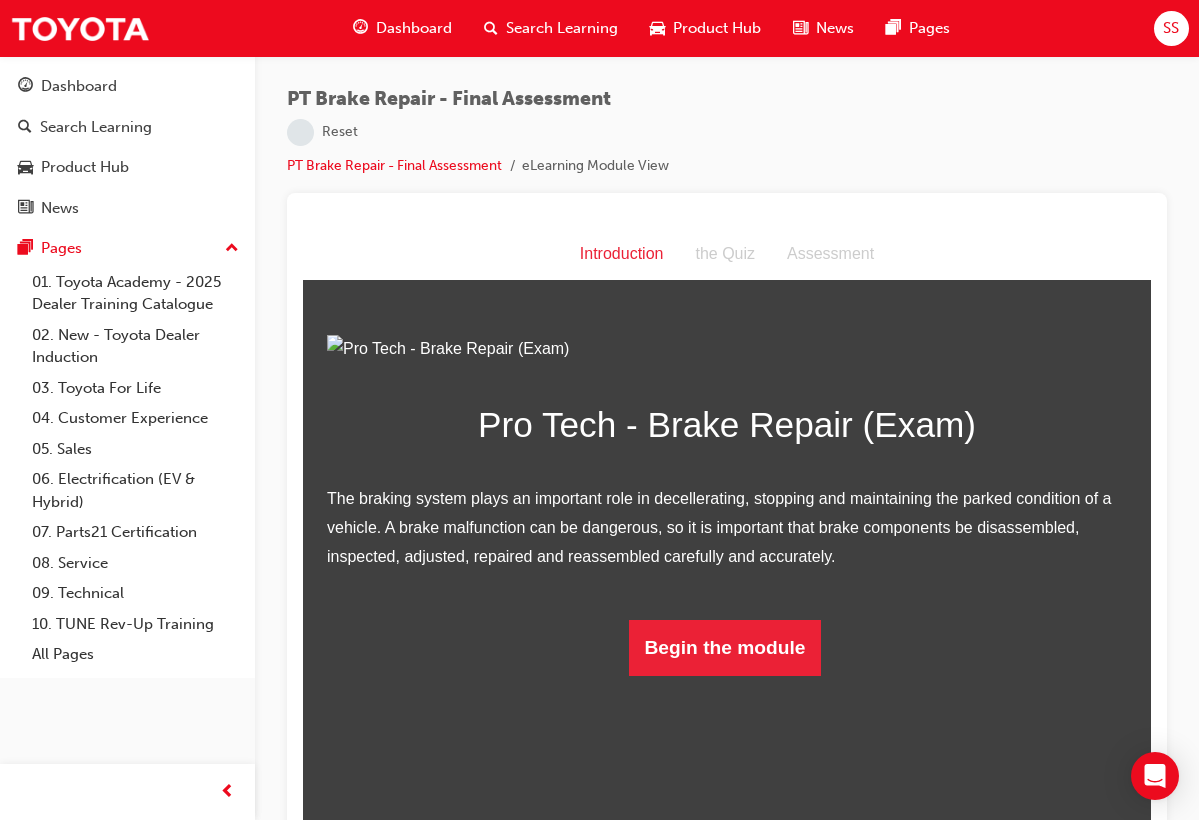 click on "Pro Tech - Brake Repair (Exam) The braking system plays an important role in decellerating, stopping and maintaining the parked condition of a vehicle. A brake malfunction can be dangerous, so it is important that brake components be disassembled, inspected, adjusted, repaired and reassembled carefully and accurately. Begin the module" at bounding box center [727, 505] 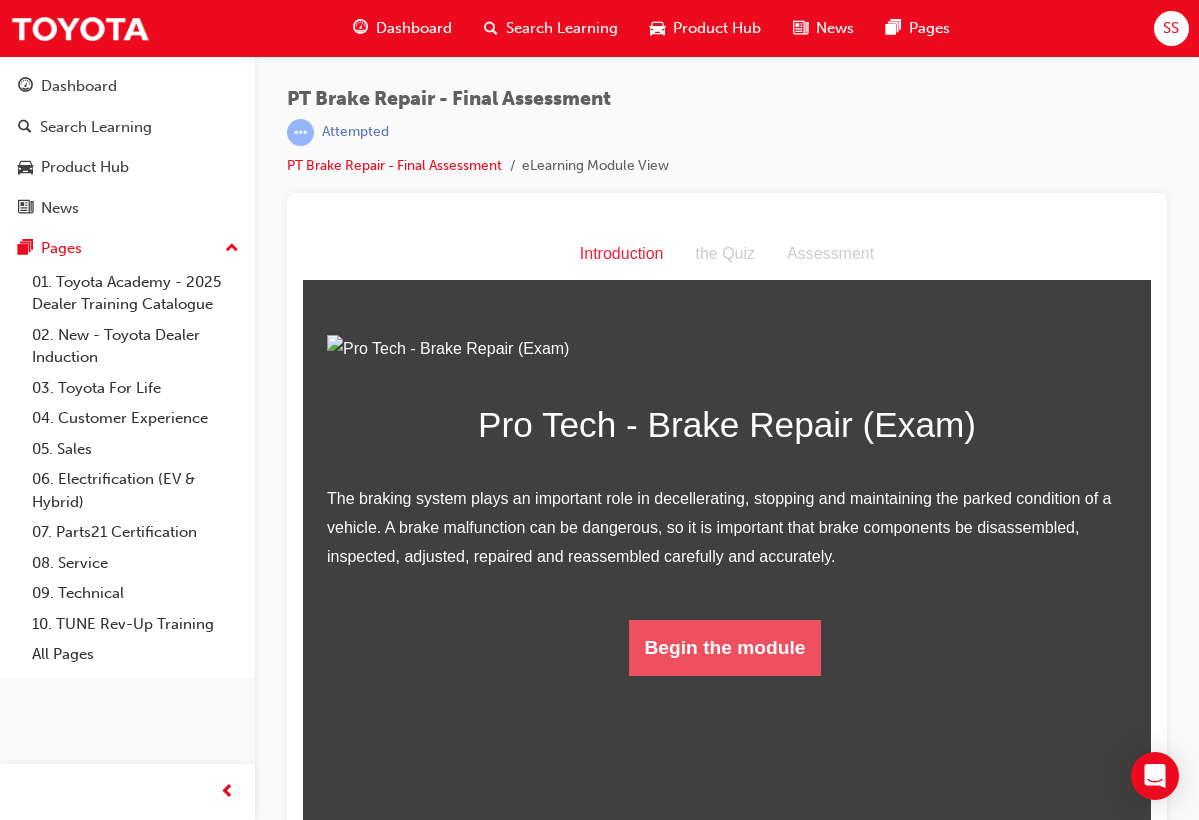 click on "Begin the module" at bounding box center [725, 648] 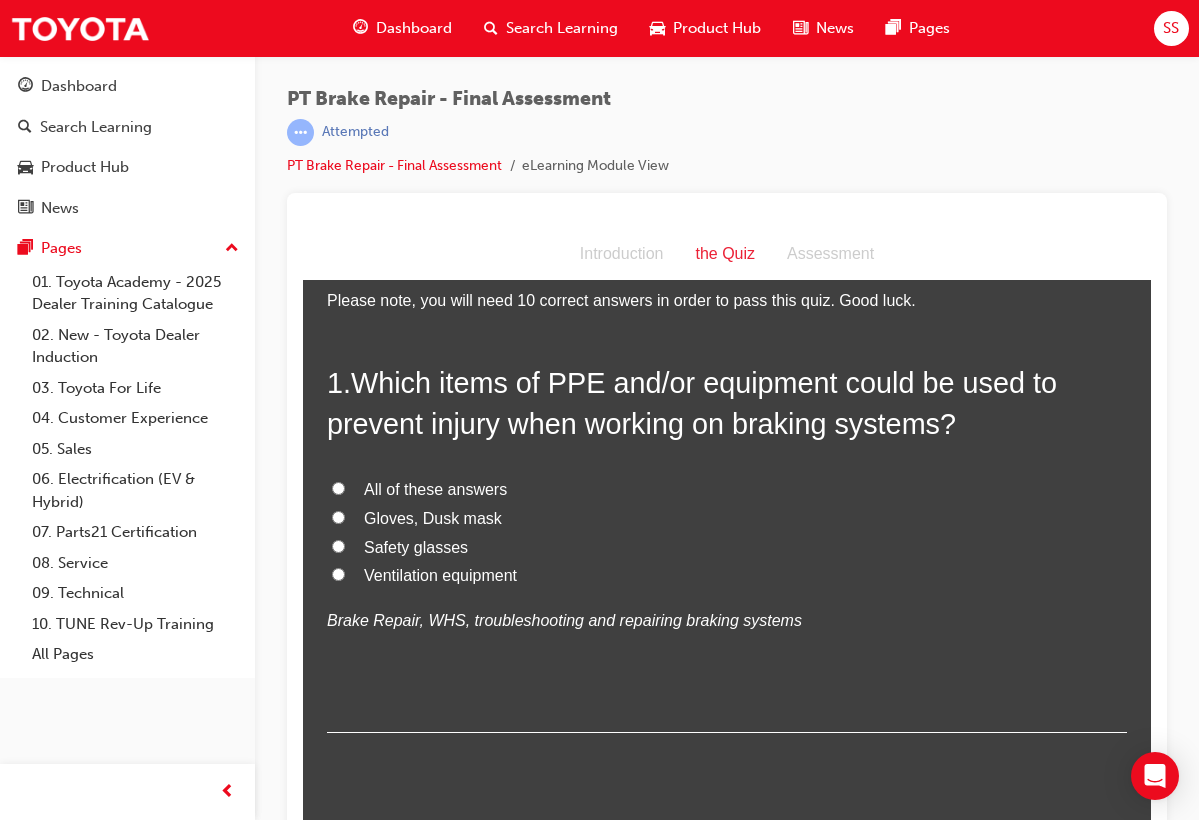 scroll, scrollTop: 0, scrollLeft: 0, axis: both 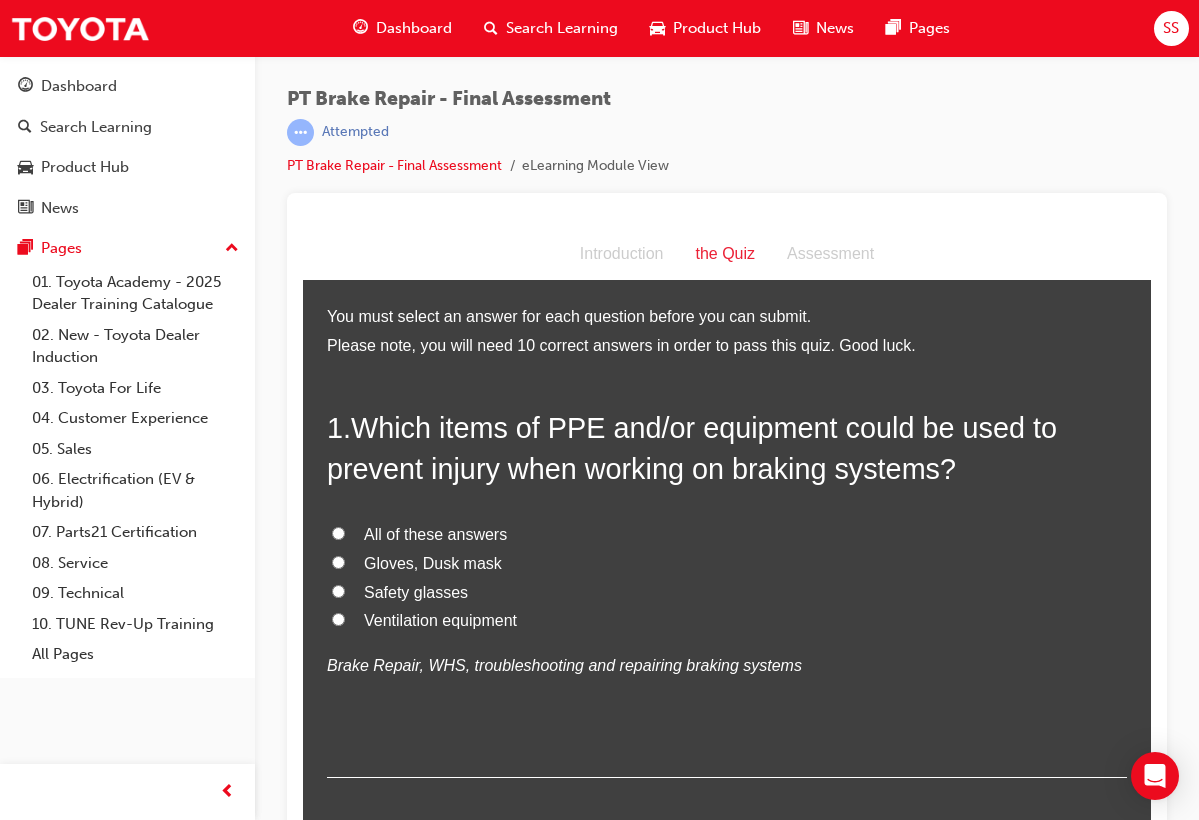 click on "All of these answers" at bounding box center (435, 534) 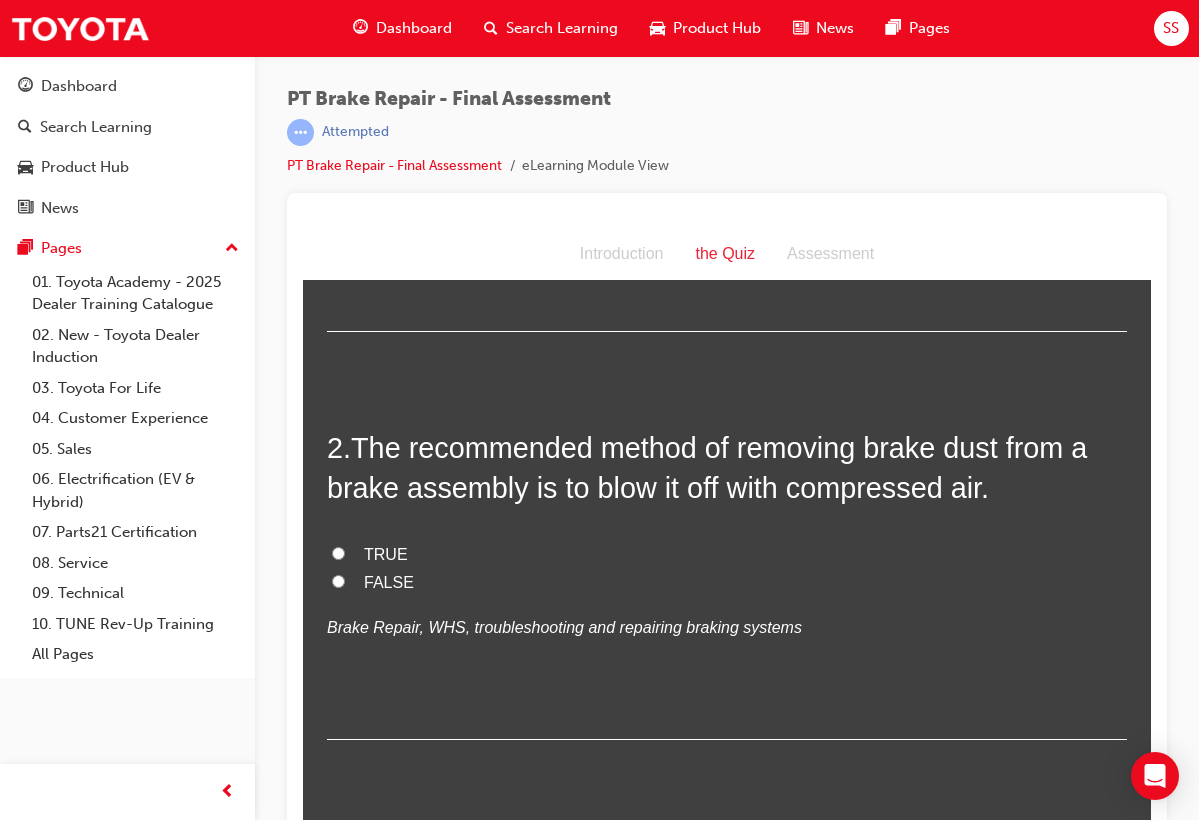 scroll, scrollTop: 523, scrollLeft: 0, axis: vertical 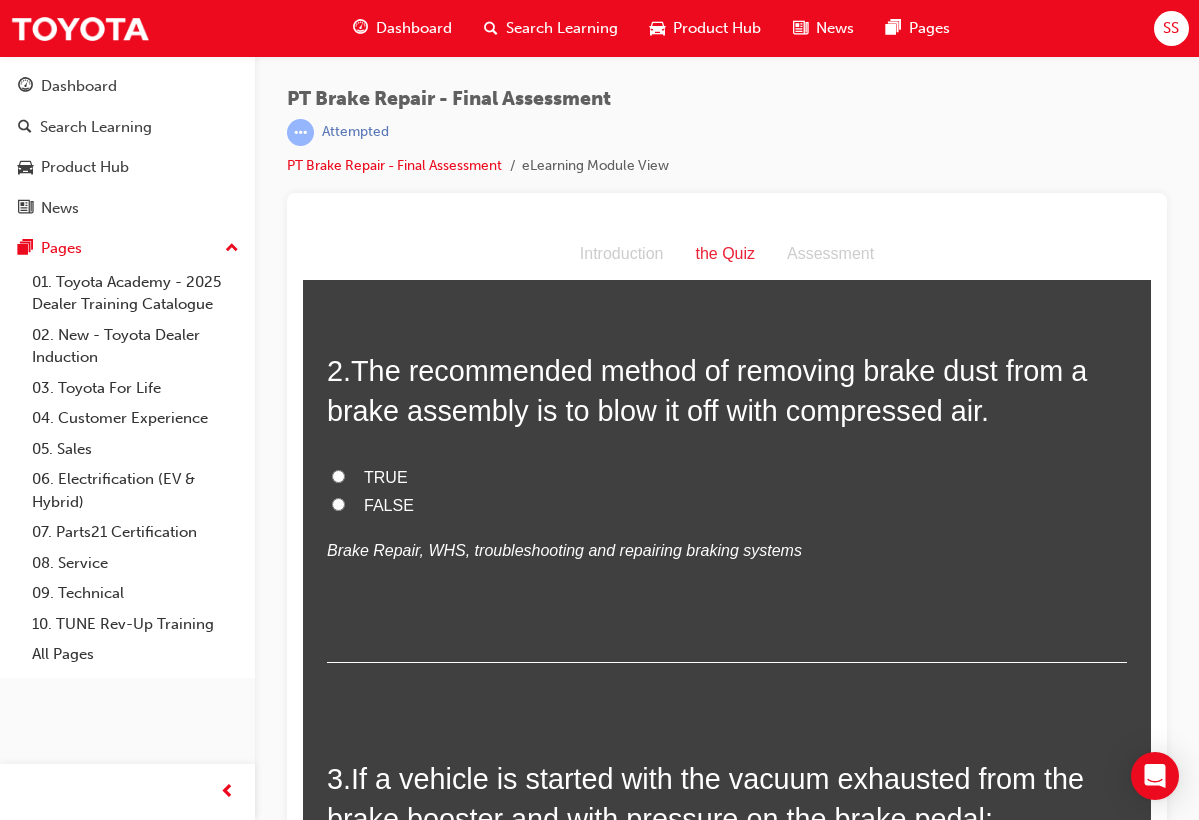 click on "FALSE" at bounding box center [389, 505] 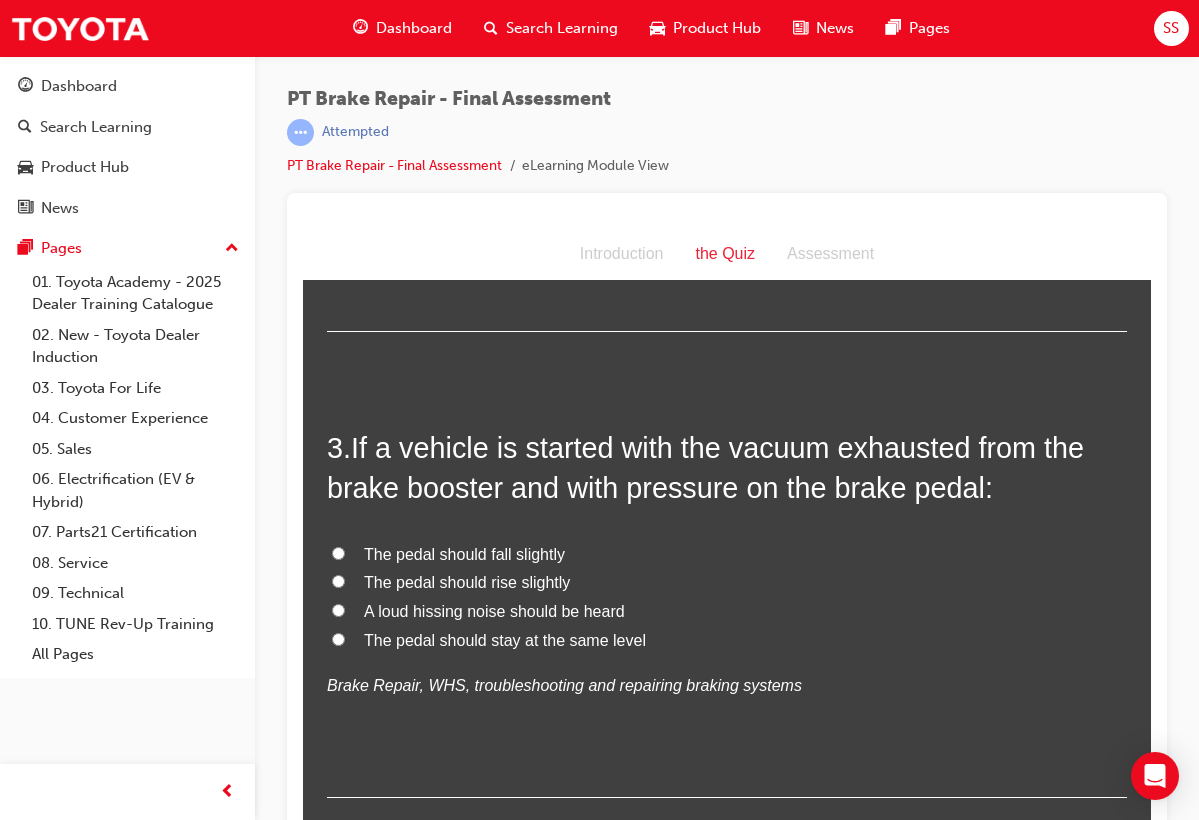 scroll, scrollTop: 890, scrollLeft: 0, axis: vertical 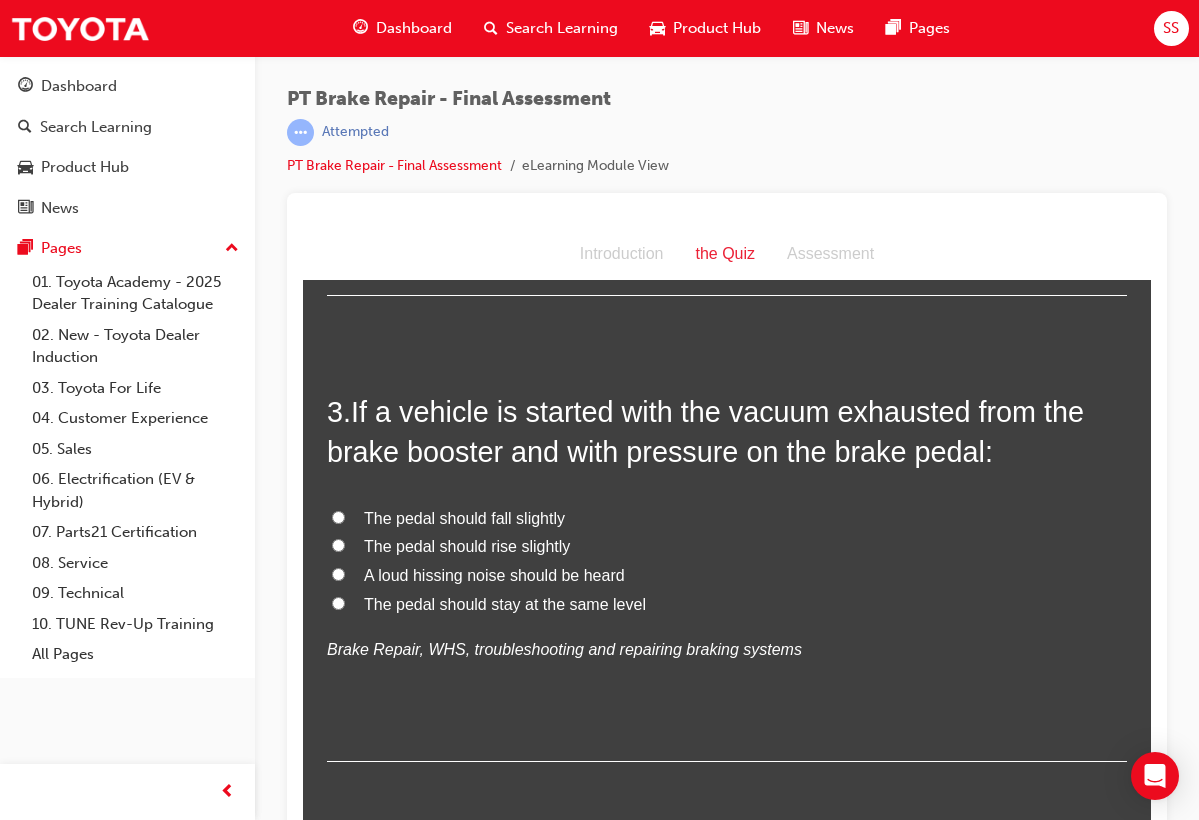 drag, startPoint x: 53, startPoint y: 167, endPoint x: 336, endPoint y: 375, distance: 351.21646 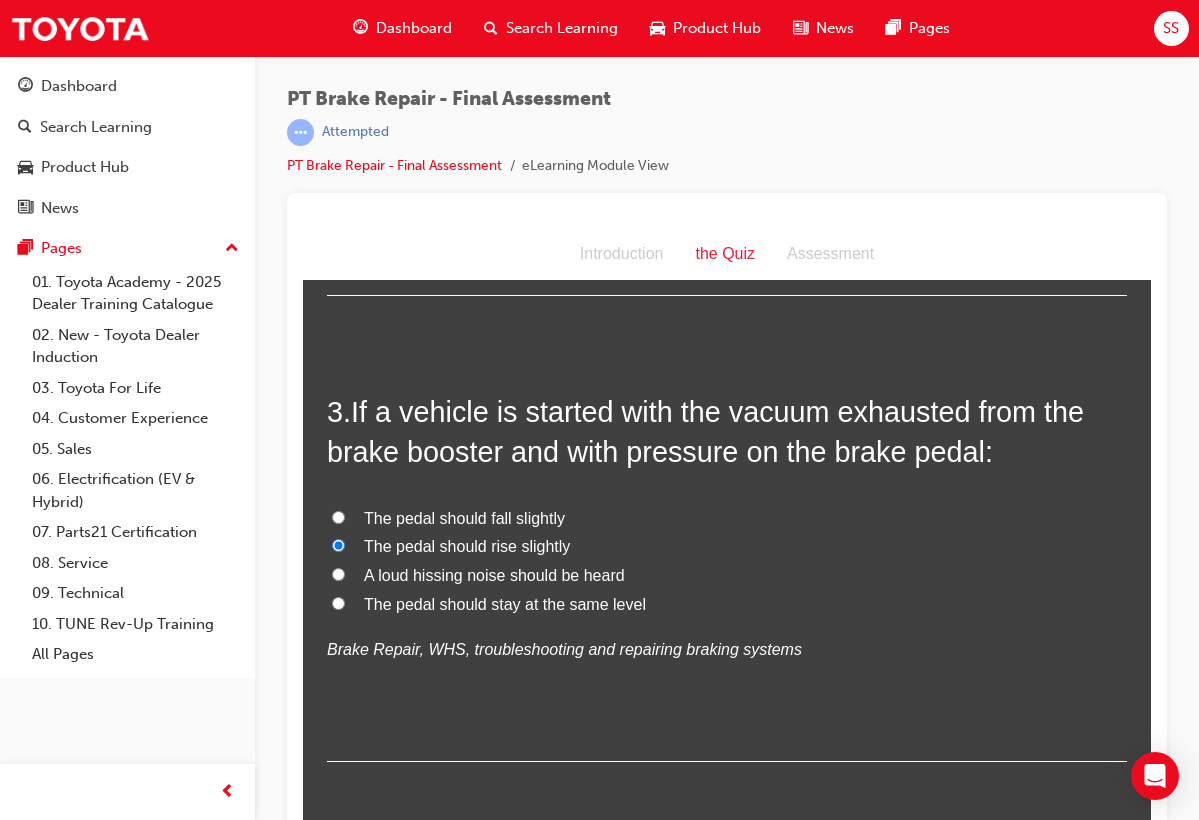click on "The pedal should fall slightly" at bounding box center (464, 518) 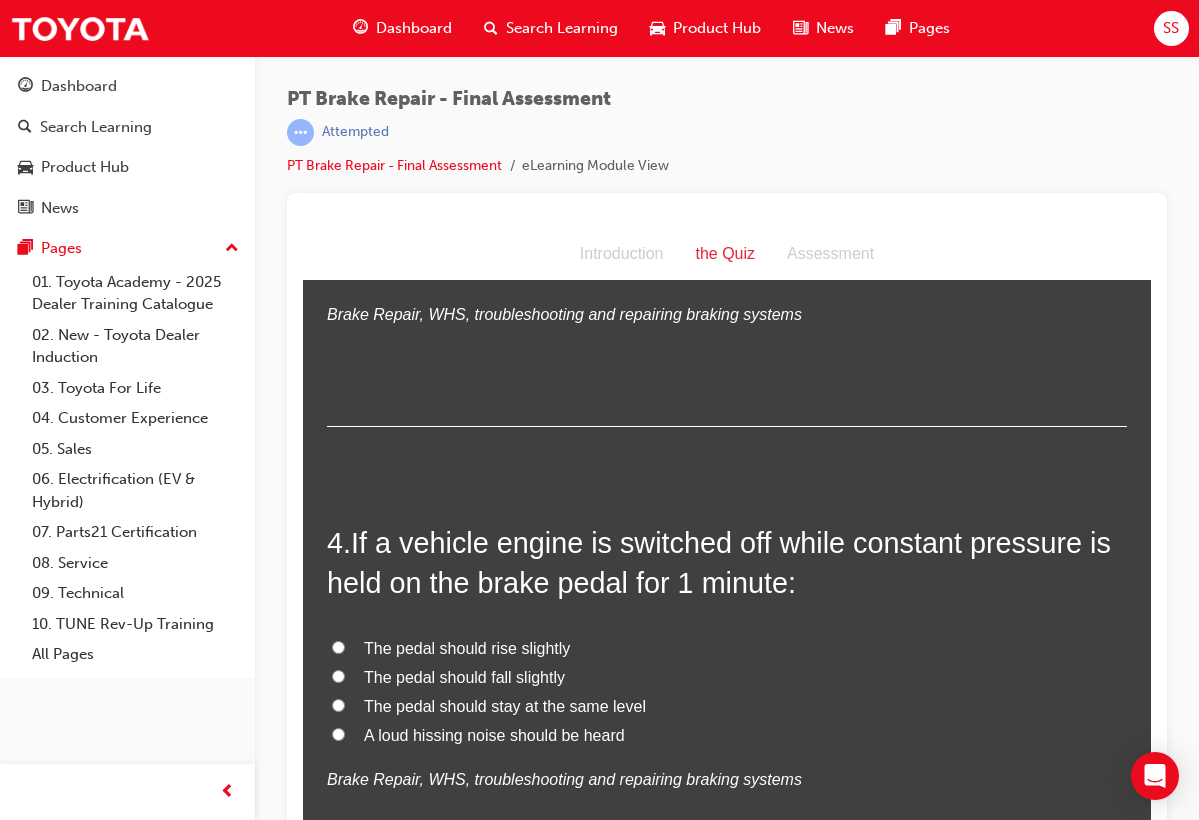 scroll, scrollTop: 1238, scrollLeft: 0, axis: vertical 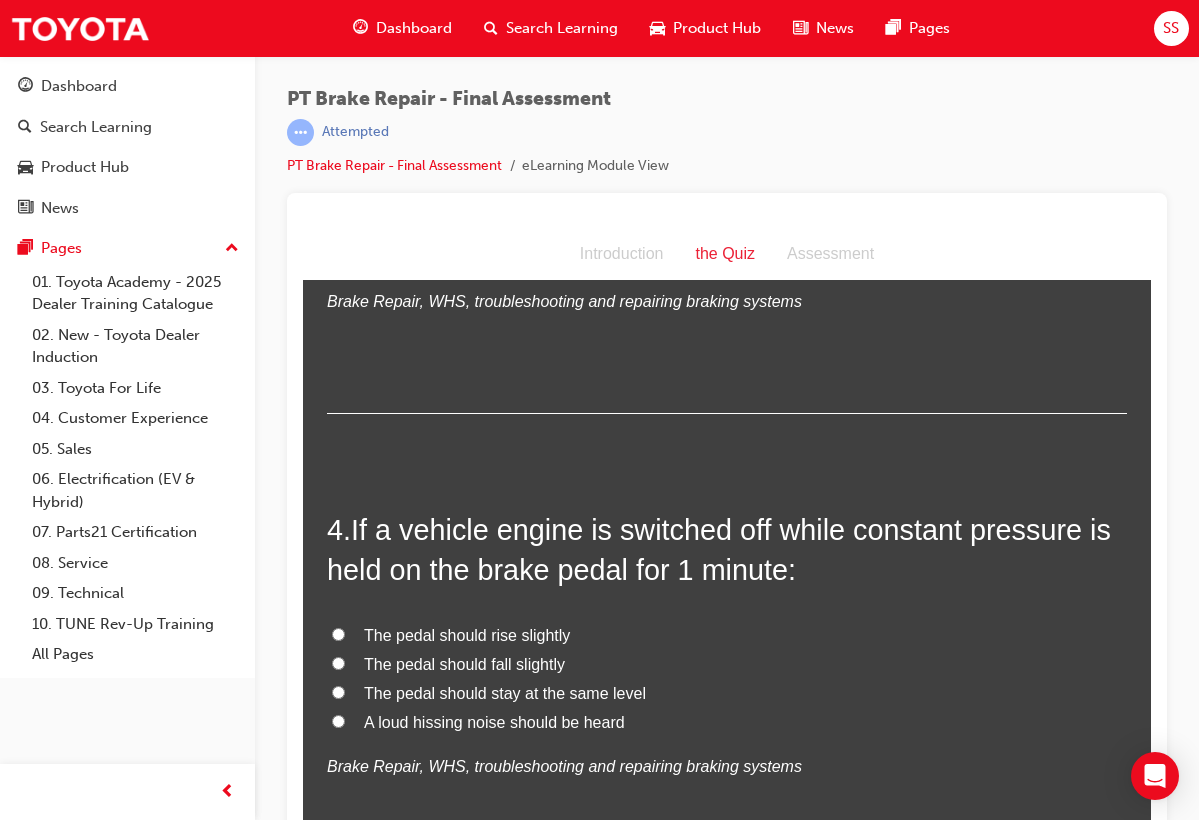 drag, startPoint x: 358, startPoint y: 508, endPoint x: 610, endPoint y: 720, distance: 329.31445 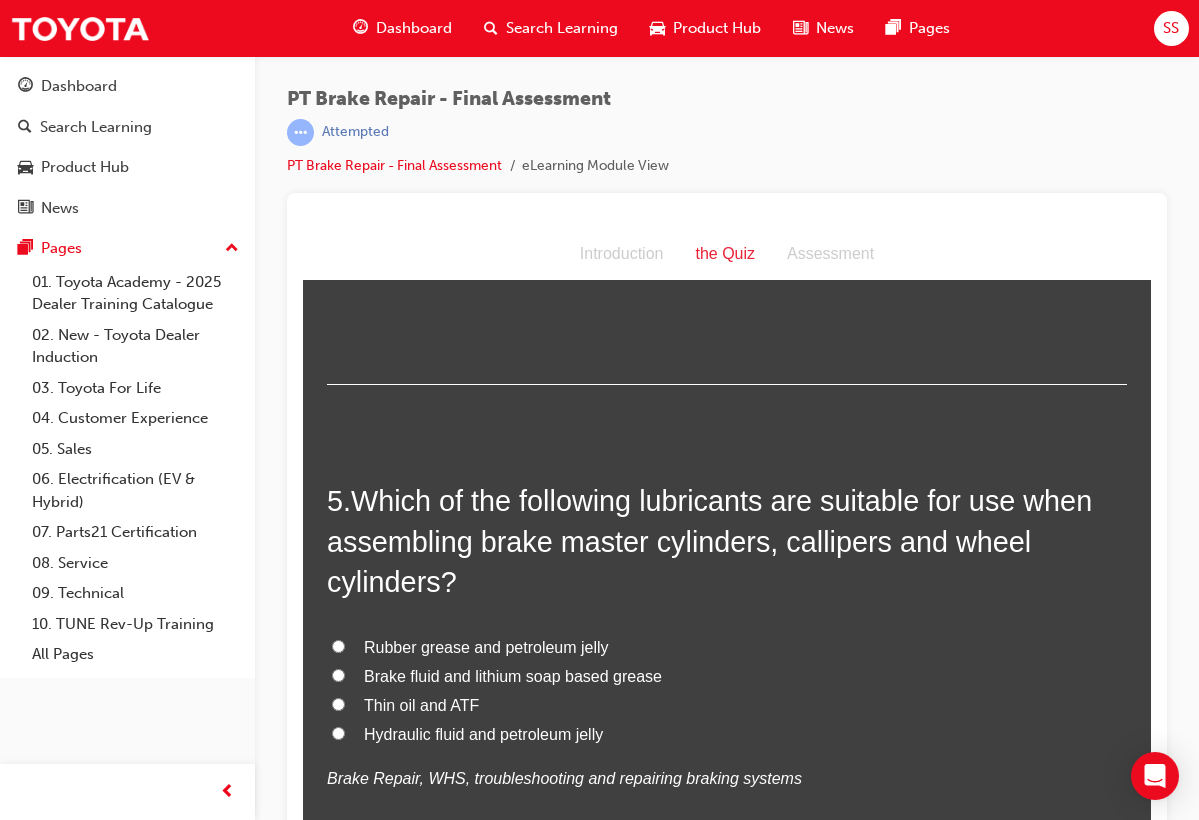 scroll, scrollTop: 1738, scrollLeft: 0, axis: vertical 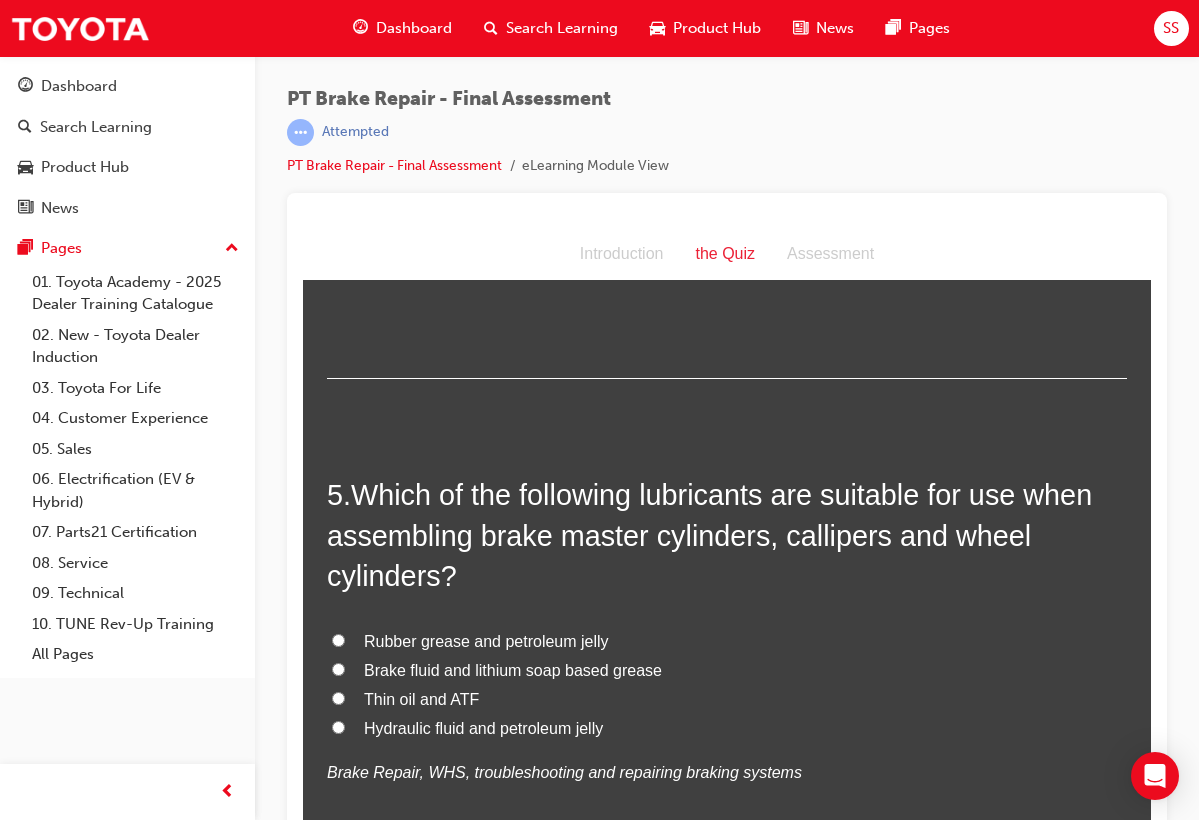 click on "Brake fluid and lithium soap based grease" at bounding box center (513, 670) 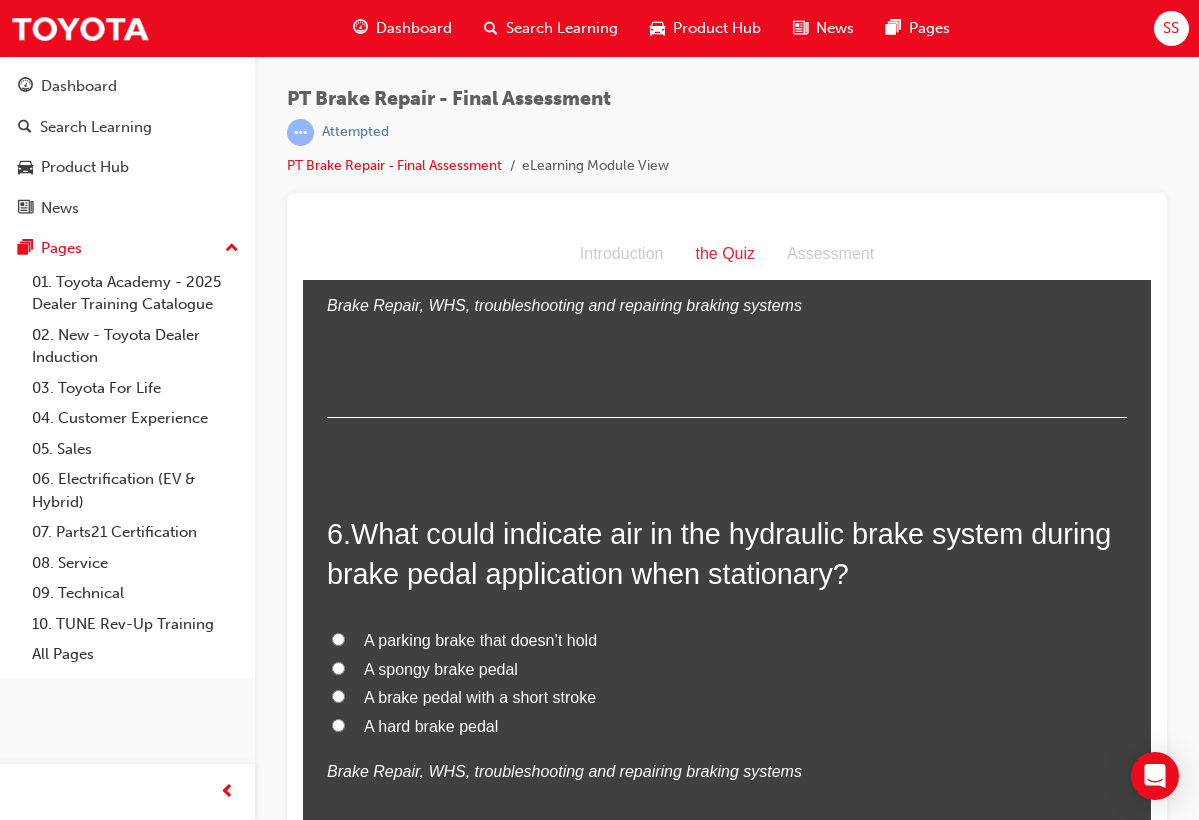 scroll, scrollTop: 2212, scrollLeft: 0, axis: vertical 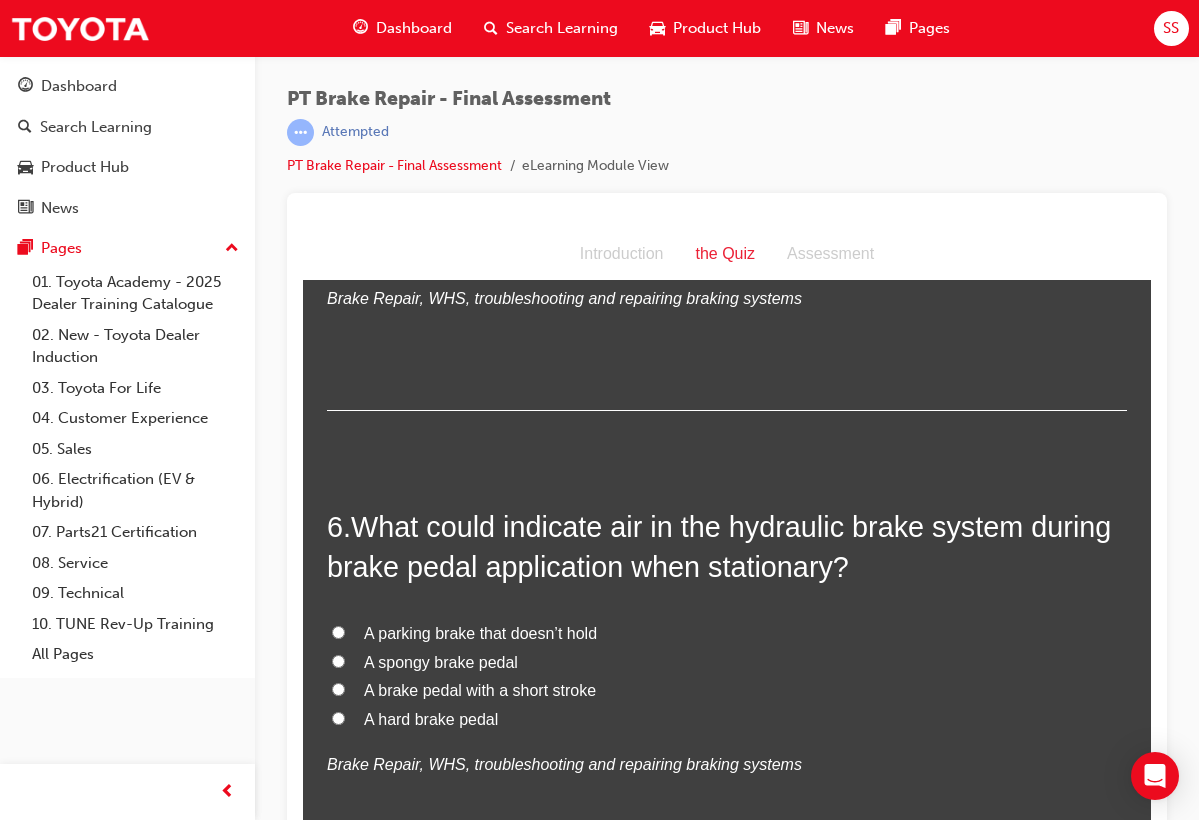 click on "A spongy brake pedal" at bounding box center [441, 662] 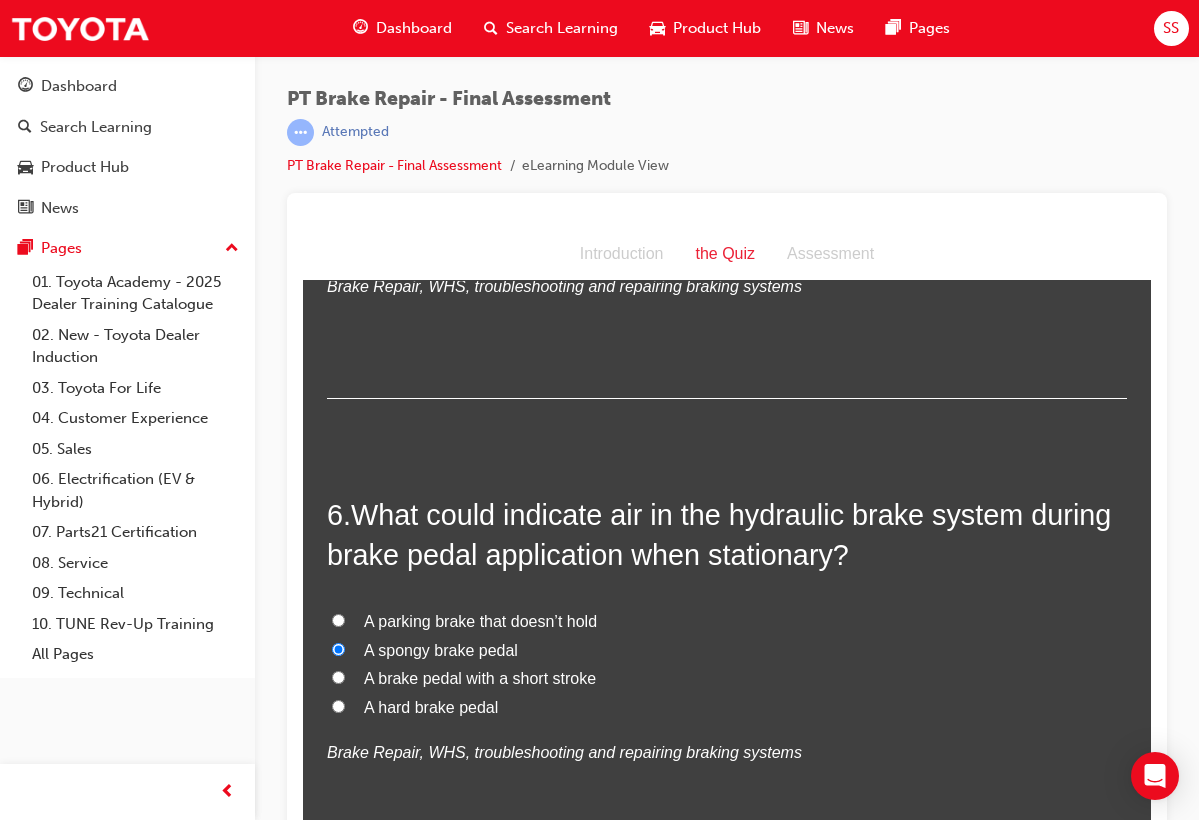 scroll, scrollTop: 2227, scrollLeft: 0, axis: vertical 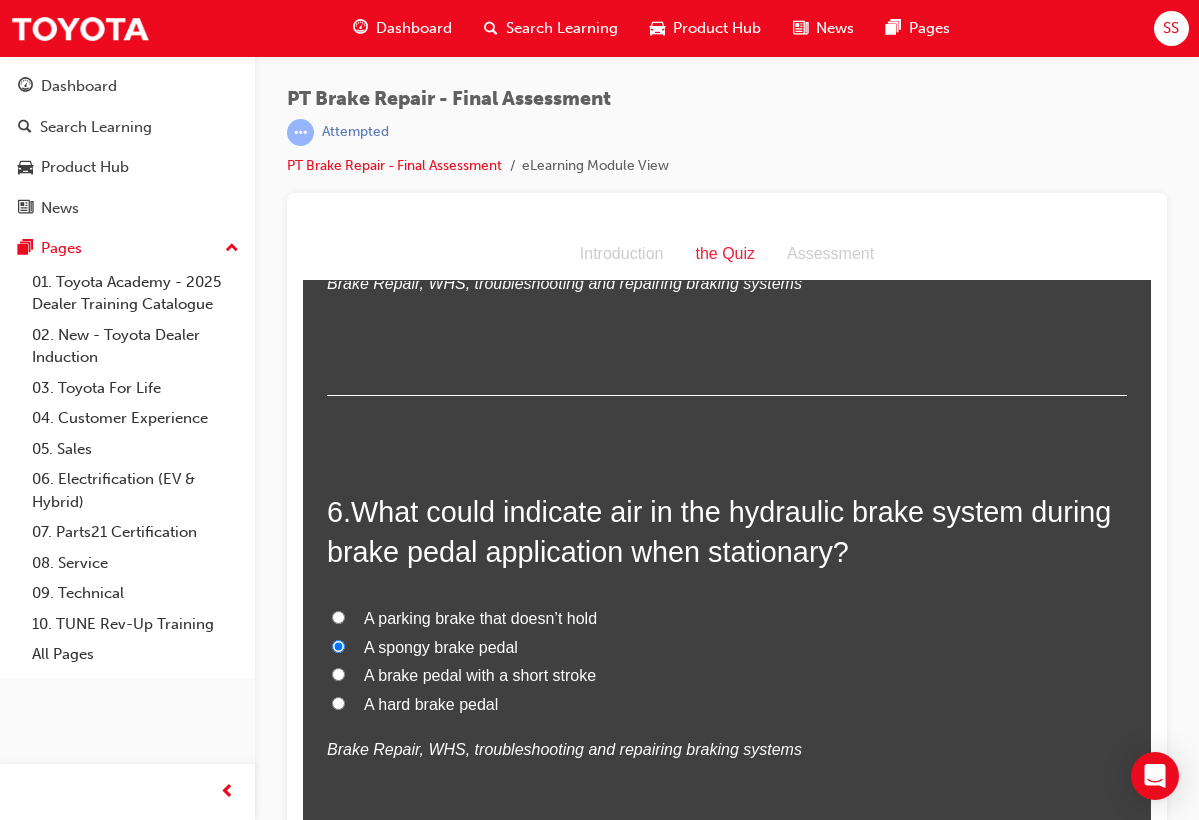 click on "A parking brake that doesn’t hold A spongy brake pedal A brake pedal with a short stroke A hard brake pedal
Brake Repair, WHS, troubleshooting and repairing braking systems" at bounding box center [727, 685] 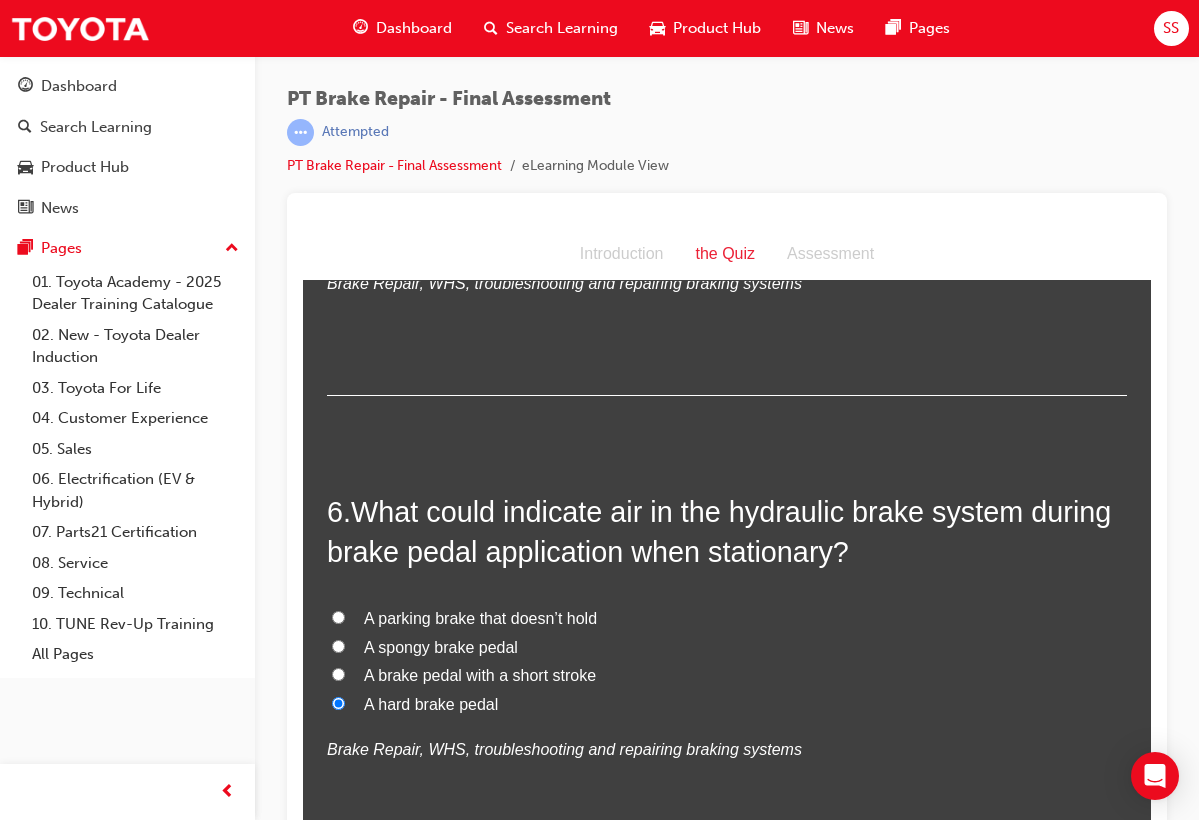 click on "A spongy brake pedal" at bounding box center (441, 647) 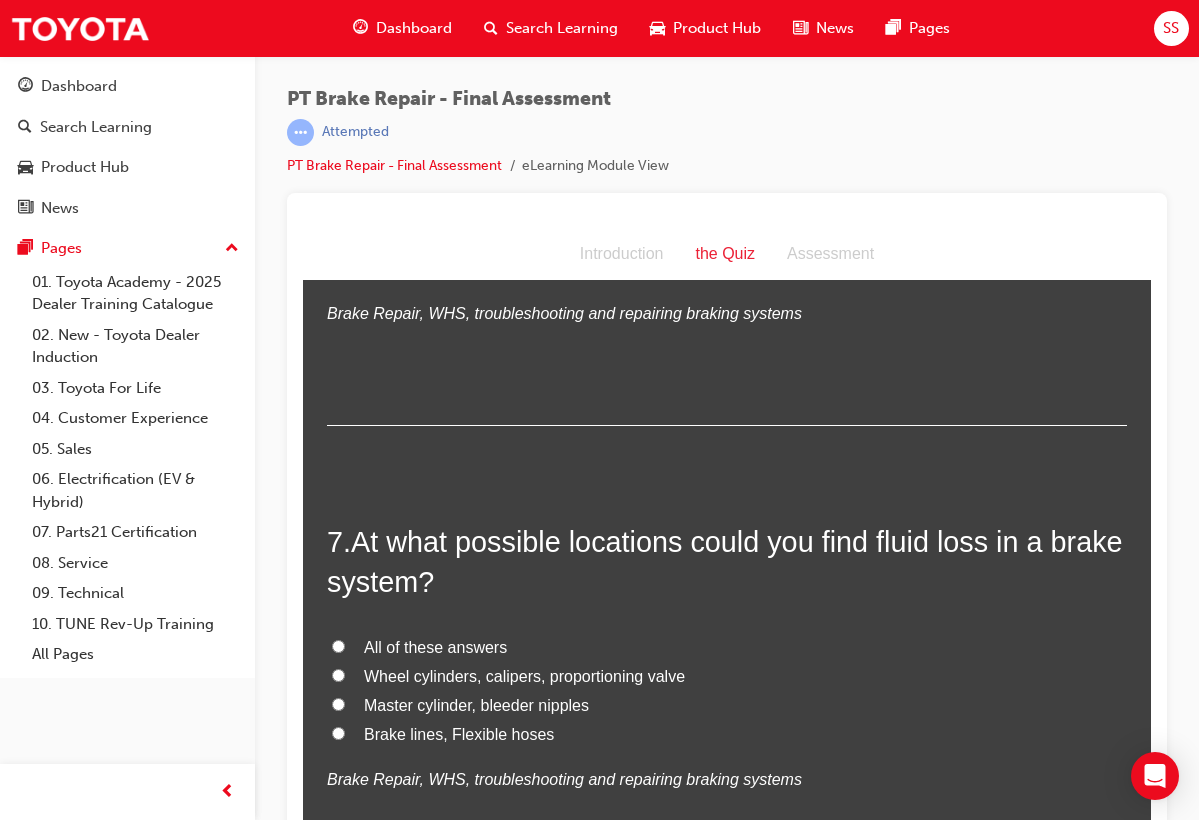 scroll, scrollTop: 2676, scrollLeft: 0, axis: vertical 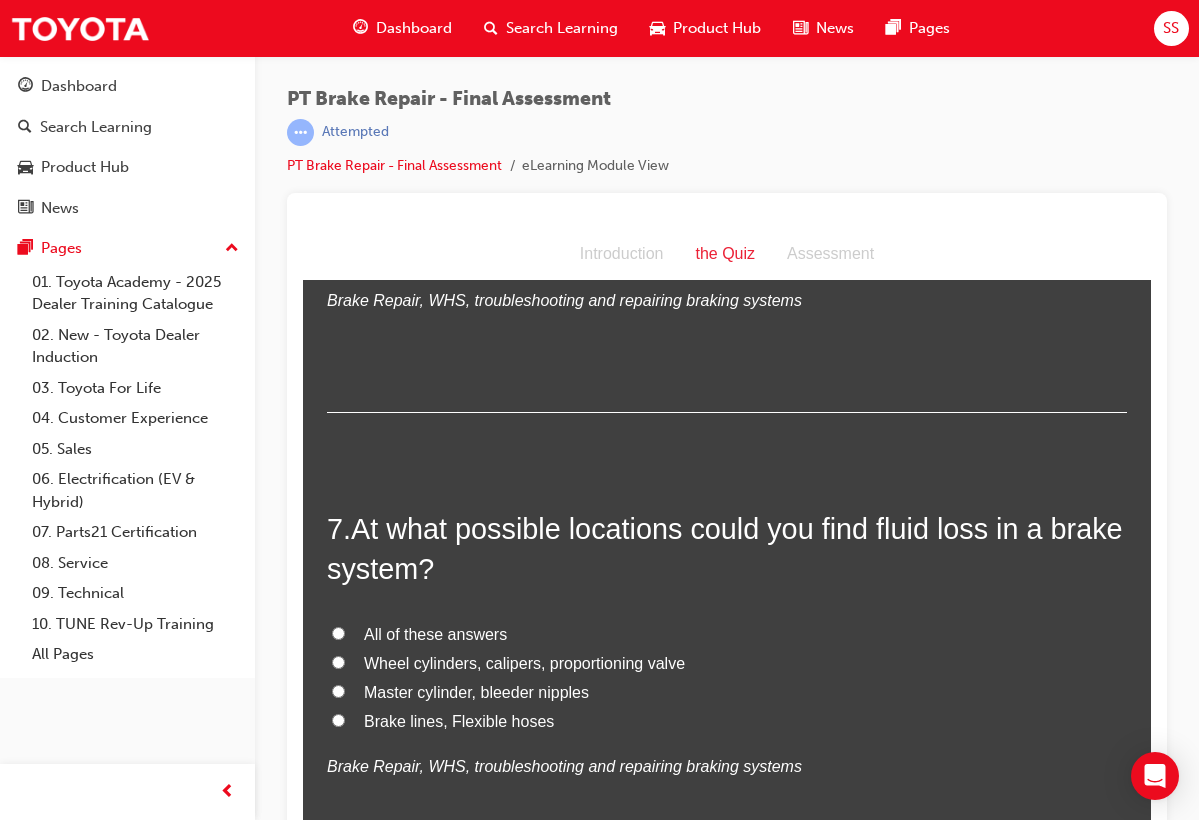 drag, startPoint x: 357, startPoint y: 494, endPoint x: 549, endPoint y: 703, distance: 283.8045 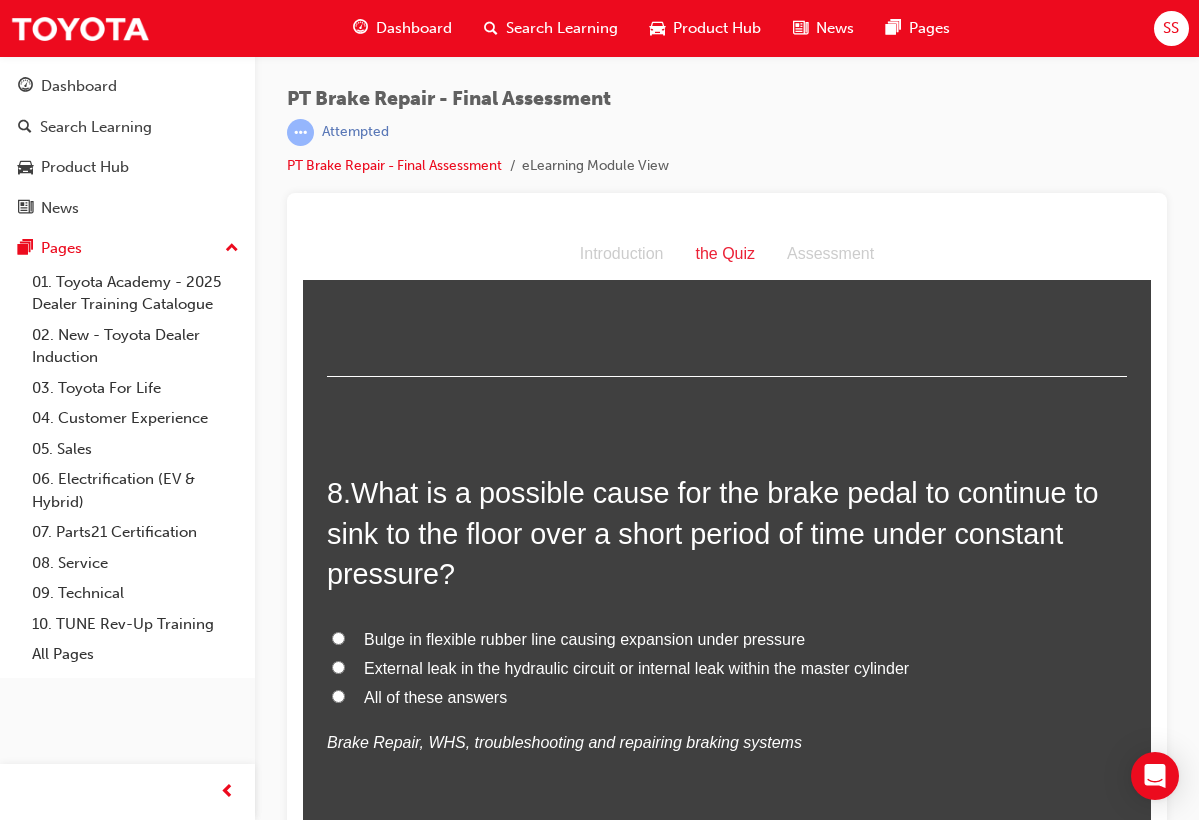 scroll, scrollTop: 3178, scrollLeft: 0, axis: vertical 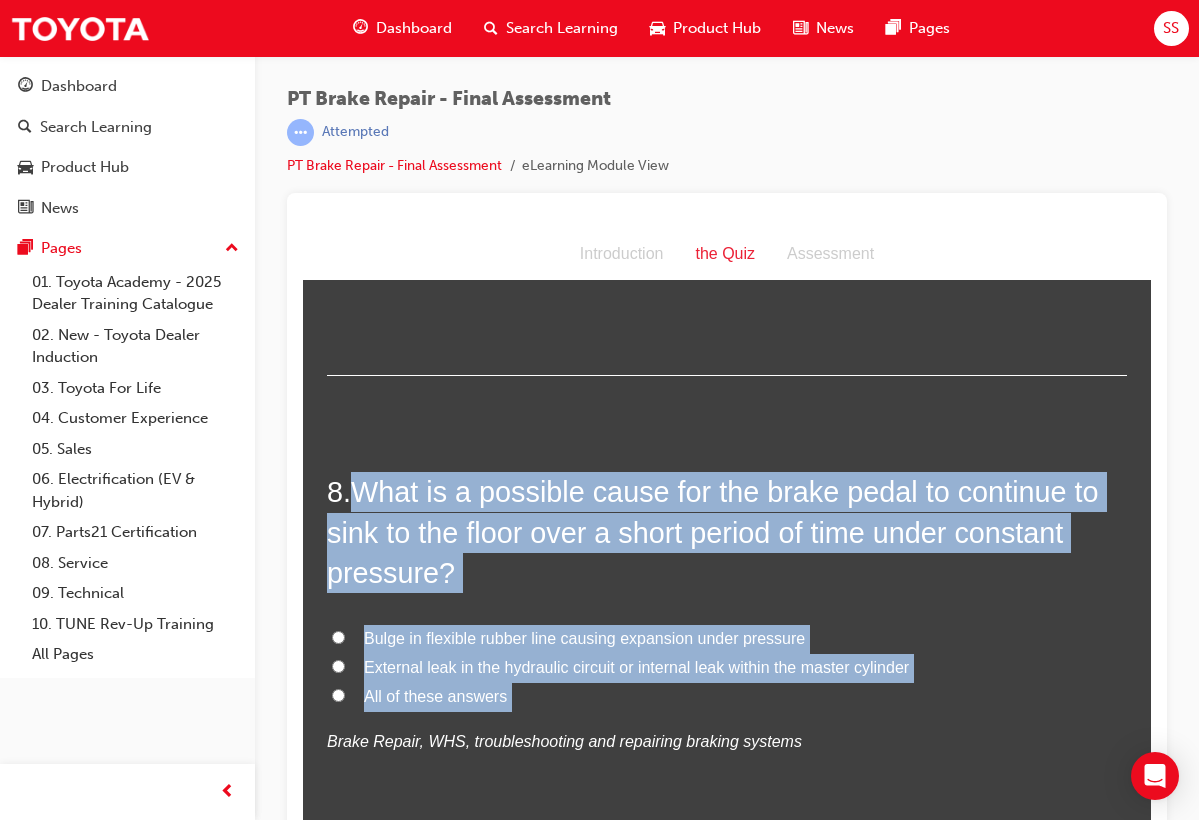 drag, startPoint x: 349, startPoint y: 453, endPoint x: 504, endPoint y: 682, distance: 276.52487 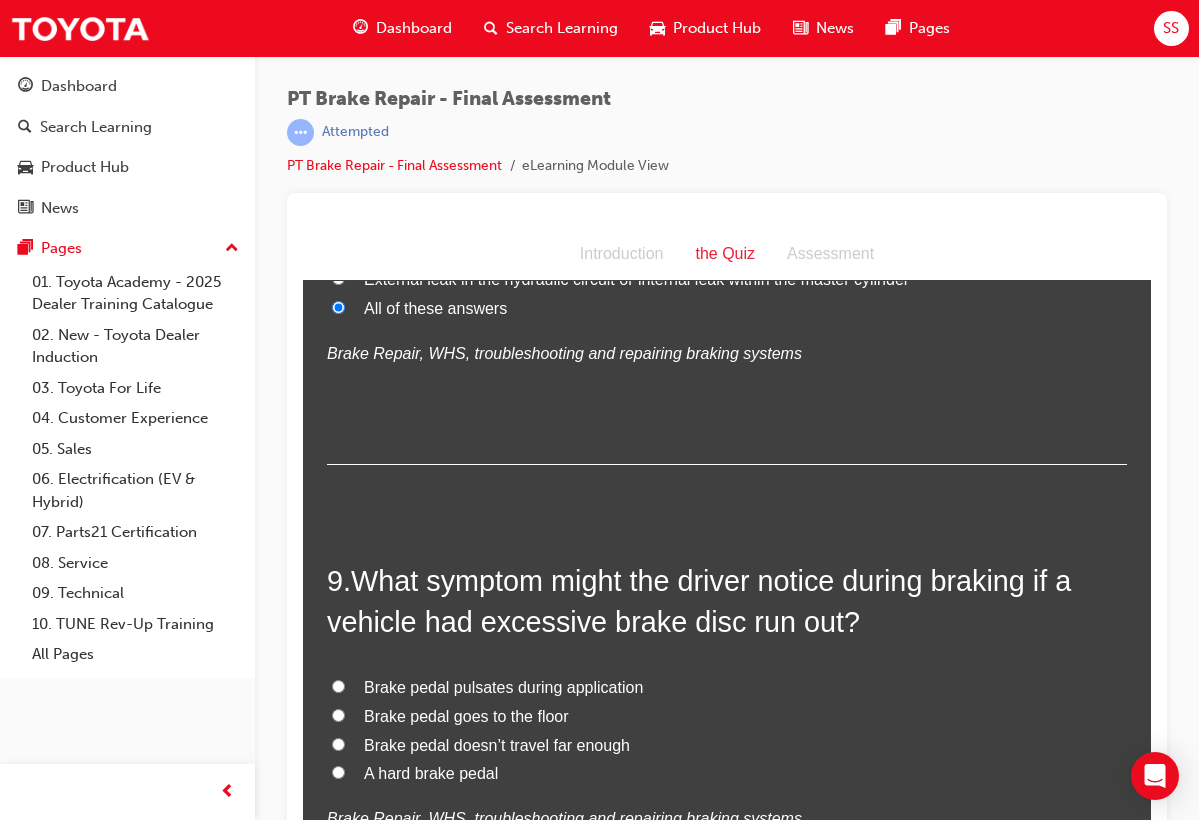 scroll, scrollTop: 3568, scrollLeft: 0, axis: vertical 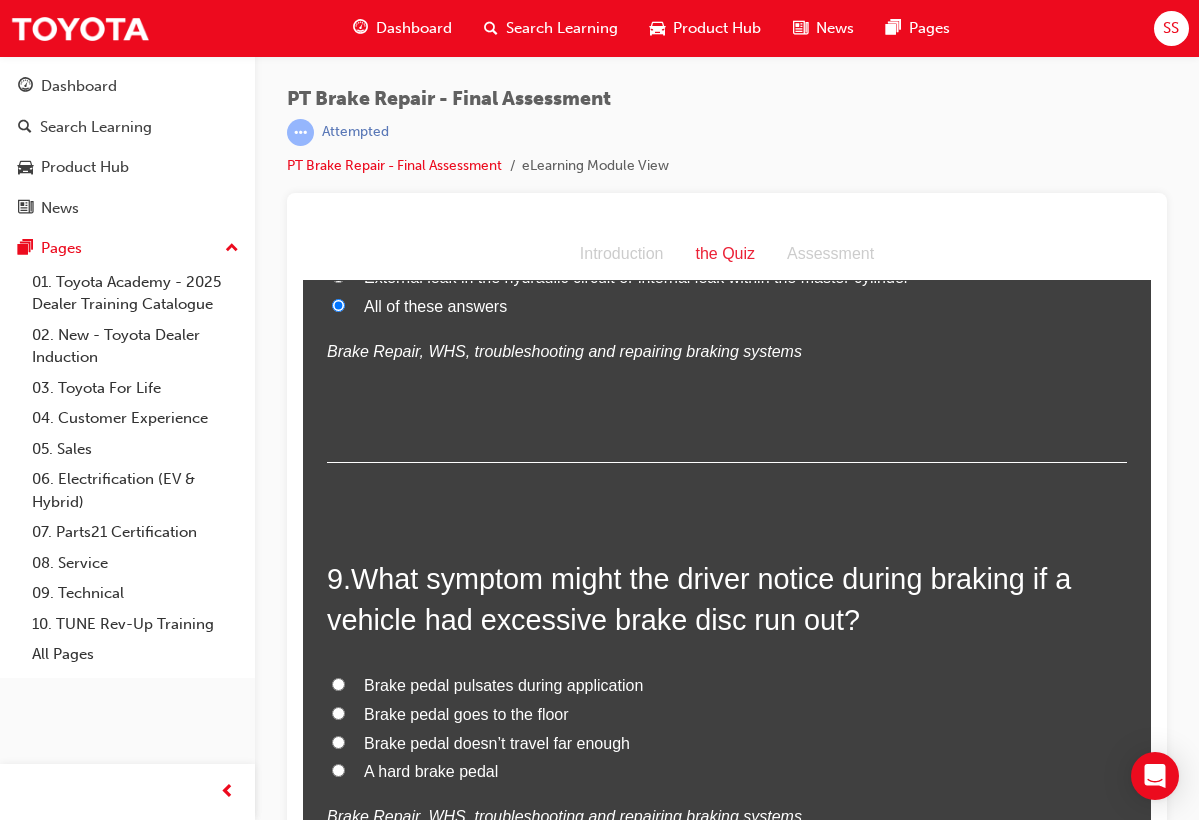 drag, startPoint x: 360, startPoint y: 531, endPoint x: 497, endPoint y: 754, distance: 261.72122 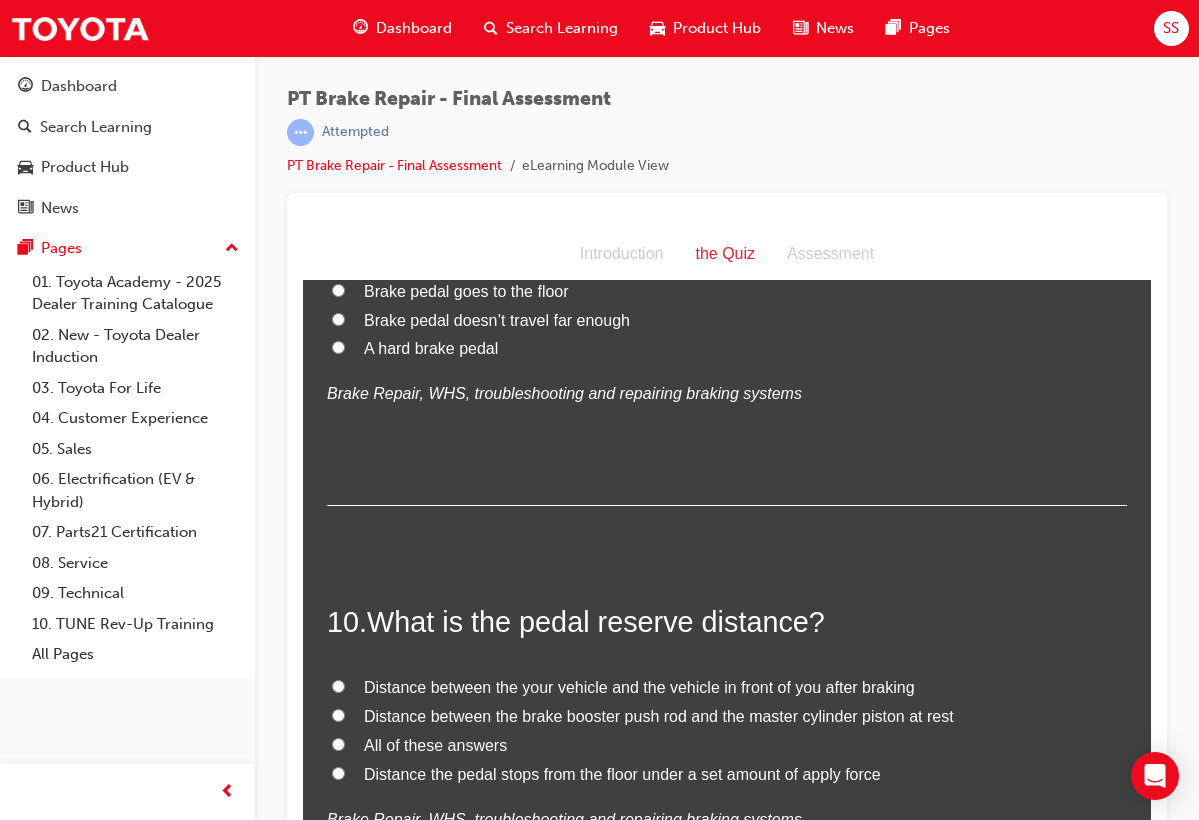 scroll, scrollTop: 3987, scrollLeft: 0, axis: vertical 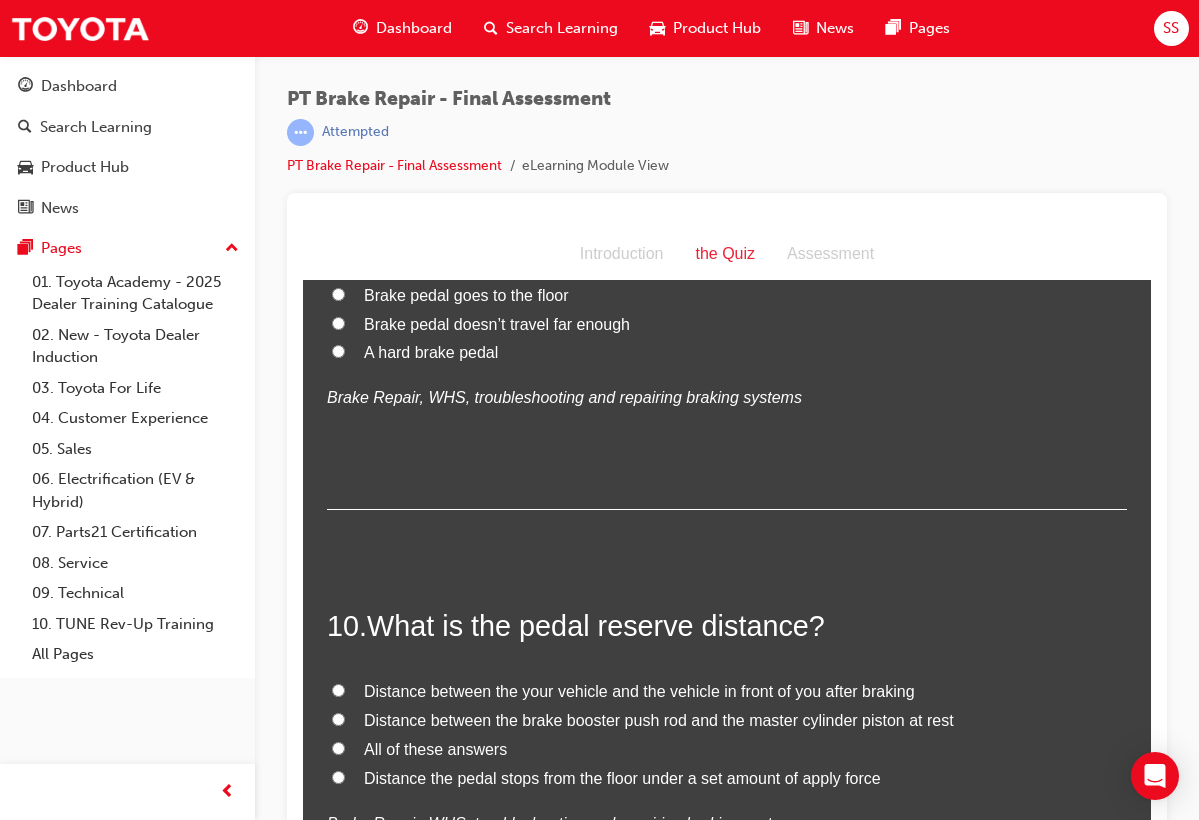 drag, startPoint x: 380, startPoint y: 573, endPoint x: 899, endPoint y: 740, distance: 545.20636 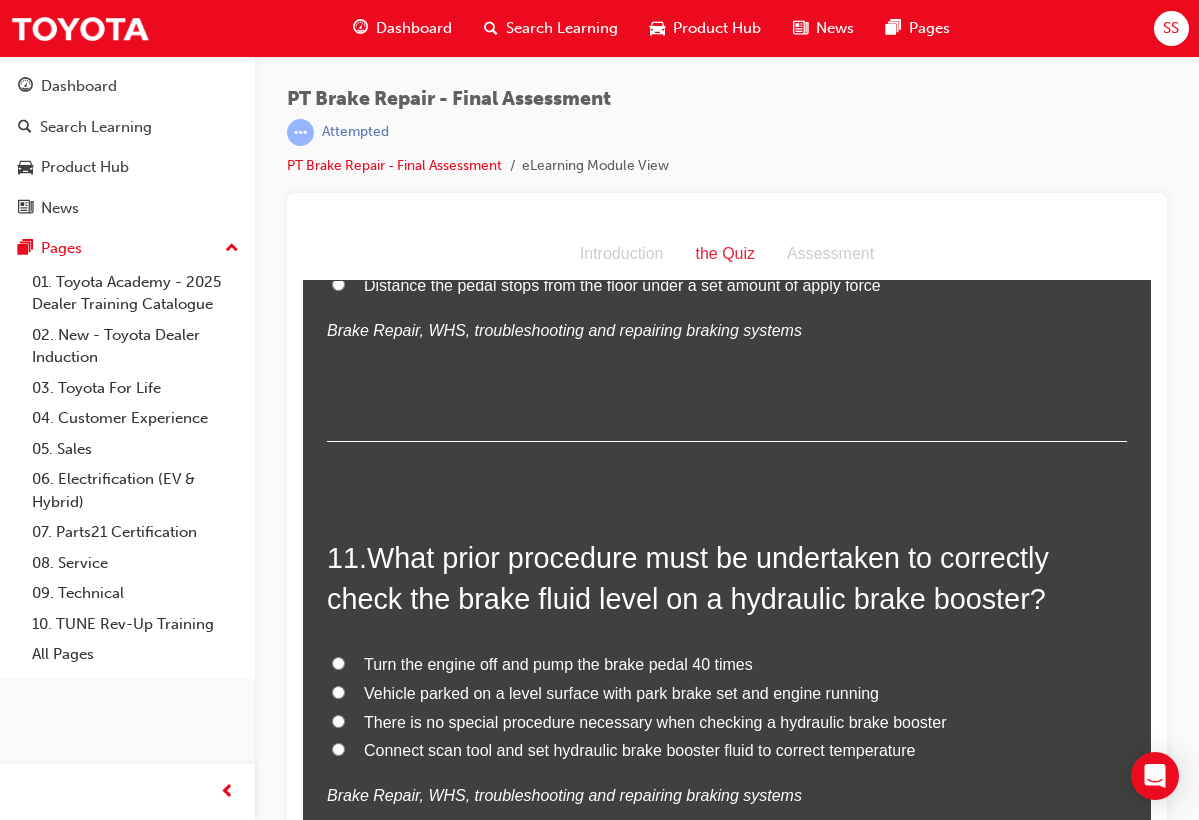 scroll, scrollTop: 4486, scrollLeft: 0, axis: vertical 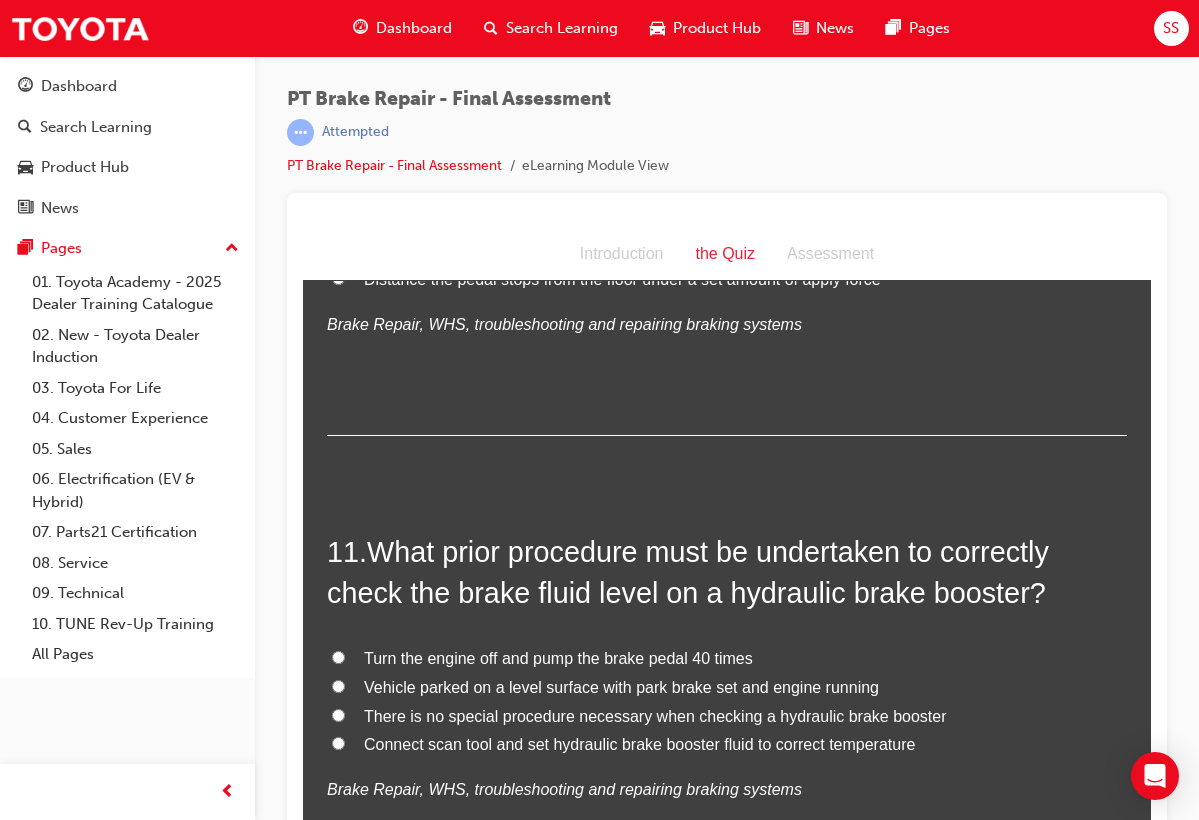 drag, startPoint x: 376, startPoint y: 498, endPoint x: 918, endPoint y: 703, distance: 579.473 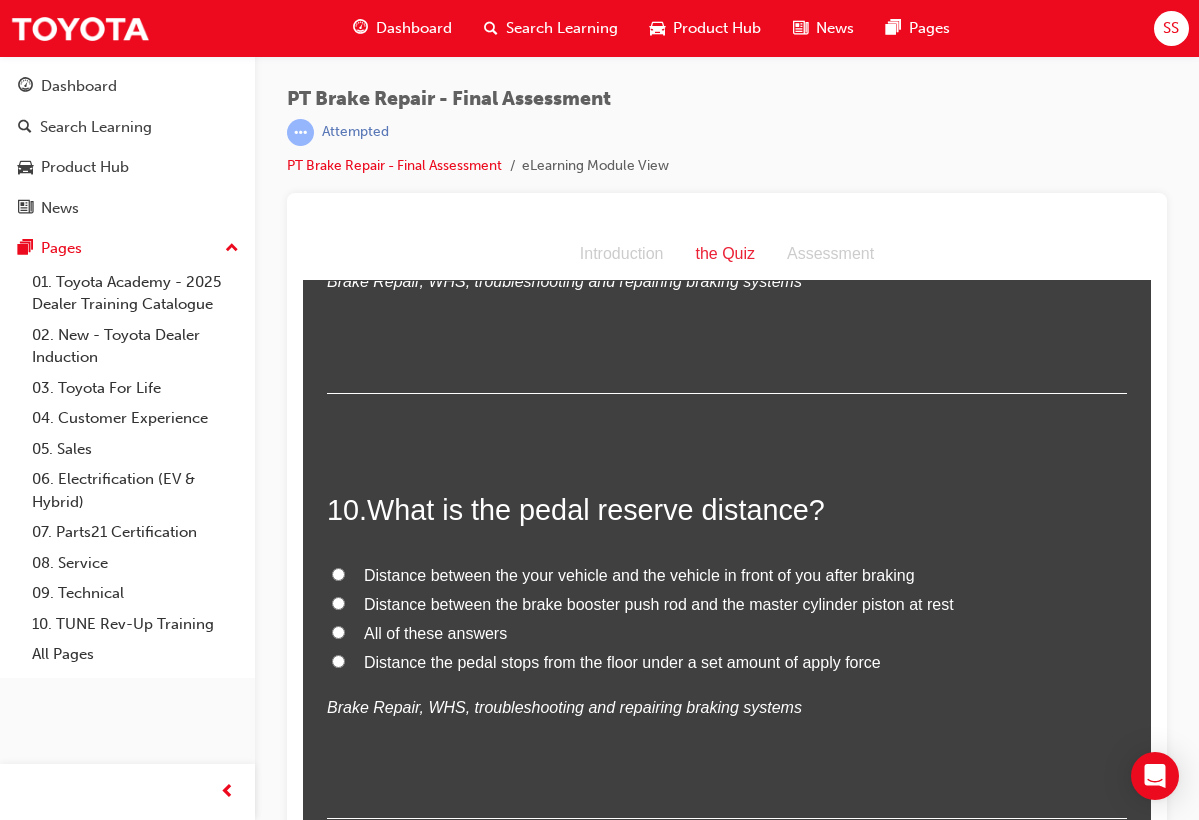 scroll, scrollTop: 4109, scrollLeft: 0, axis: vertical 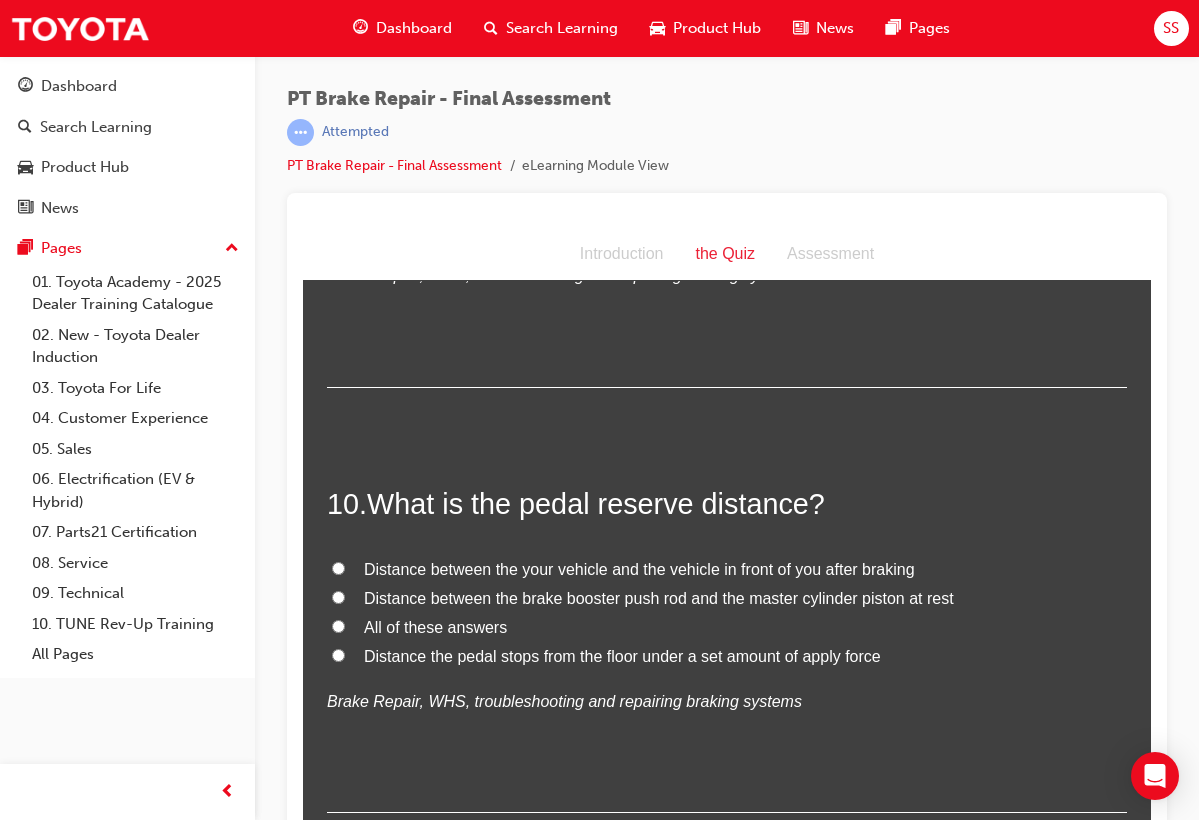 click on "Distance the pedal stops from the floor under a set amount of apply force" at bounding box center (622, 656) 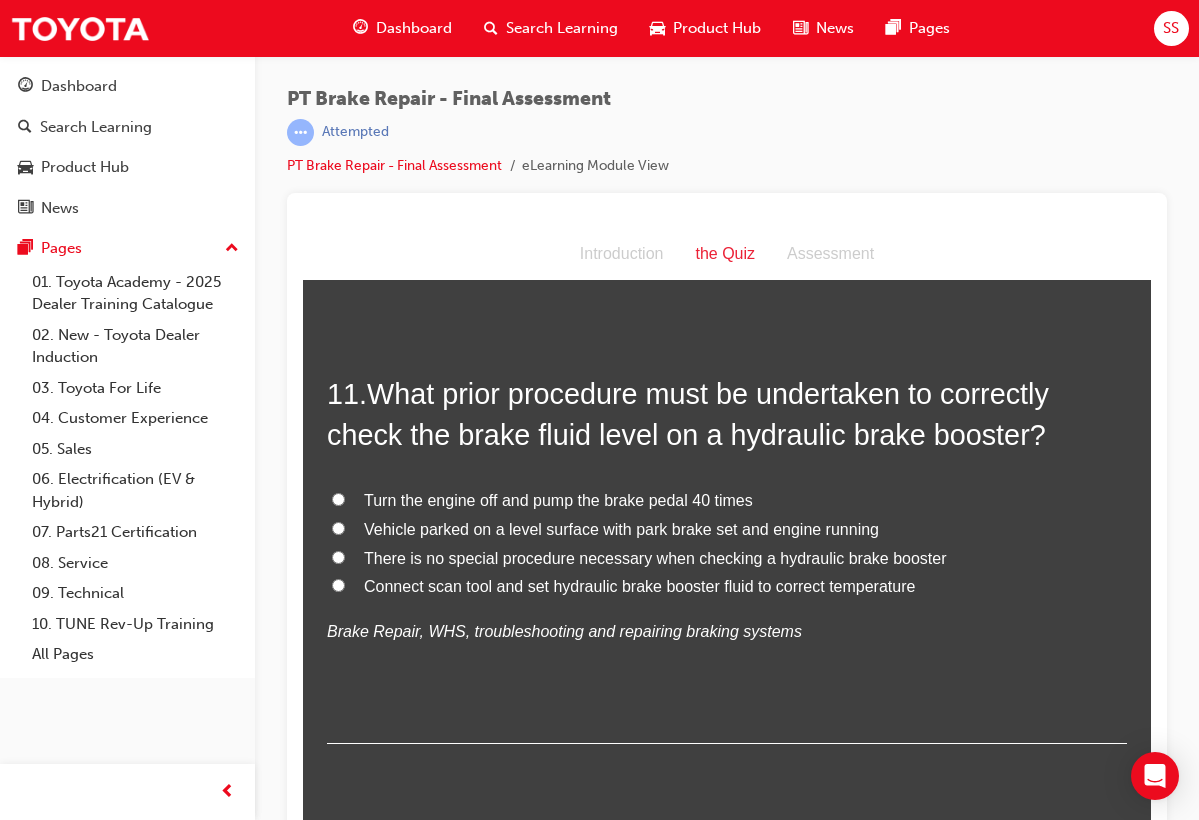 scroll, scrollTop: 4642, scrollLeft: 0, axis: vertical 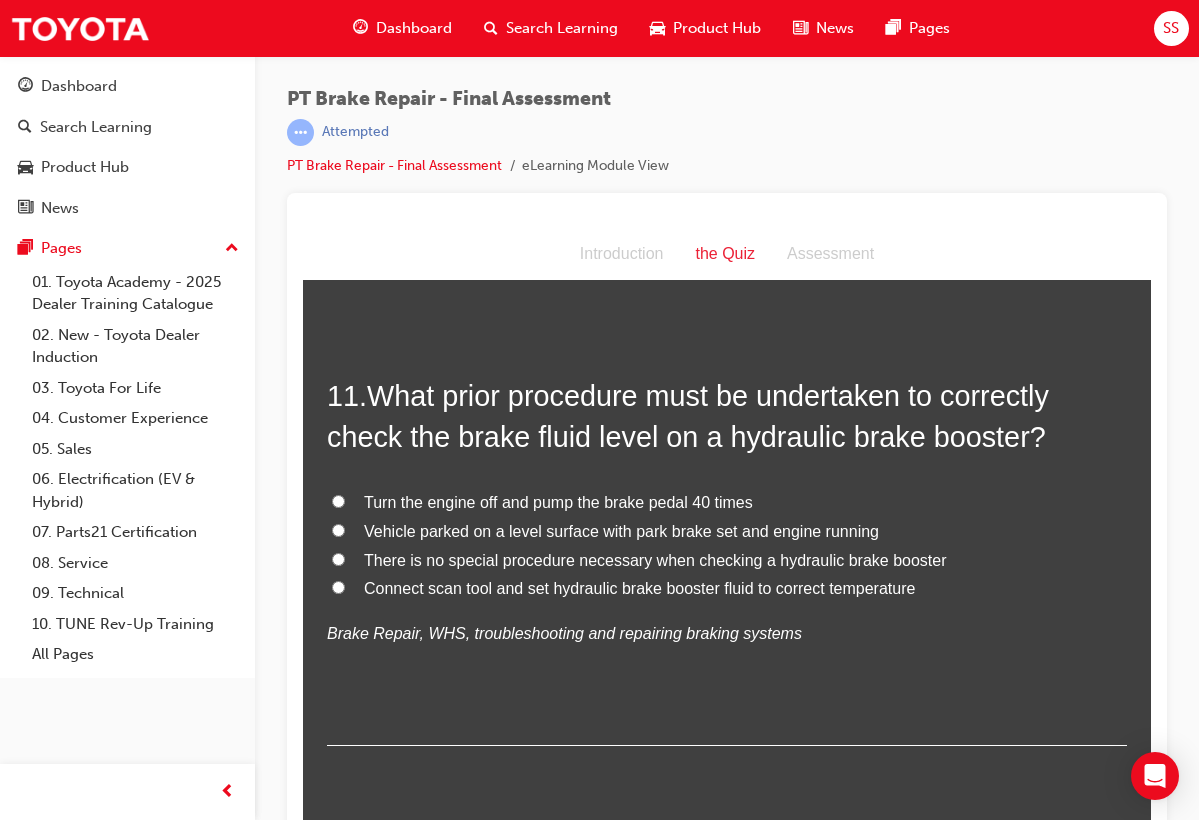 drag, startPoint x: 378, startPoint y: 342, endPoint x: 827, endPoint y: 556, distance: 497.3902 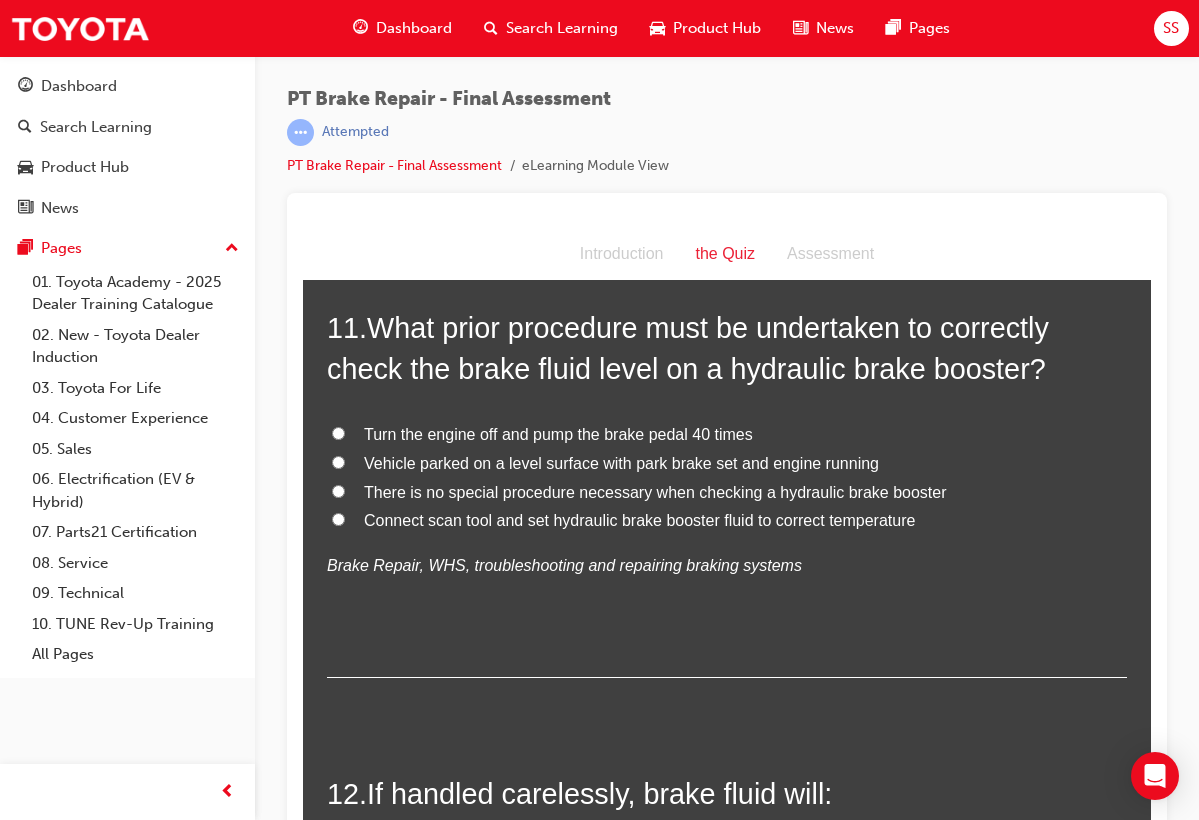 scroll, scrollTop: 4629, scrollLeft: 0, axis: vertical 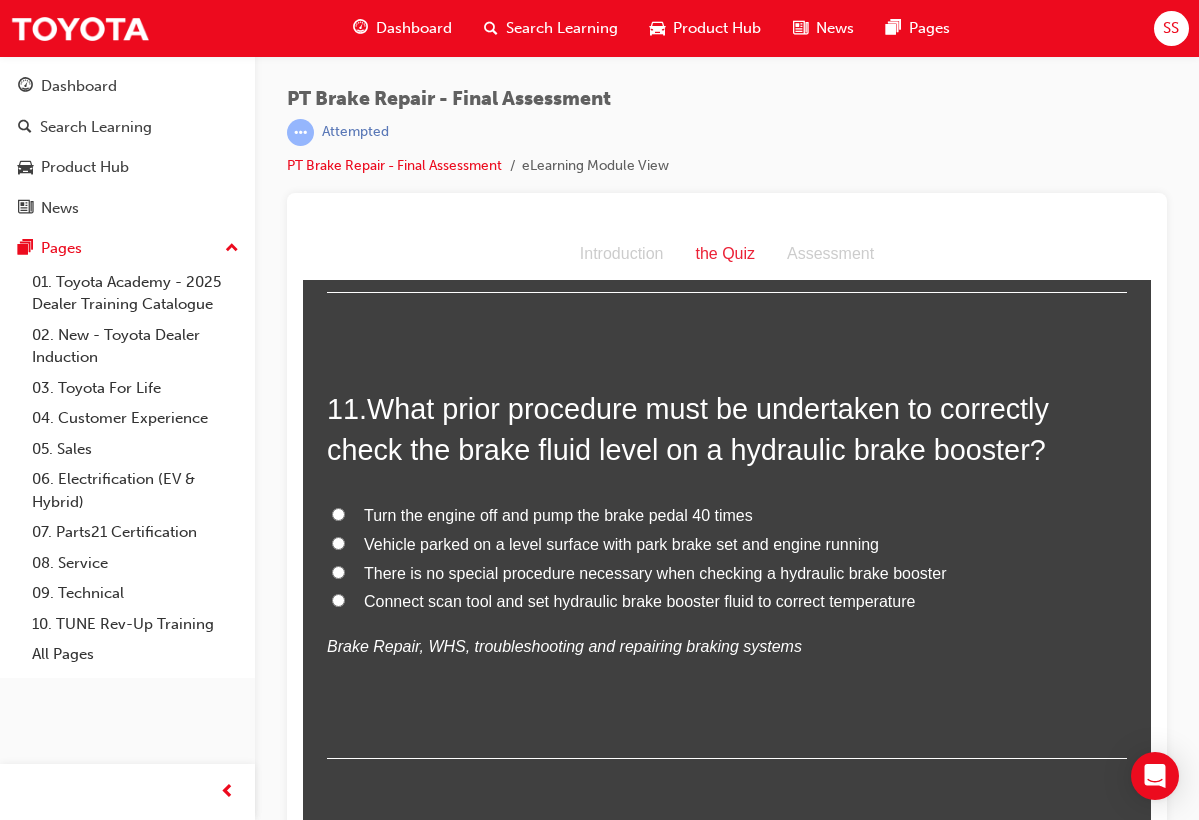 click on "11 .  What prior procedure must be undertaken to correctly check the brake fluid level on a hydraulic brake booster? Turn the engine off and pump the brake pedal 40 times Vehicle parked on a level surface with park brake set and engine running There is no special procedure necessary when checking a hydraulic brake booster Connect scan tool and set hydraulic brake booster fluid to correct temperature
Brake Repair, WHS, troubleshooting and repairing braking systems" at bounding box center [727, 574] 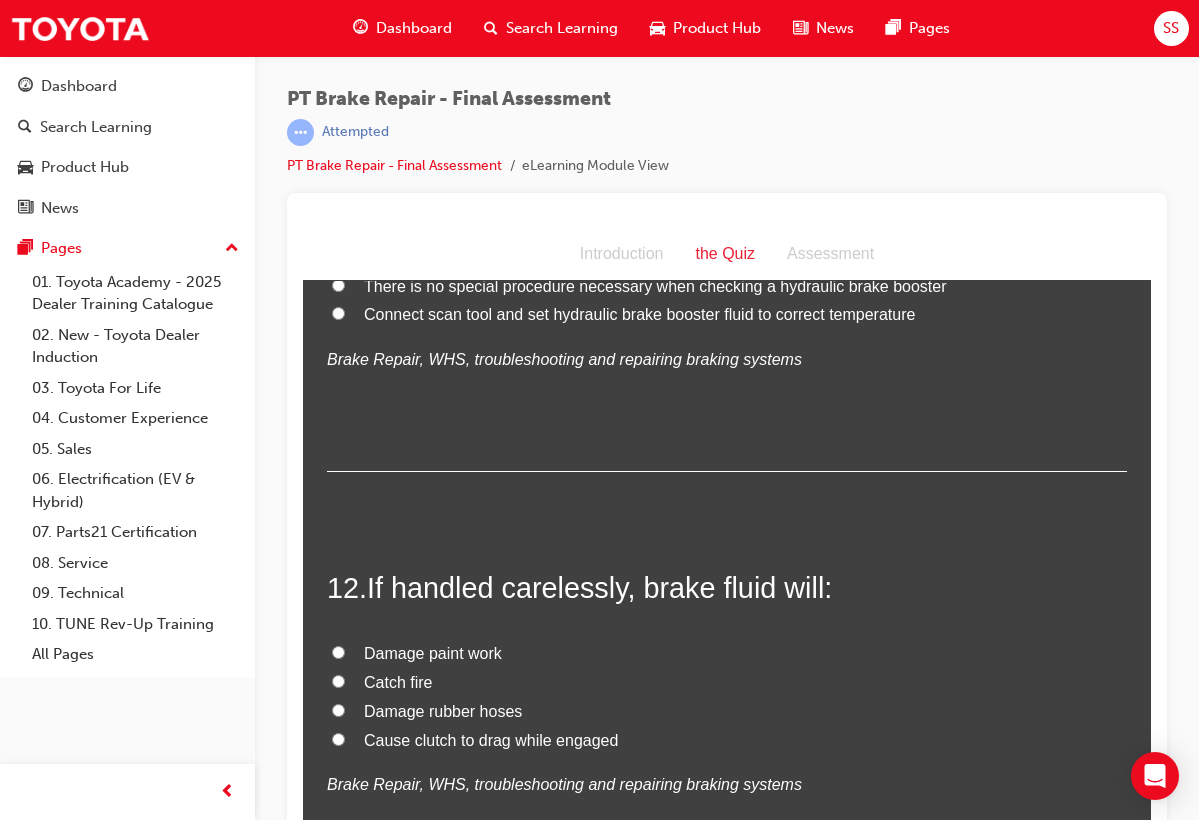 scroll, scrollTop: 4919, scrollLeft: 0, axis: vertical 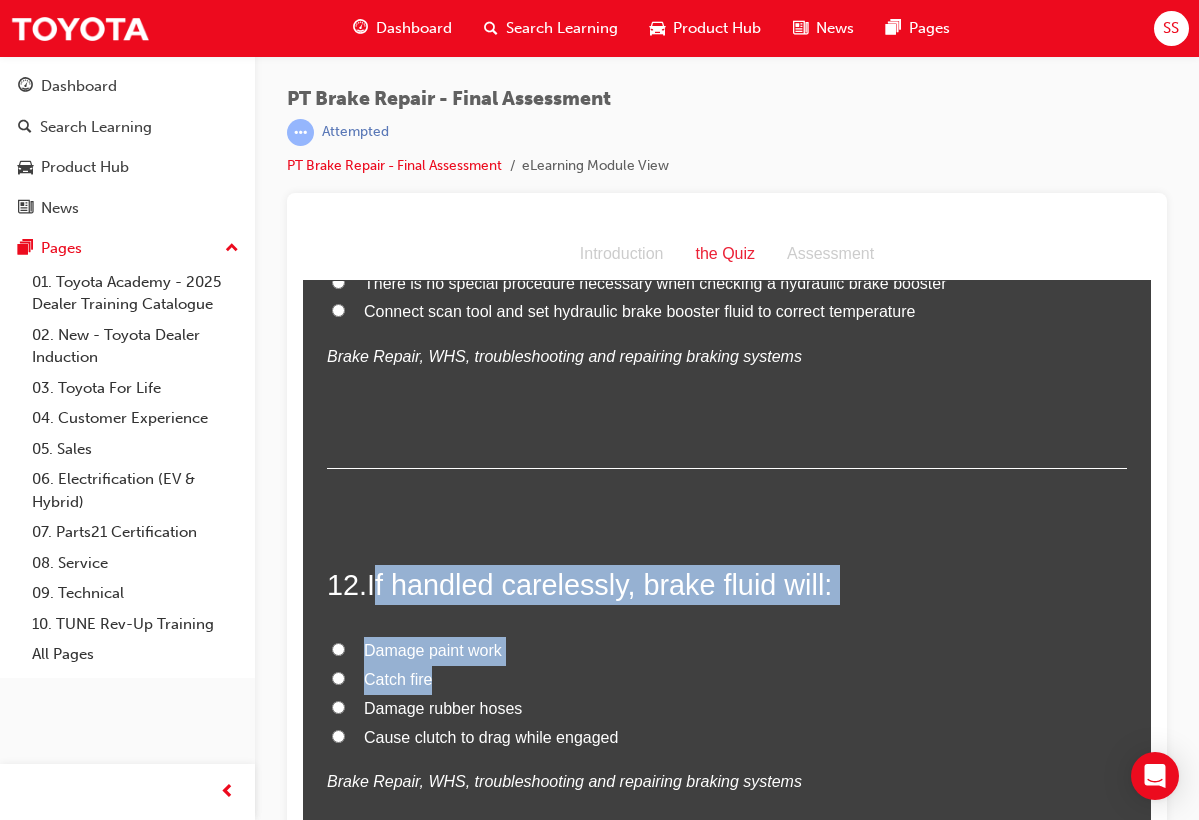 drag, startPoint x: 378, startPoint y: 534, endPoint x: 481, endPoint y: 631, distance: 141.48499 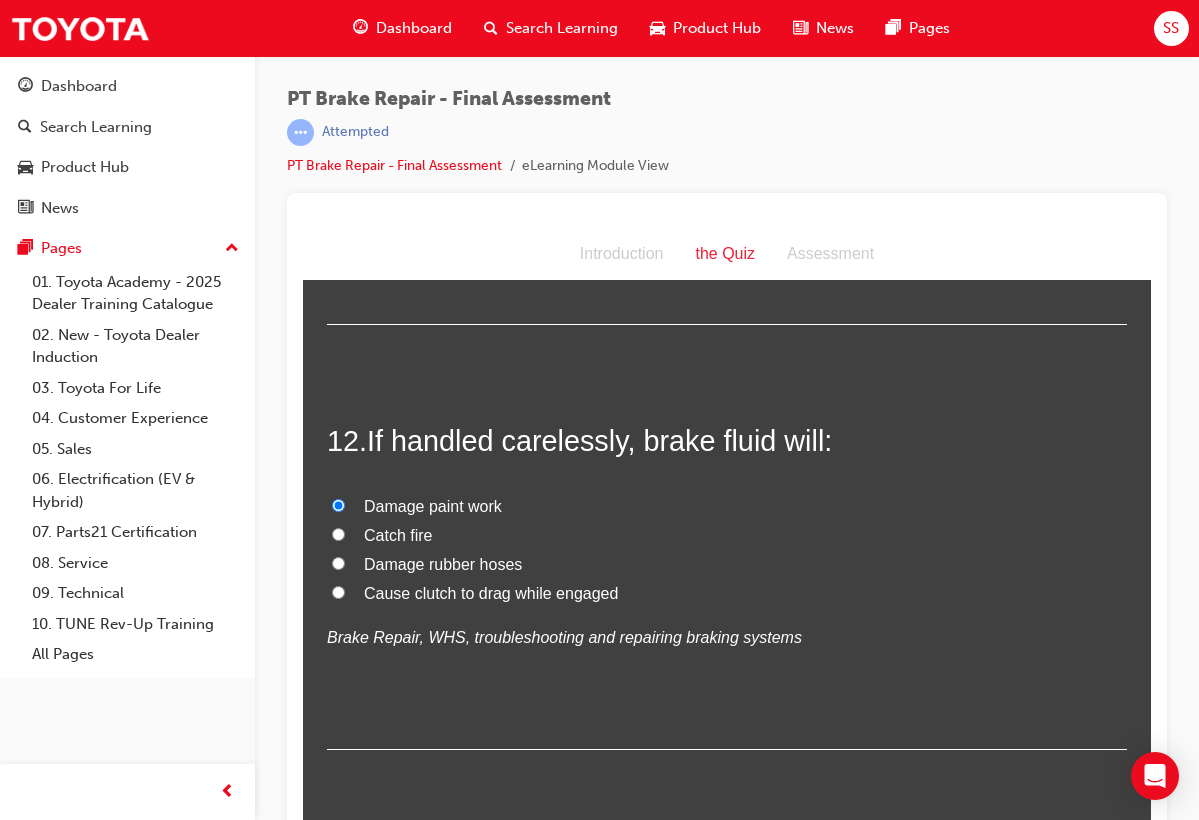 scroll, scrollTop: 5062, scrollLeft: 0, axis: vertical 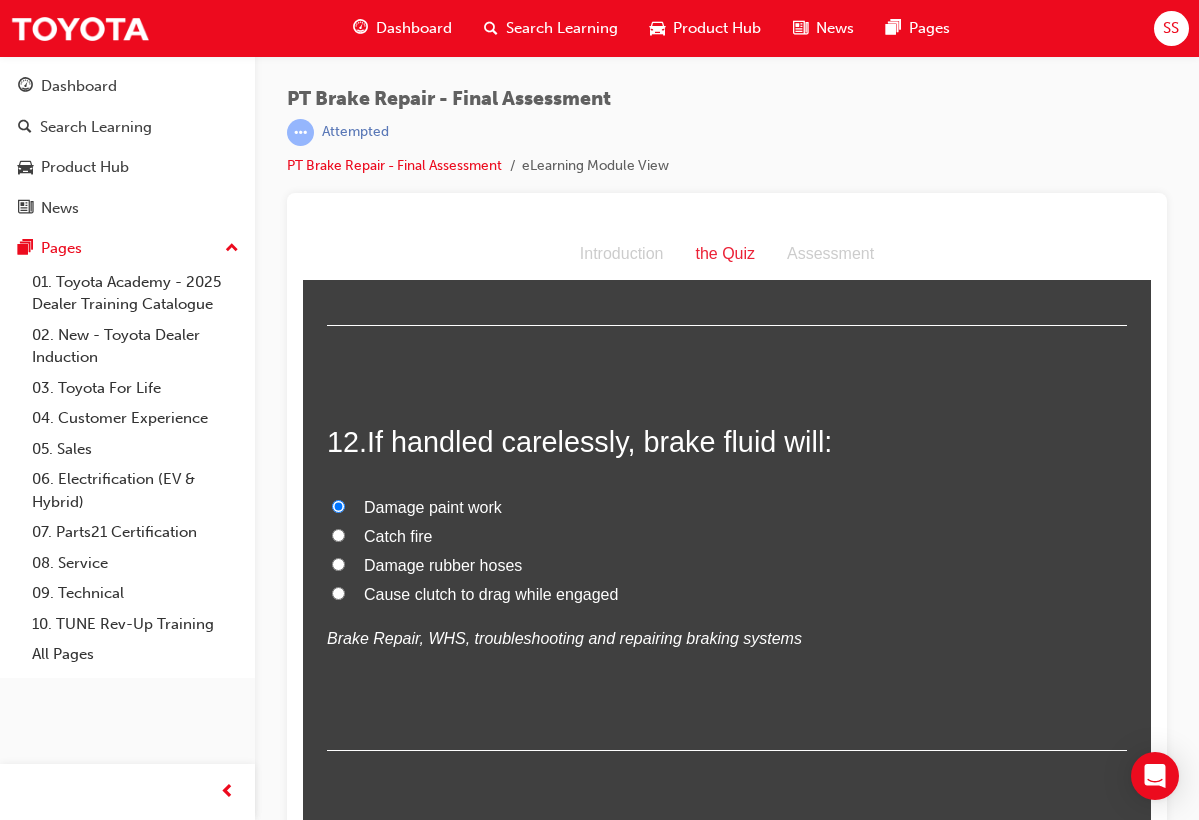 click on "Submit Answers" at bounding box center [725, 875] 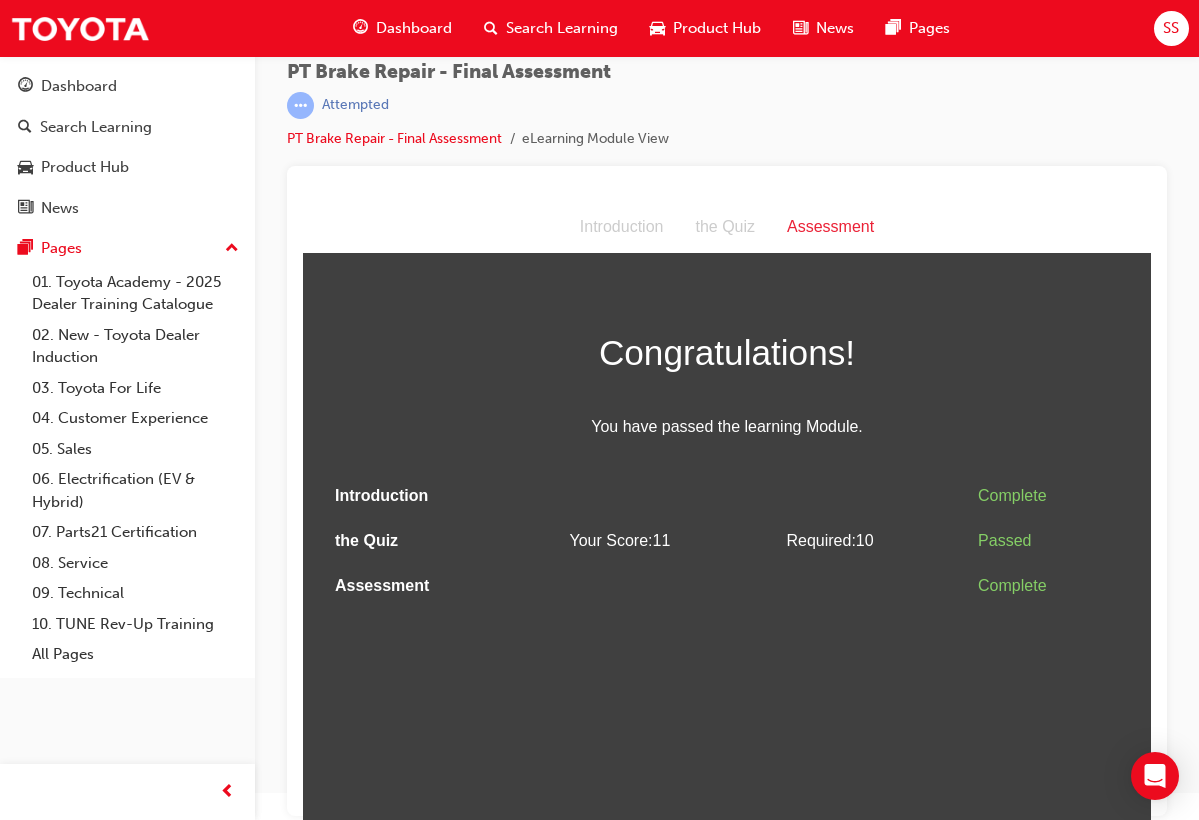 scroll, scrollTop: 26, scrollLeft: 0, axis: vertical 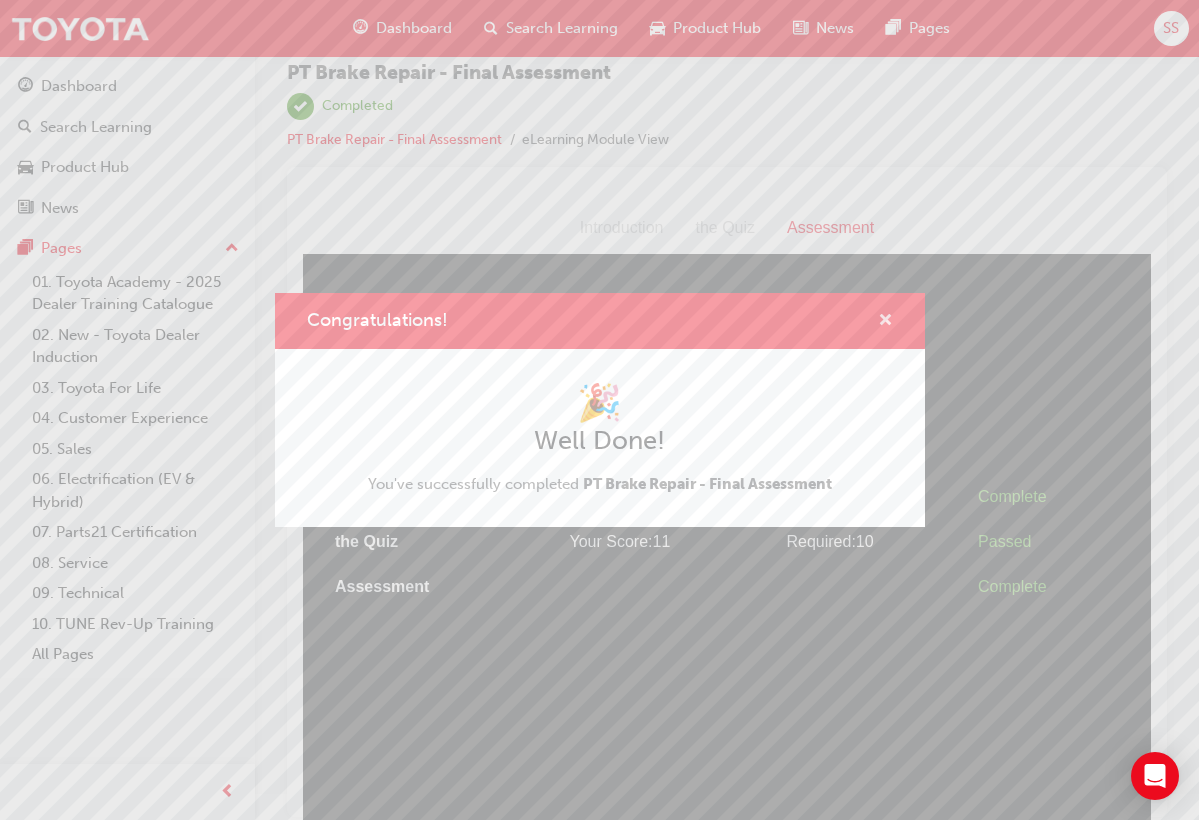 click at bounding box center (885, 322) 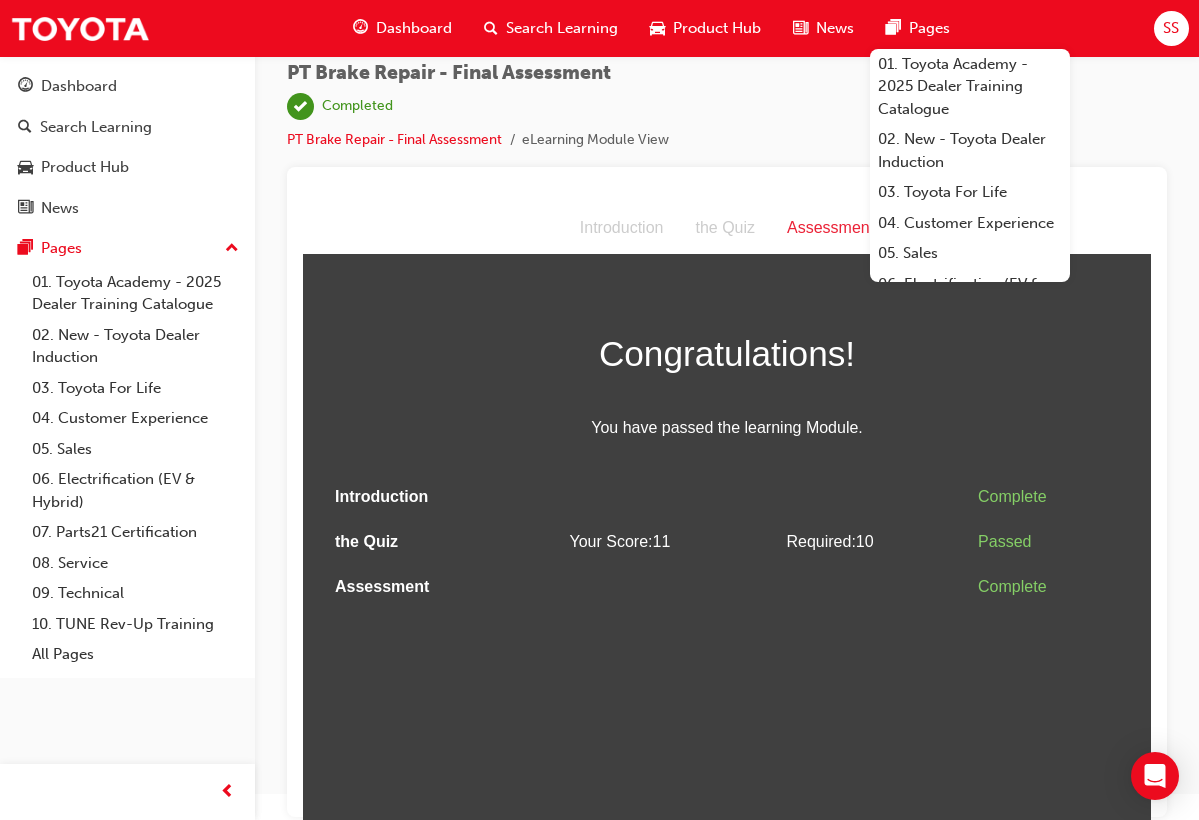 click on "SS" at bounding box center [1171, 28] 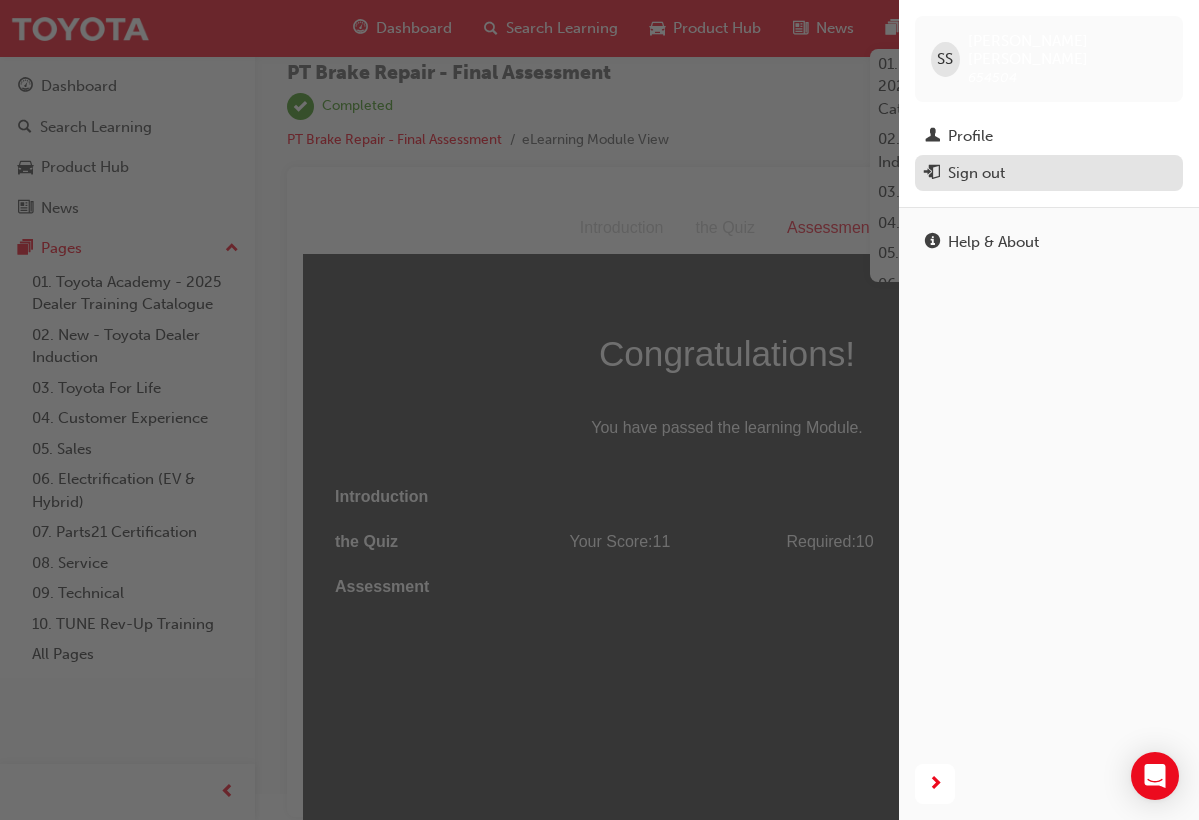 click on "Sign out" at bounding box center (1049, 173) 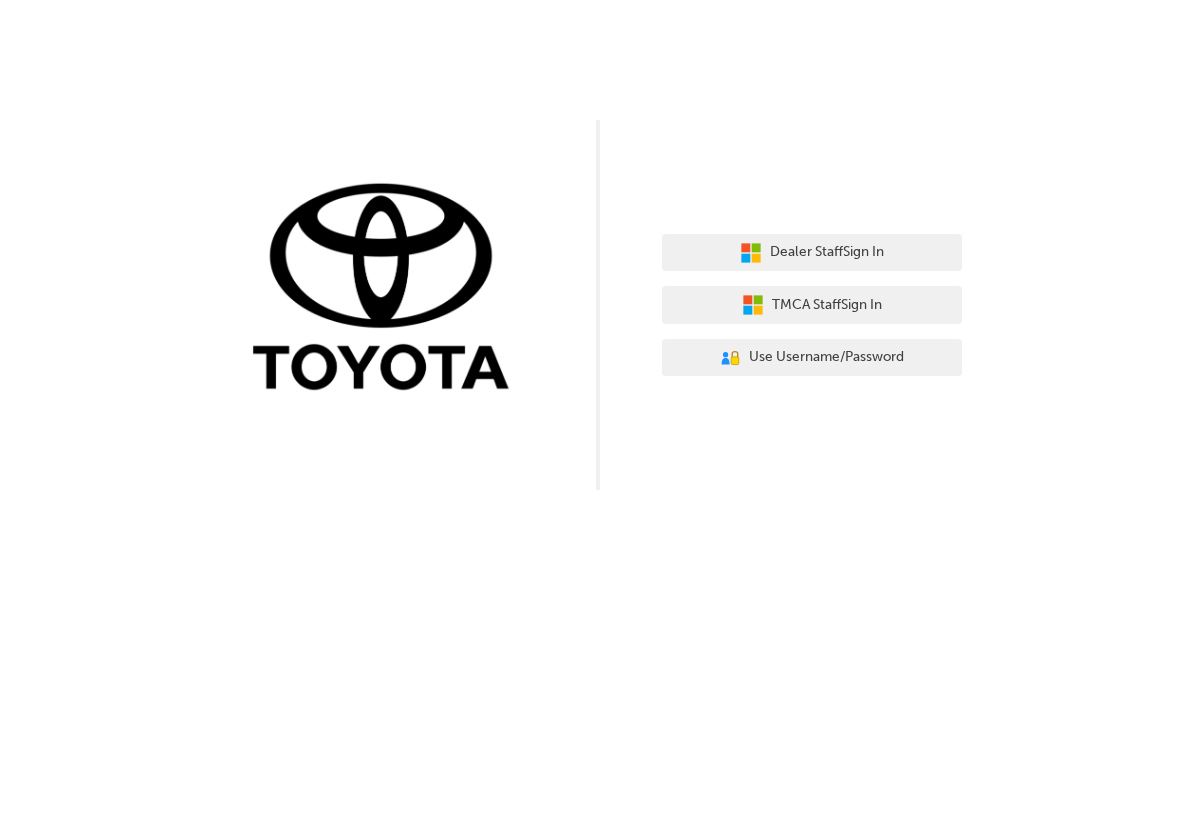 scroll, scrollTop: 0, scrollLeft: 0, axis: both 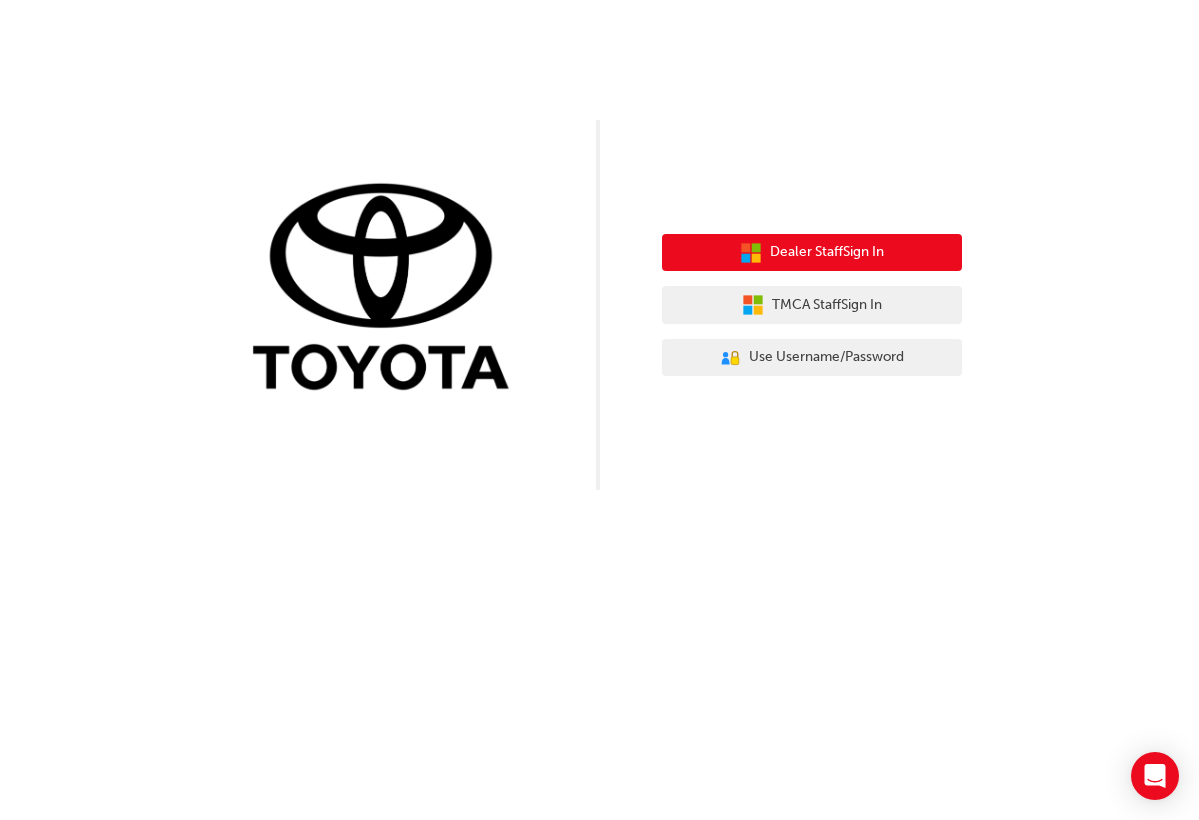 click on "Dealer Staff  Sign In" at bounding box center [827, 252] 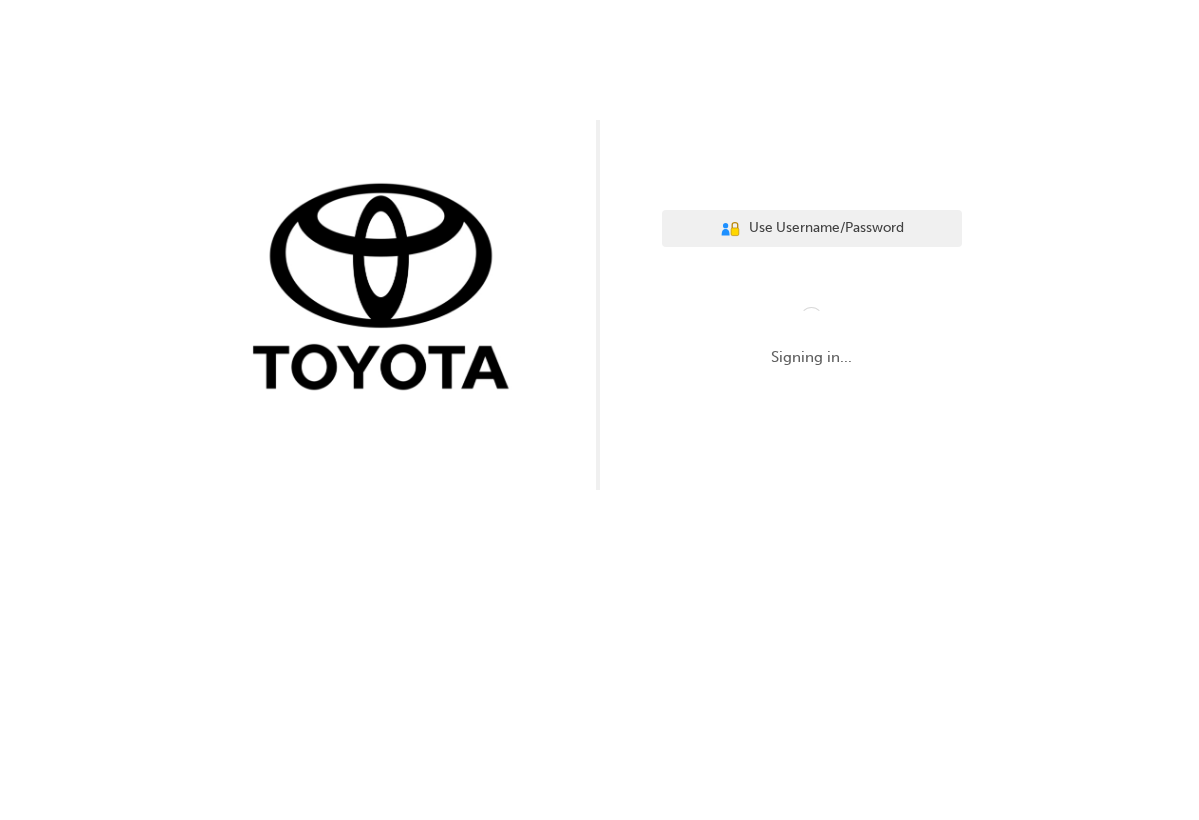 scroll, scrollTop: 0, scrollLeft: 0, axis: both 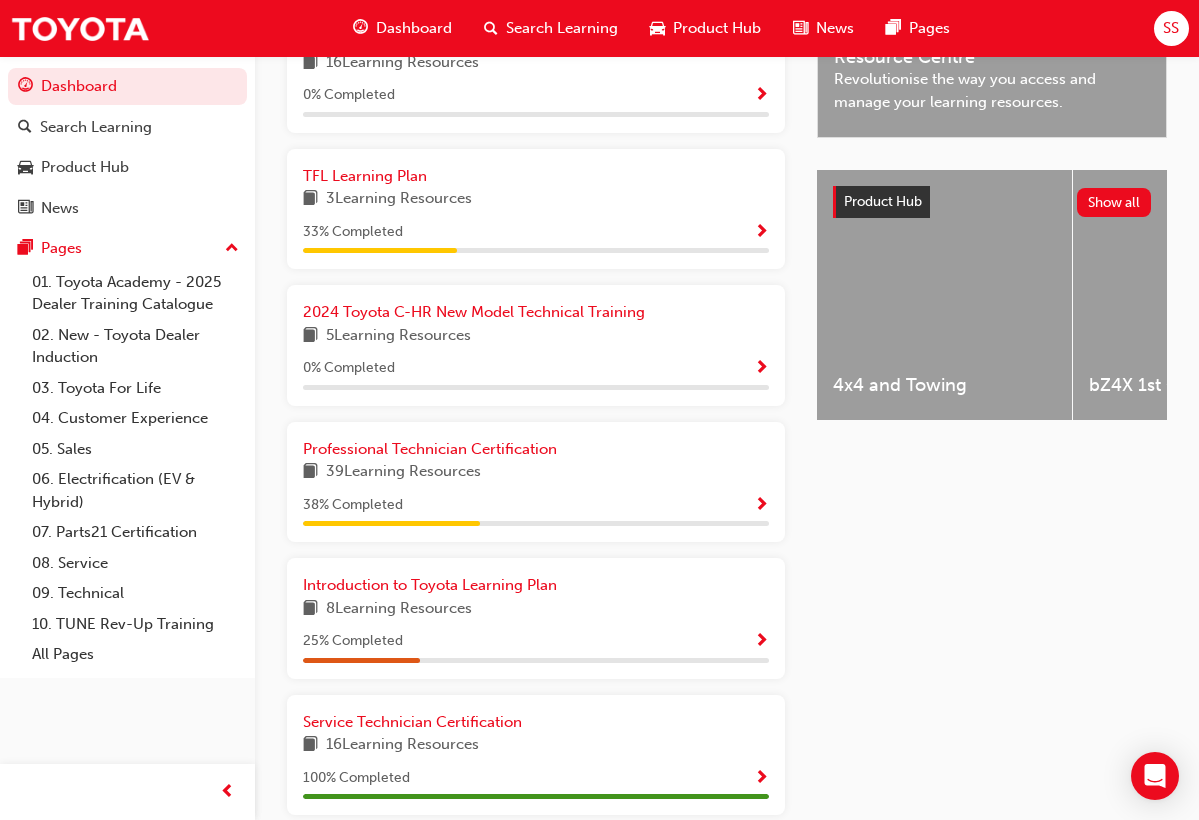 click at bounding box center [761, 506] 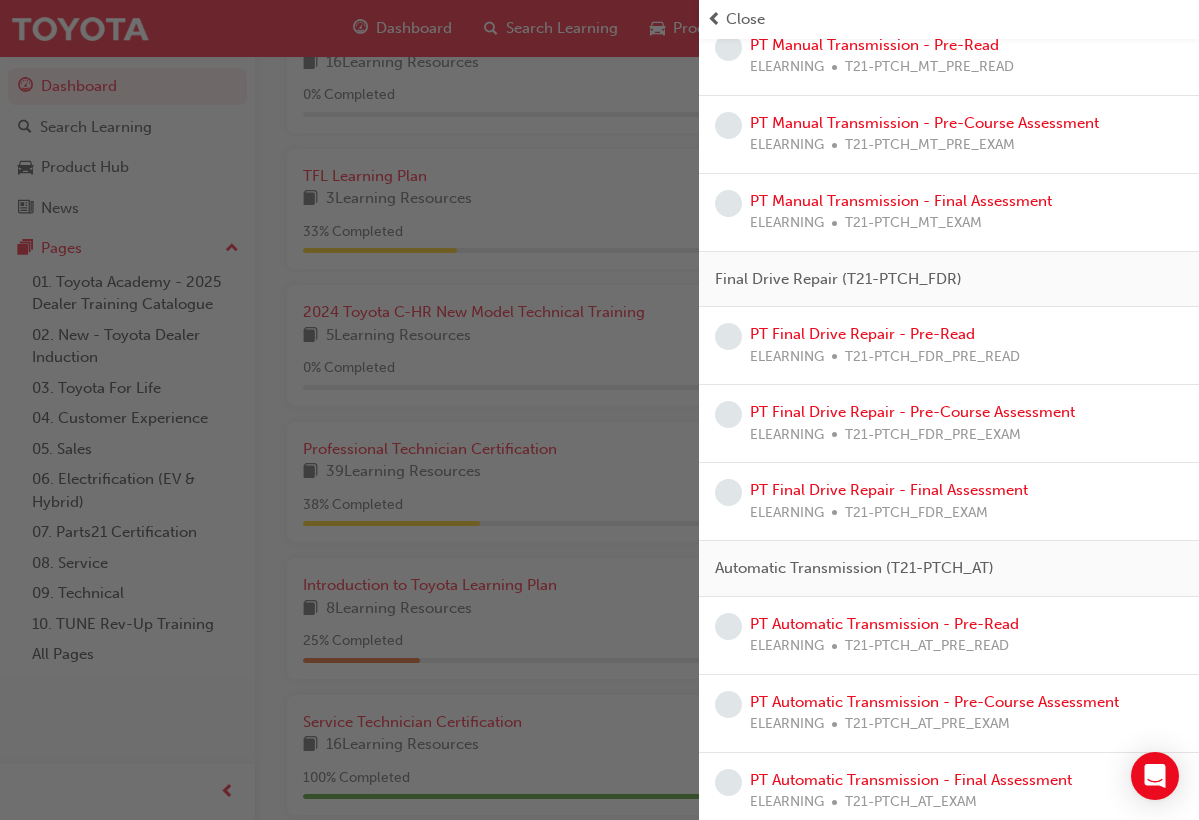 scroll, scrollTop: 1963, scrollLeft: 0, axis: vertical 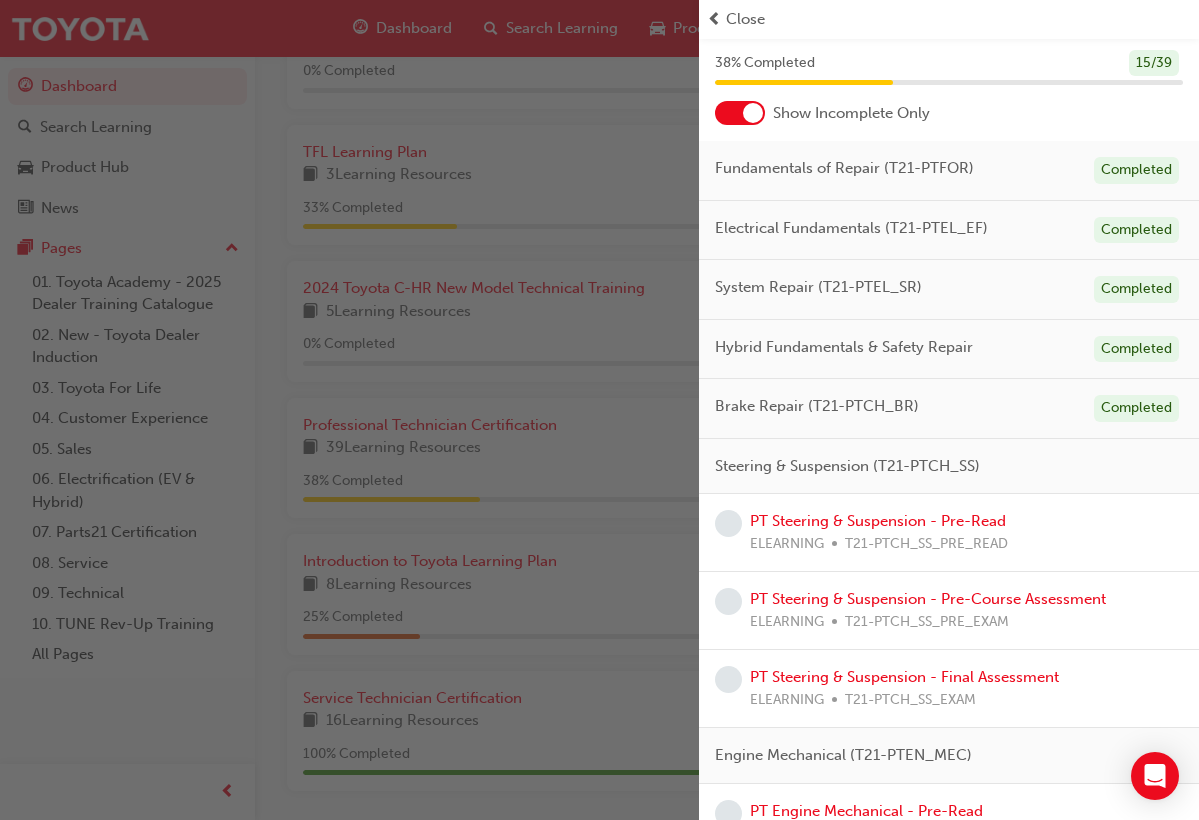 click at bounding box center [349, 410] 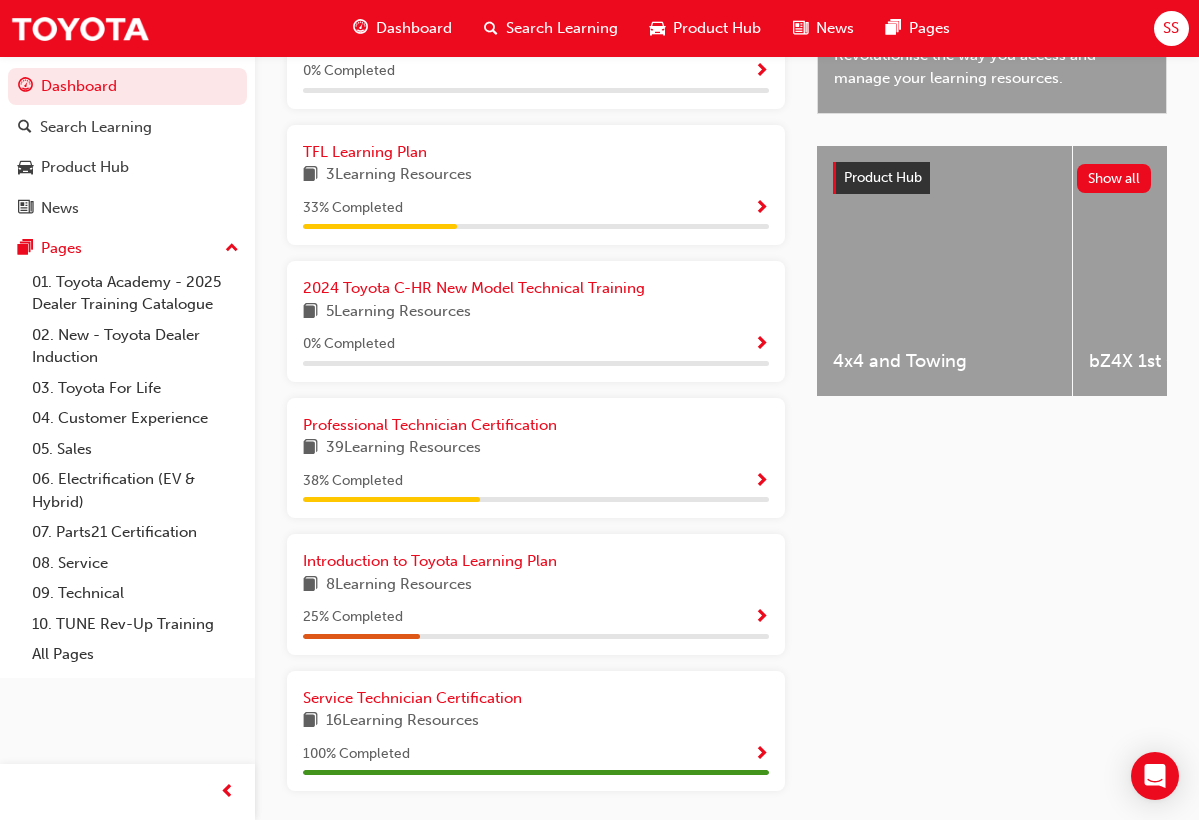 click on "SS" at bounding box center (1171, 28) 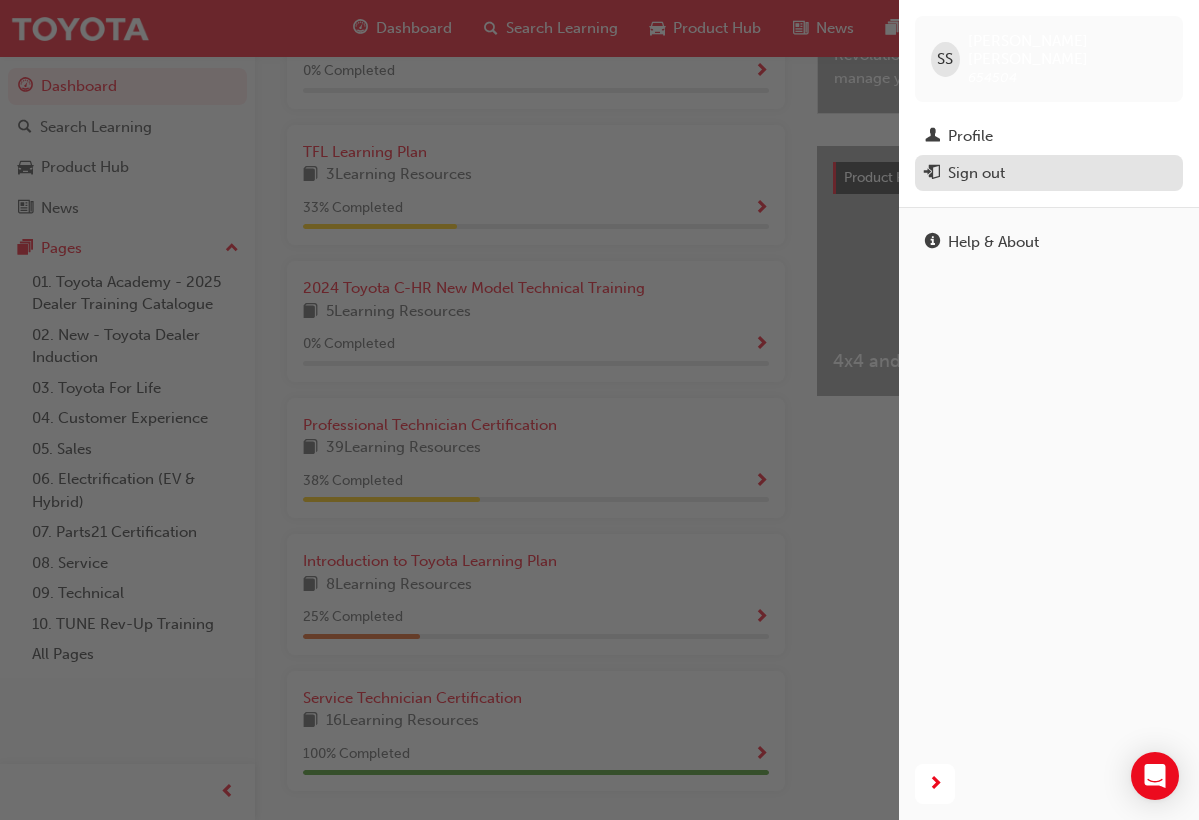click on "Sign out" at bounding box center [1049, 173] 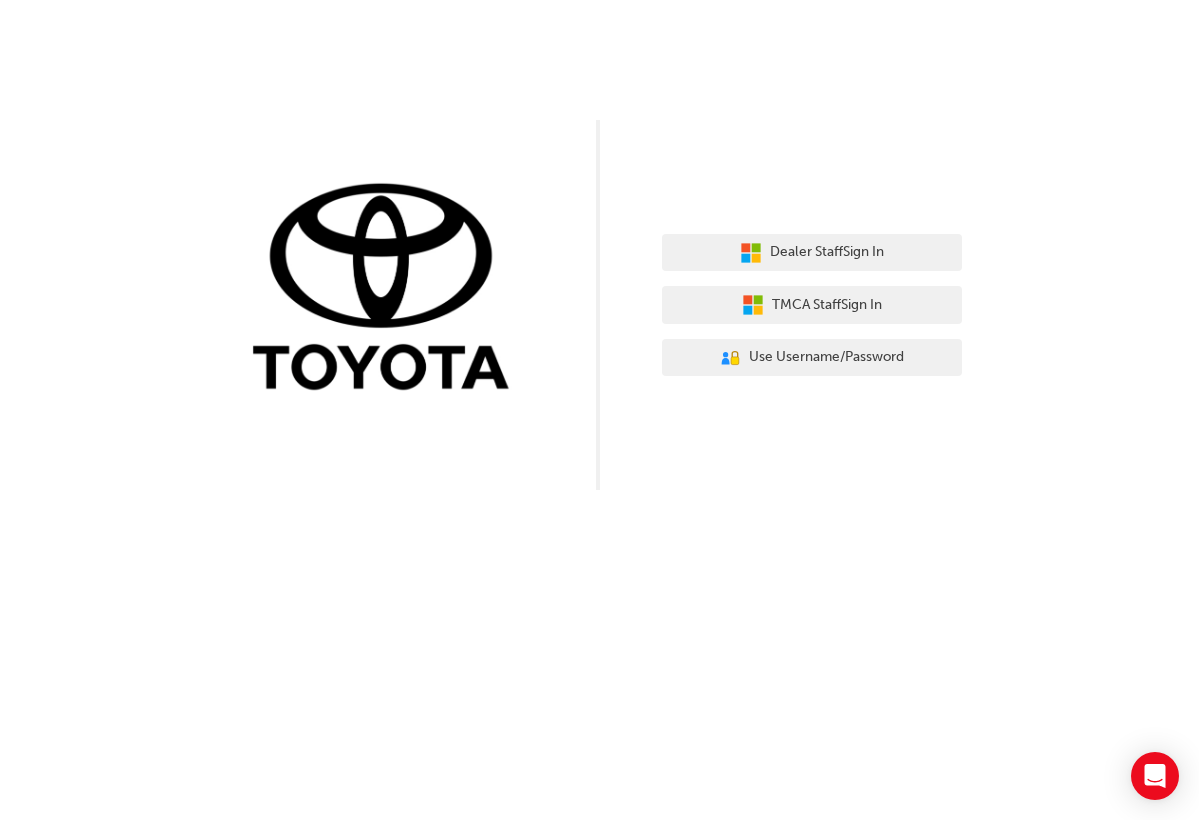 scroll, scrollTop: 0, scrollLeft: 0, axis: both 